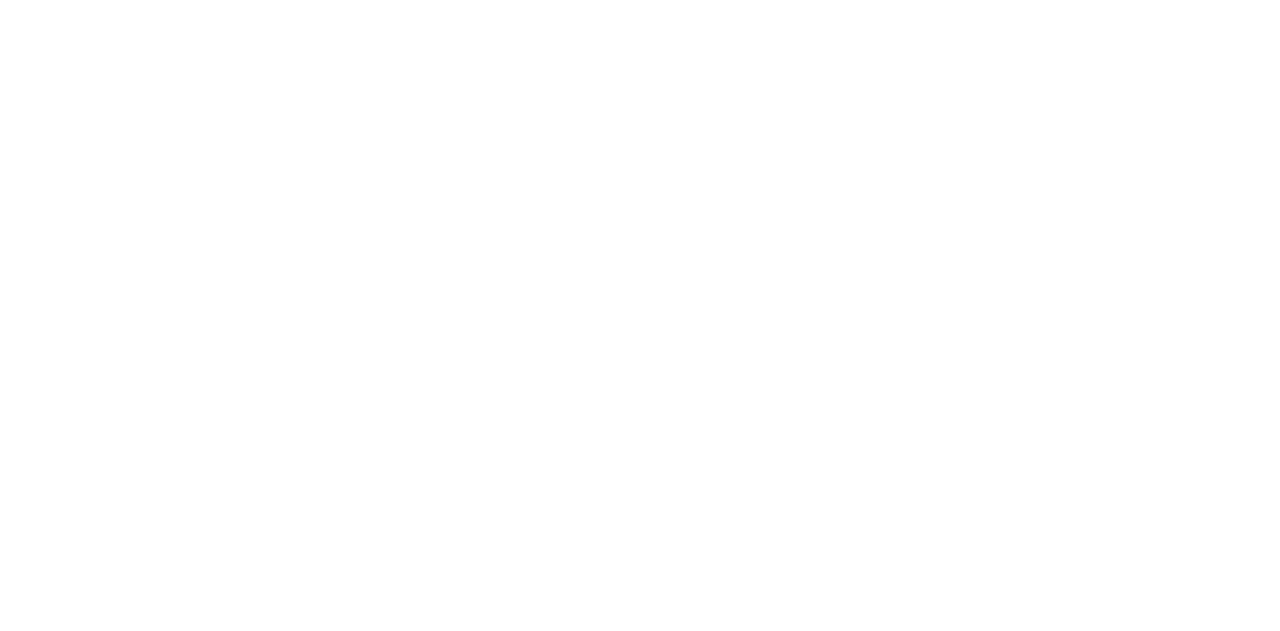 scroll, scrollTop: 0, scrollLeft: 0, axis: both 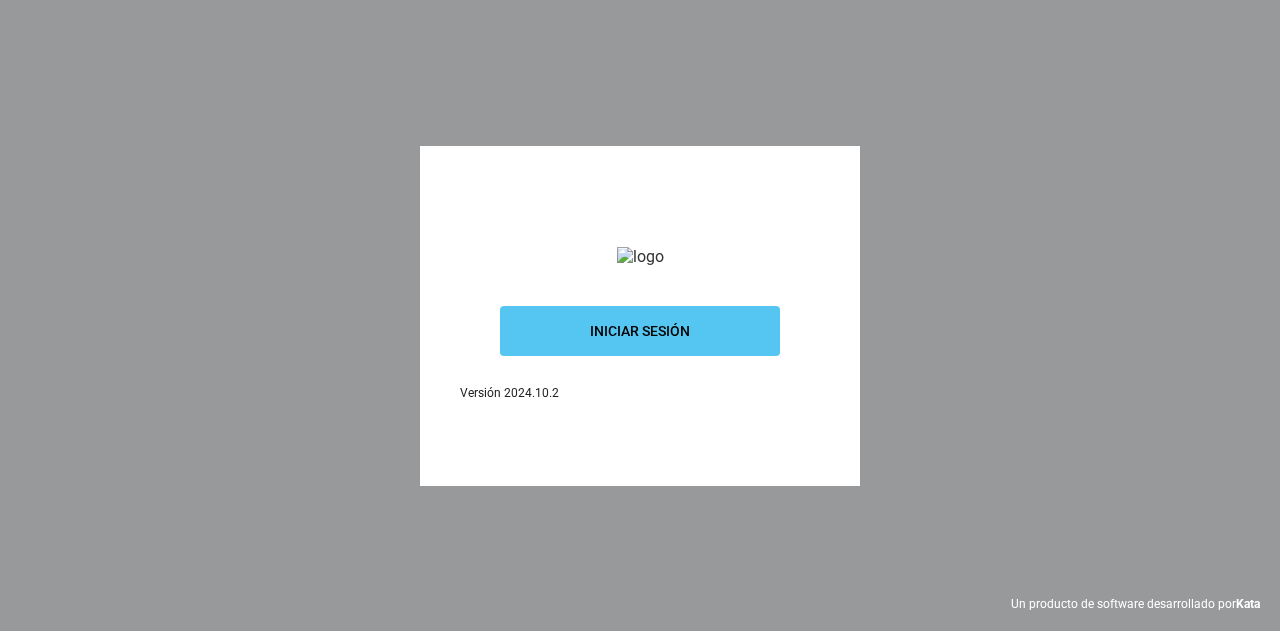 click on "Iniciar sesión" at bounding box center [640, 331] 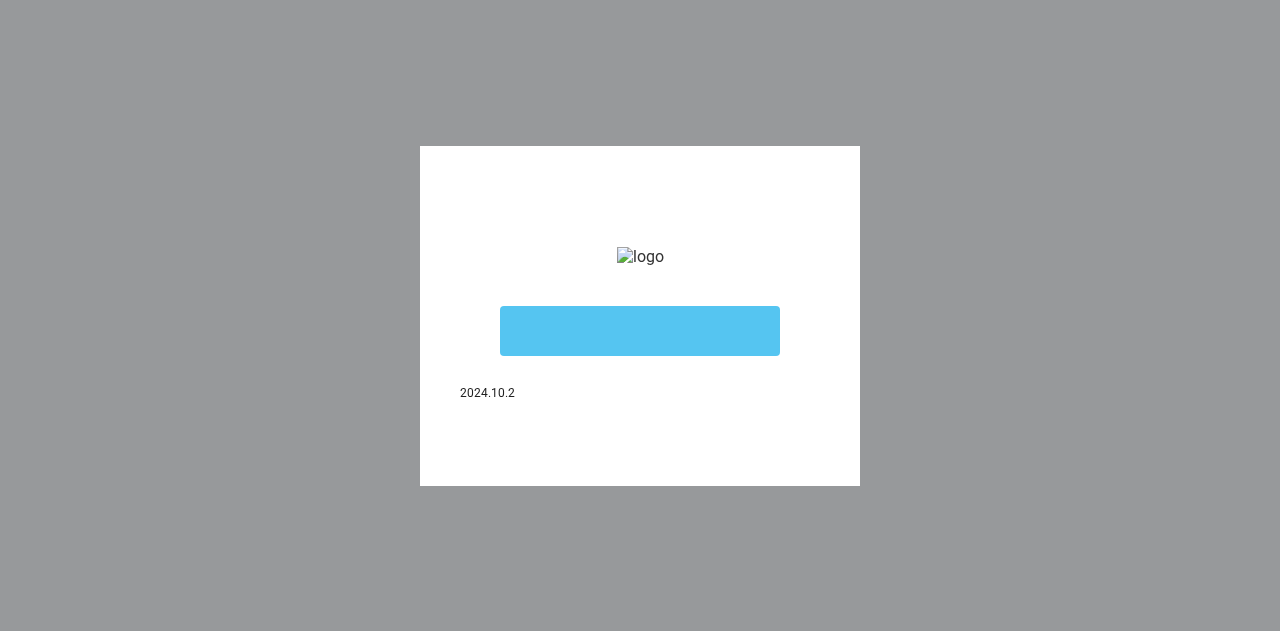 scroll, scrollTop: 0, scrollLeft: 0, axis: both 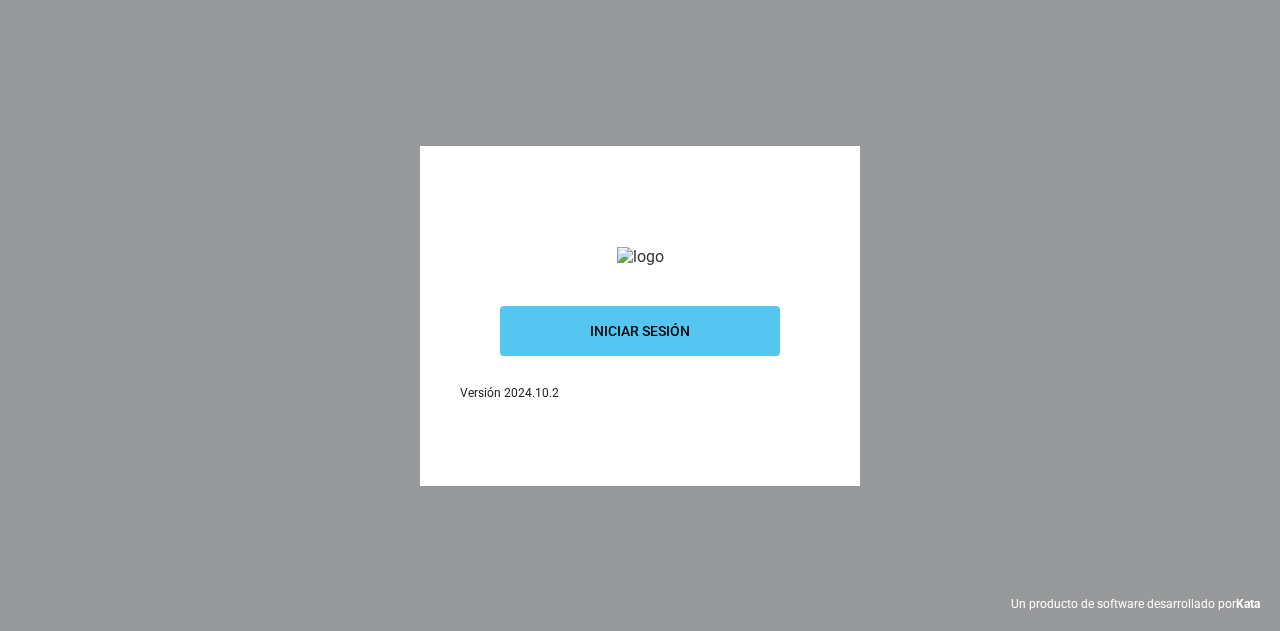 click on "Iniciar sesión" at bounding box center (640, 331) 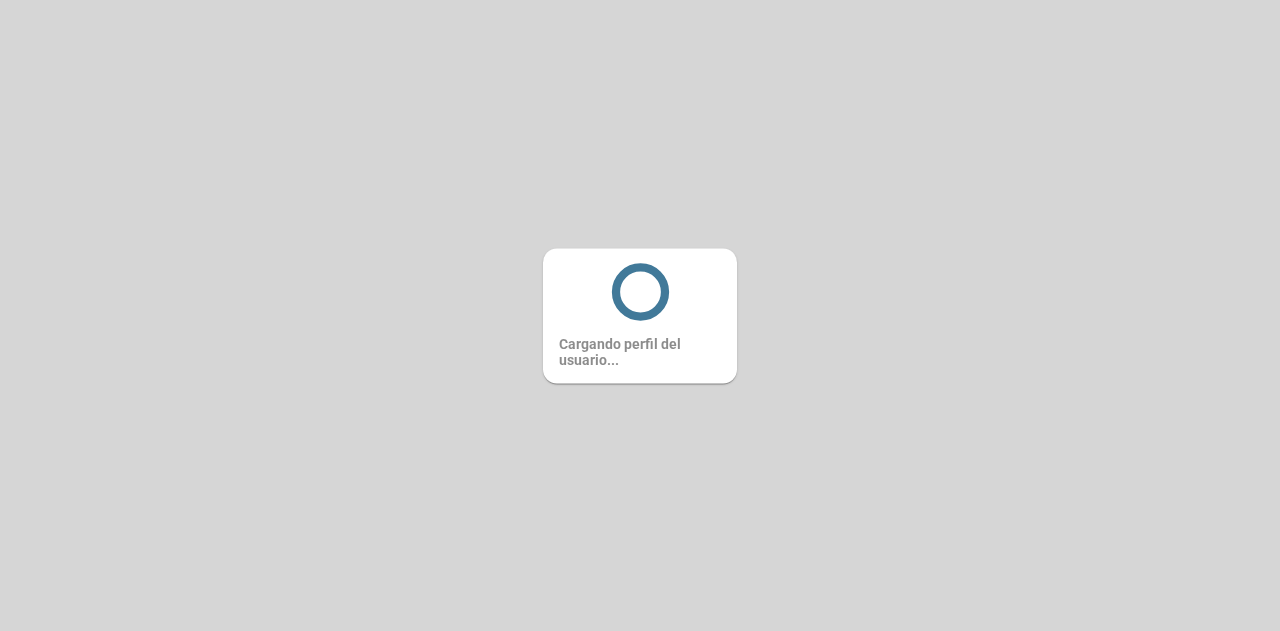 scroll, scrollTop: 0, scrollLeft: 0, axis: both 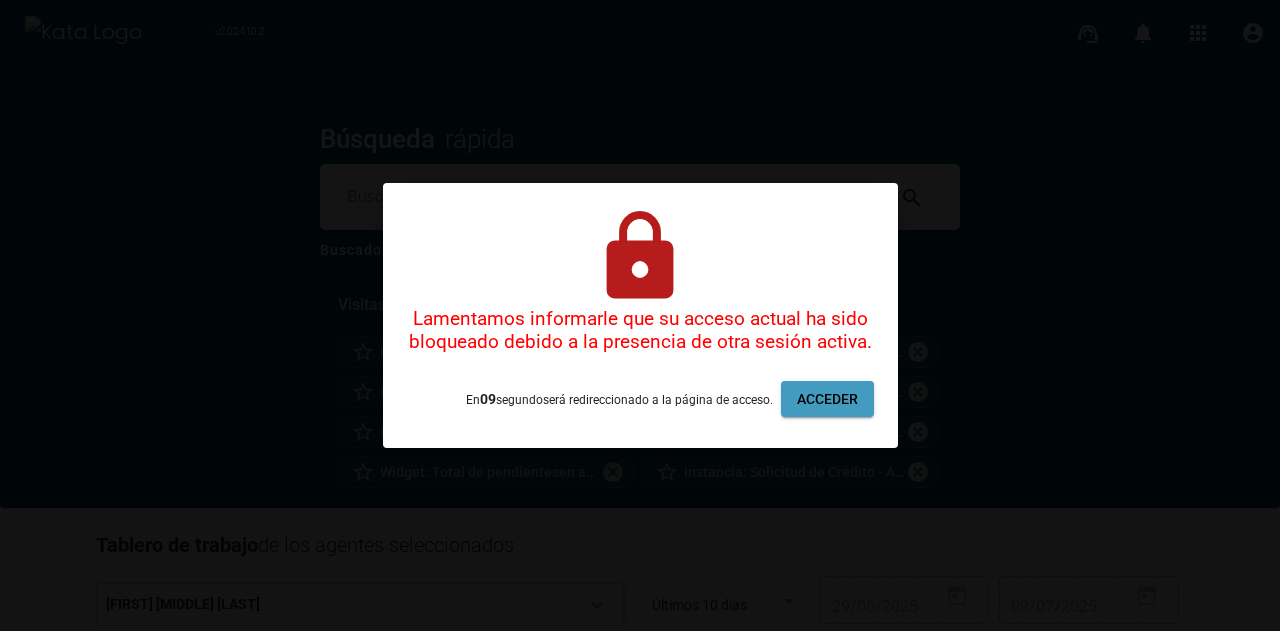 click on "Acceder" at bounding box center (827, 399) 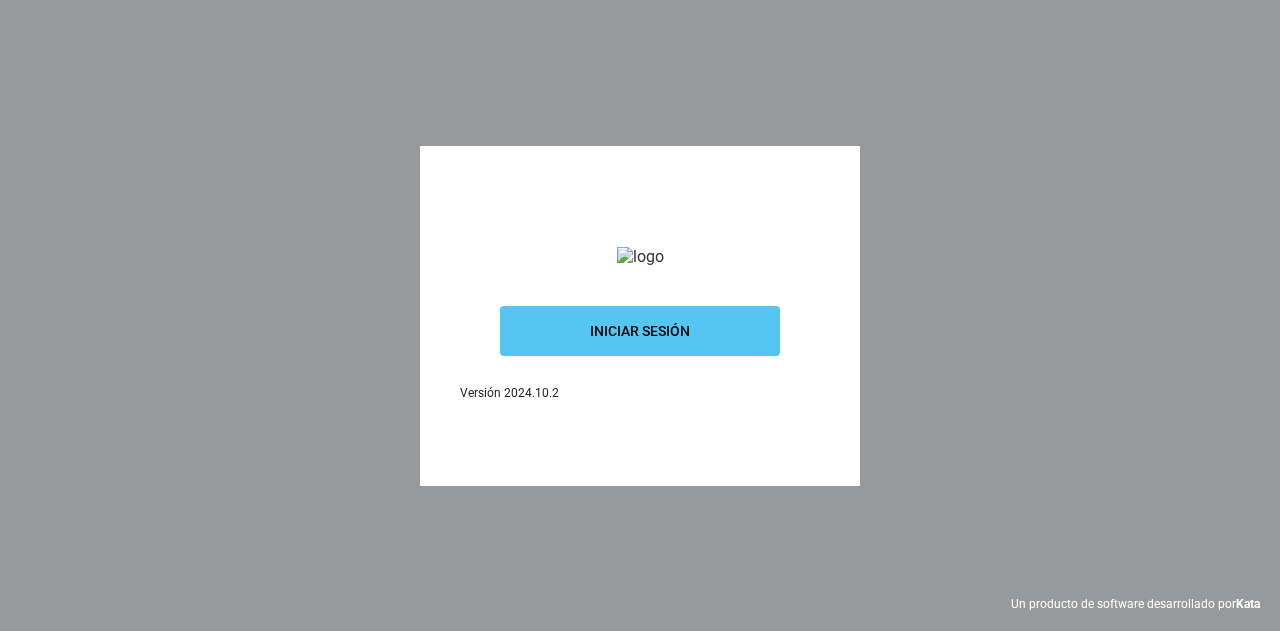 scroll, scrollTop: 0, scrollLeft: 0, axis: both 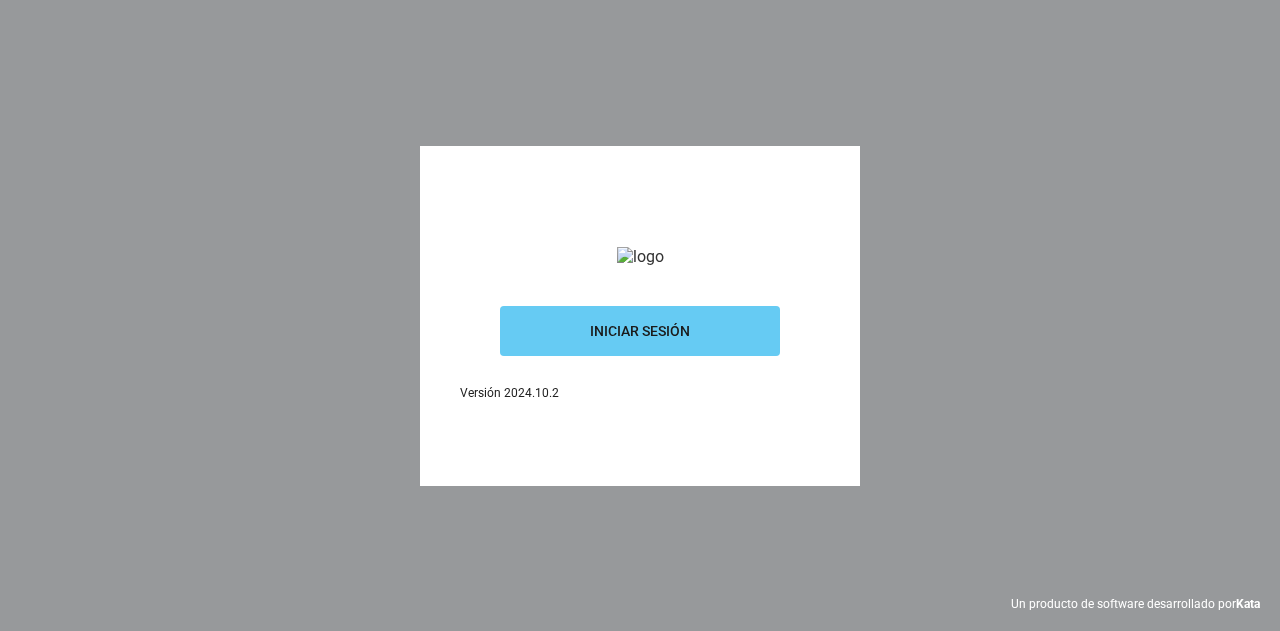 click on "Iniciar sesión" at bounding box center [640, 331] 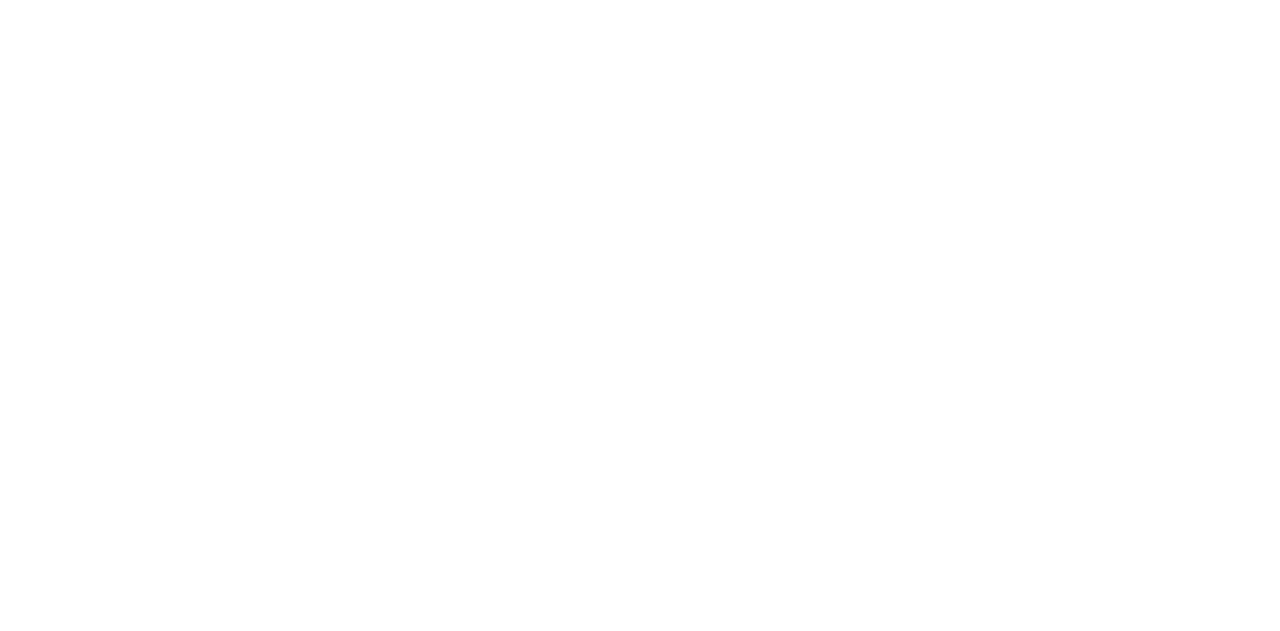 scroll, scrollTop: 0, scrollLeft: 0, axis: both 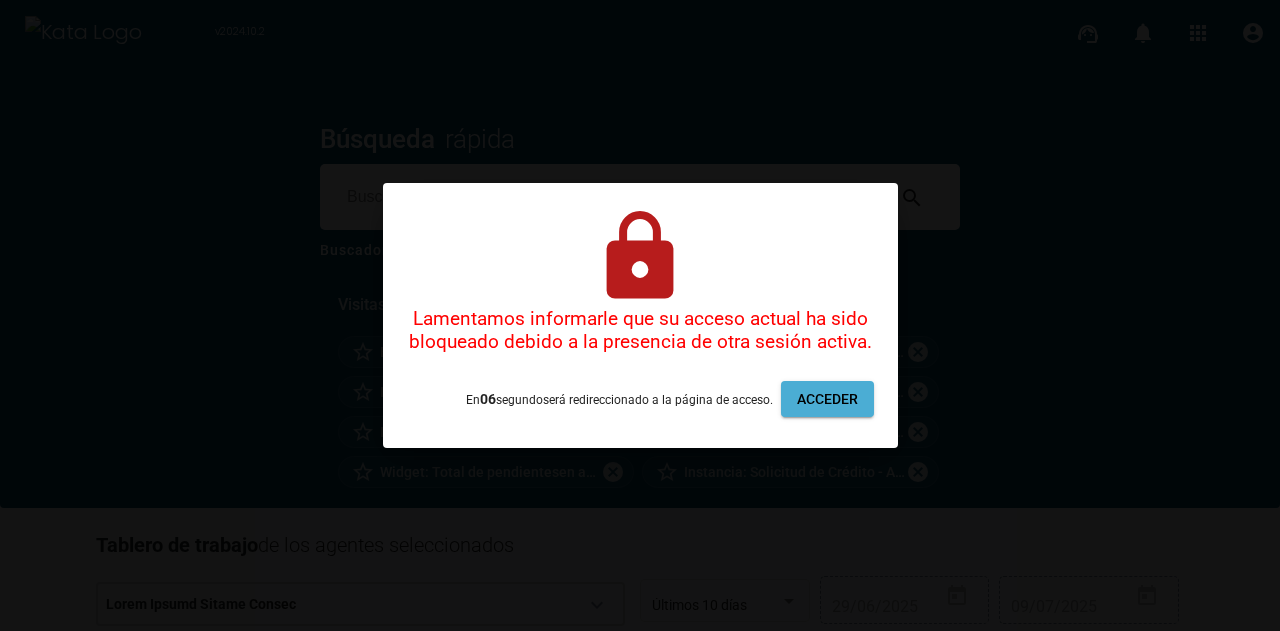 click on "Acceder" at bounding box center (827, 399) 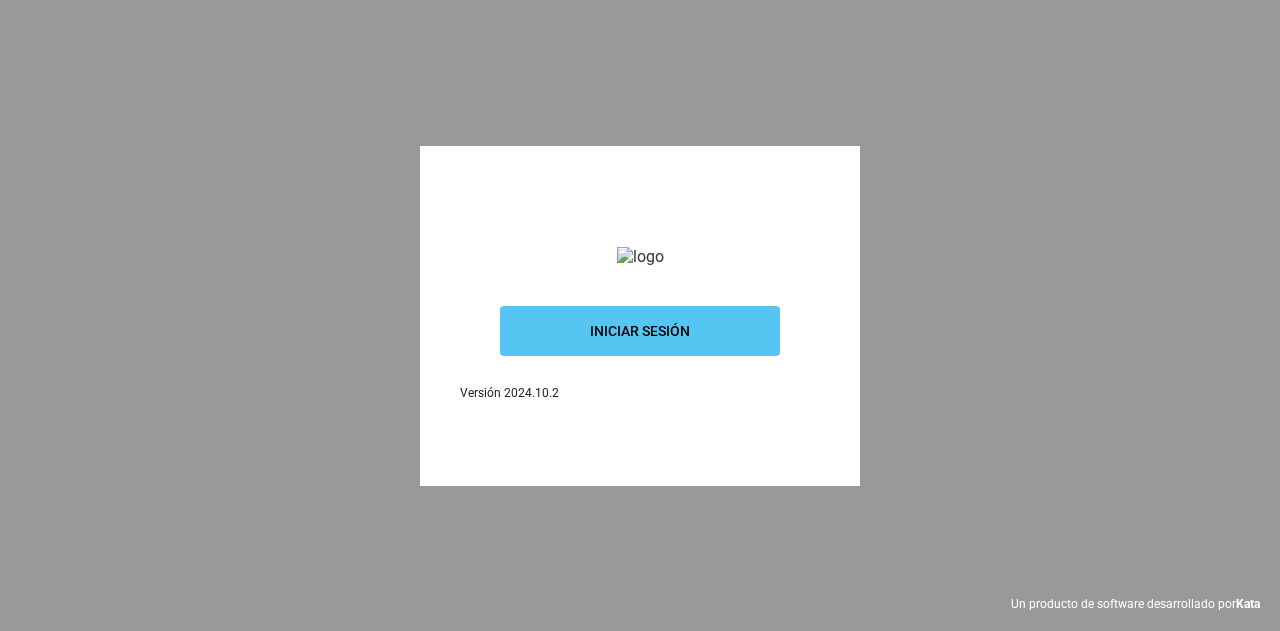 scroll, scrollTop: 0, scrollLeft: 0, axis: both 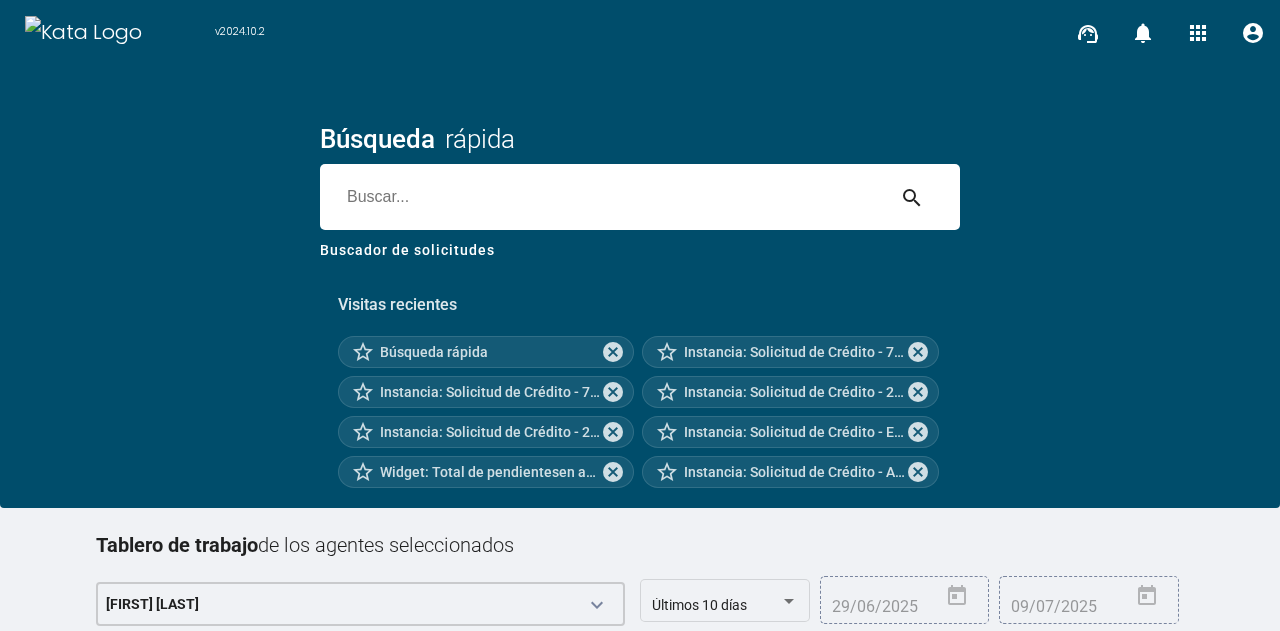 click at bounding box center [602, 197] 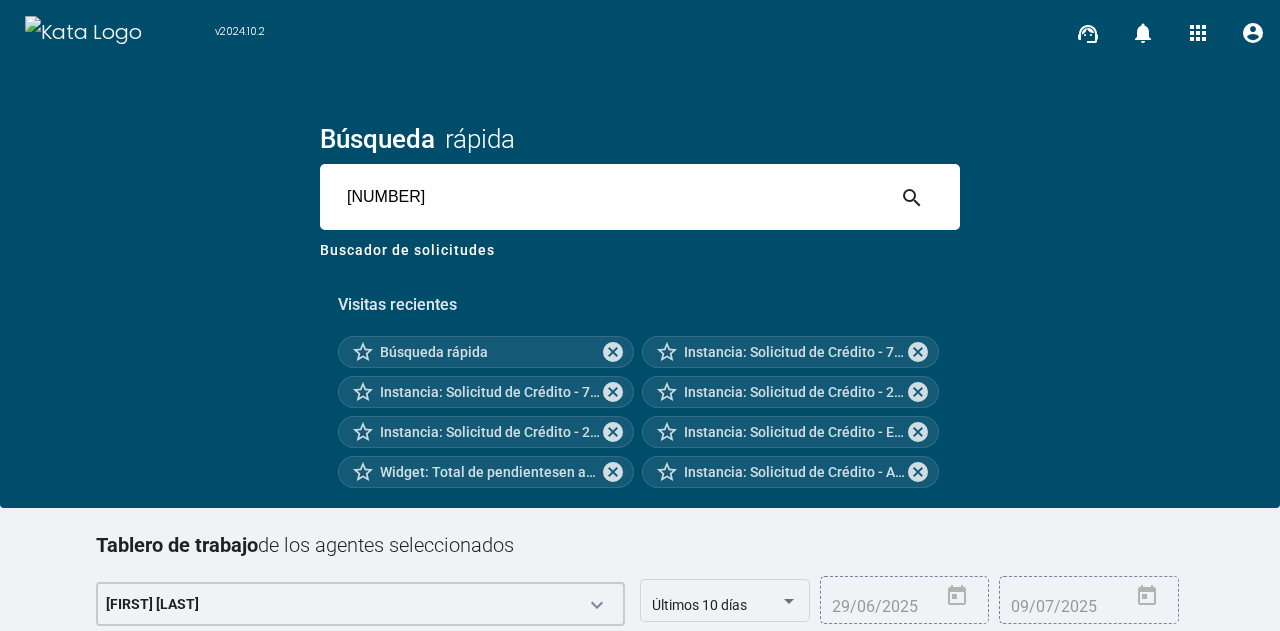 type on "5255783" 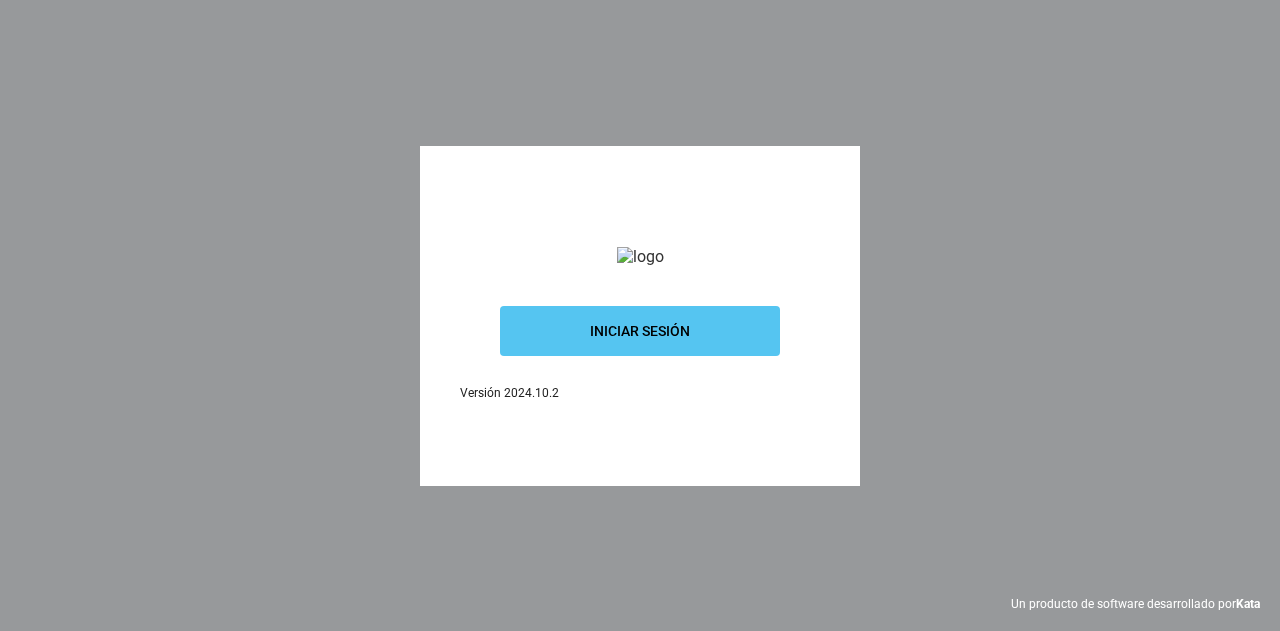 scroll, scrollTop: 0, scrollLeft: 0, axis: both 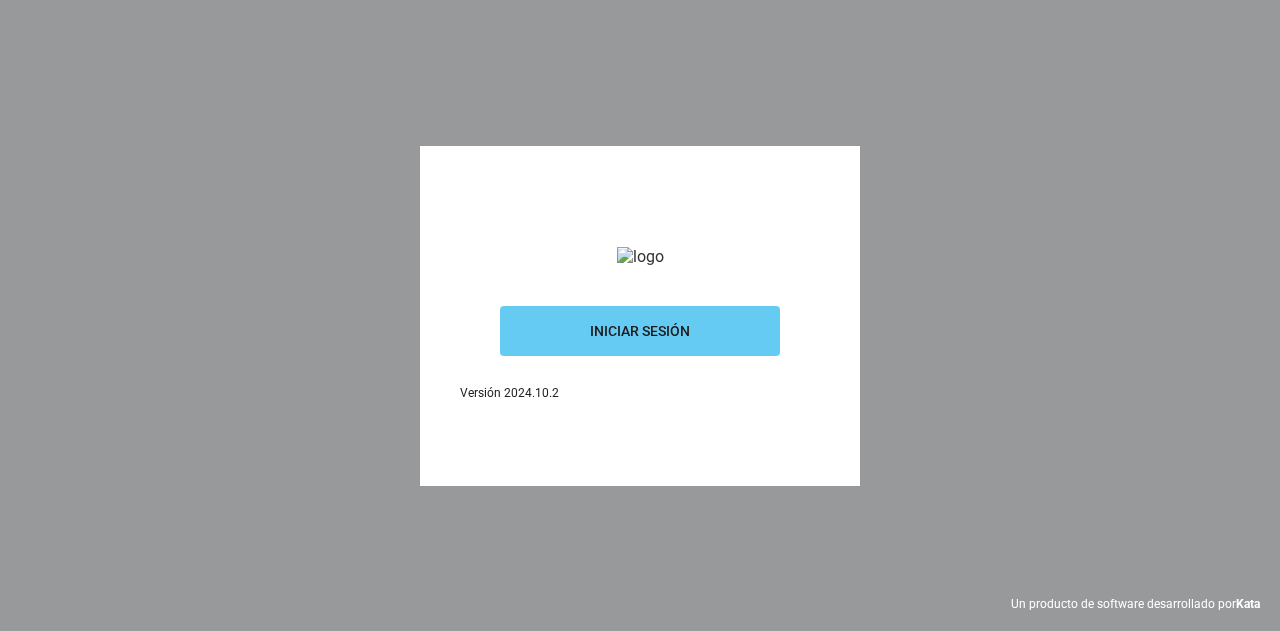 click on "Iniciar sesión" at bounding box center [640, 331] 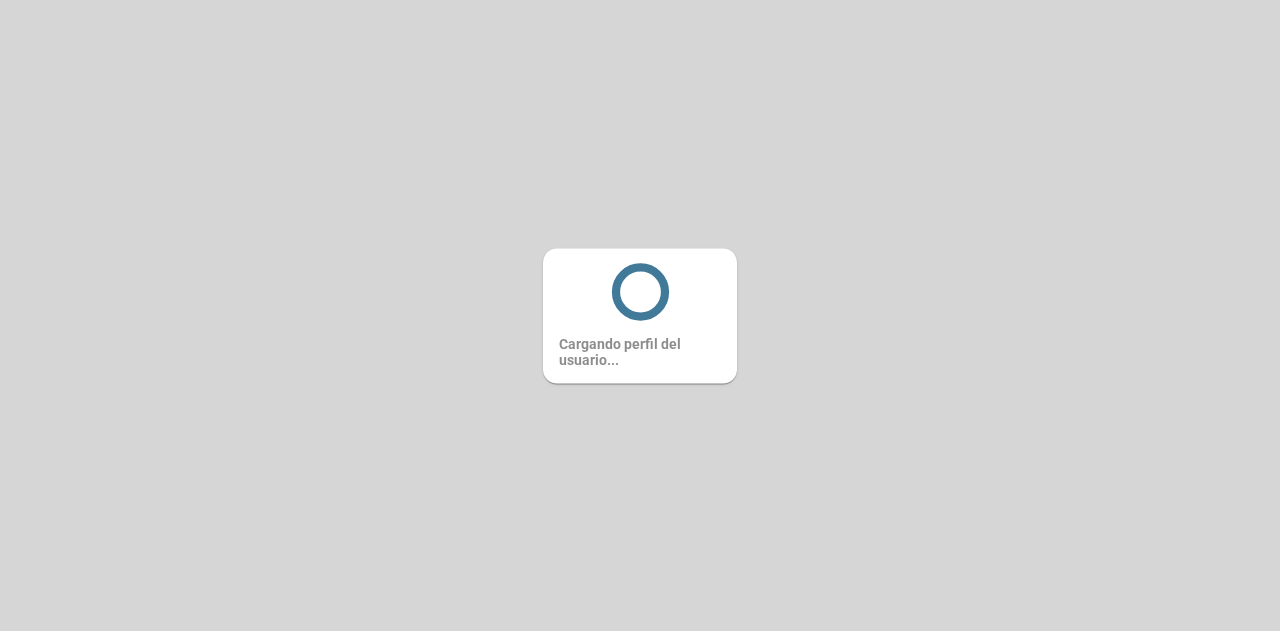 scroll, scrollTop: 0, scrollLeft: 0, axis: both 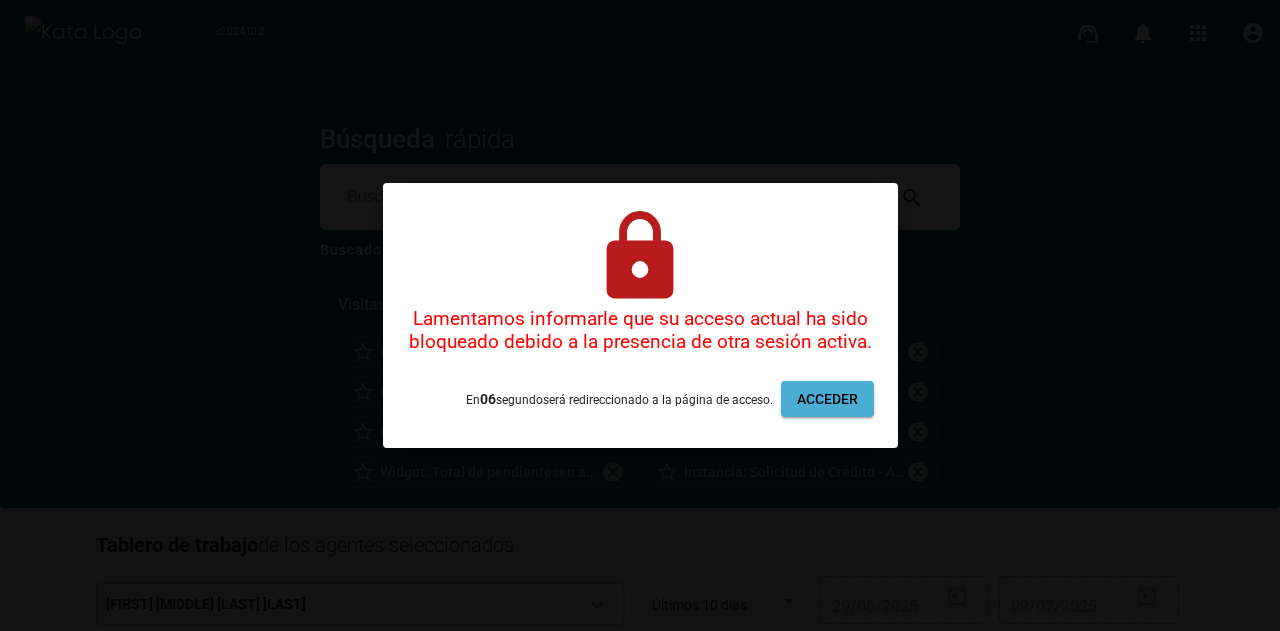 click on "Acceder" at bounding box center [827, 399] 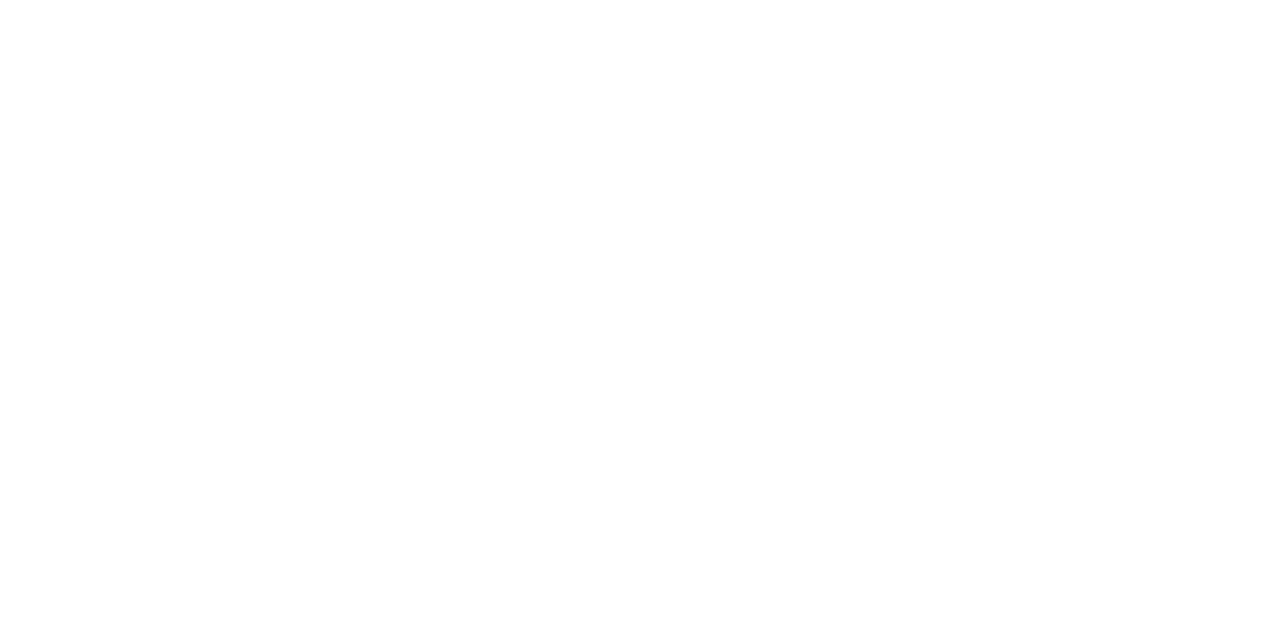 scroll, scrollTop: 0, scrollLeft: 0, axis: both 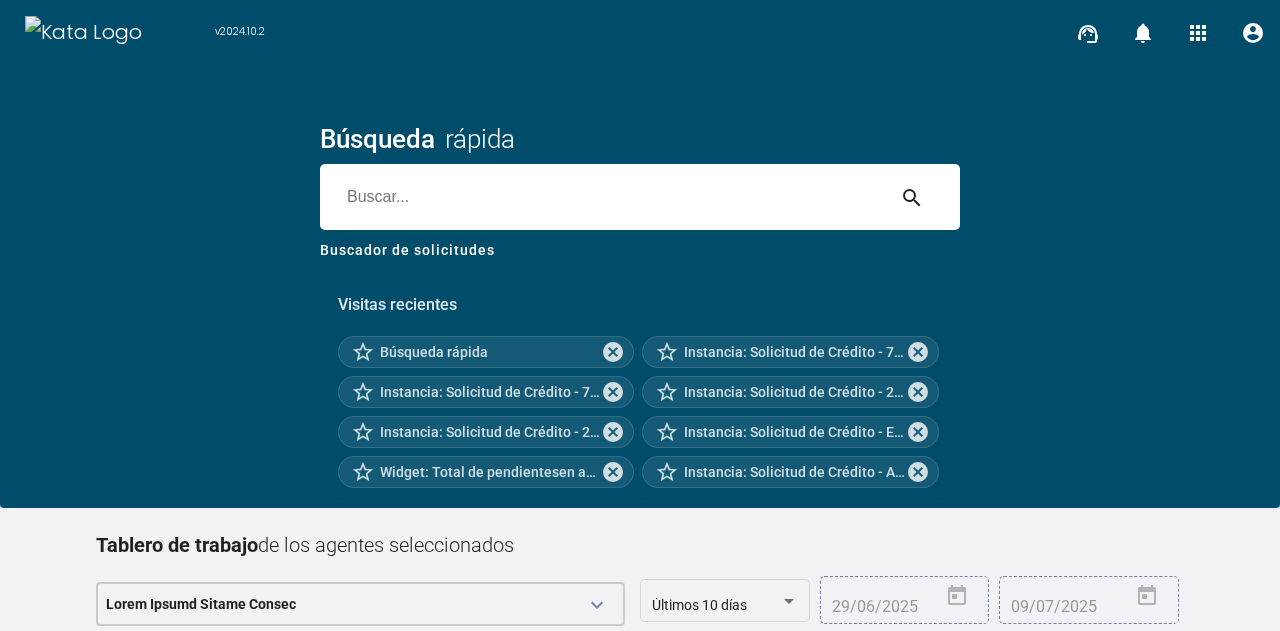 click at bounding box center [602, 197] 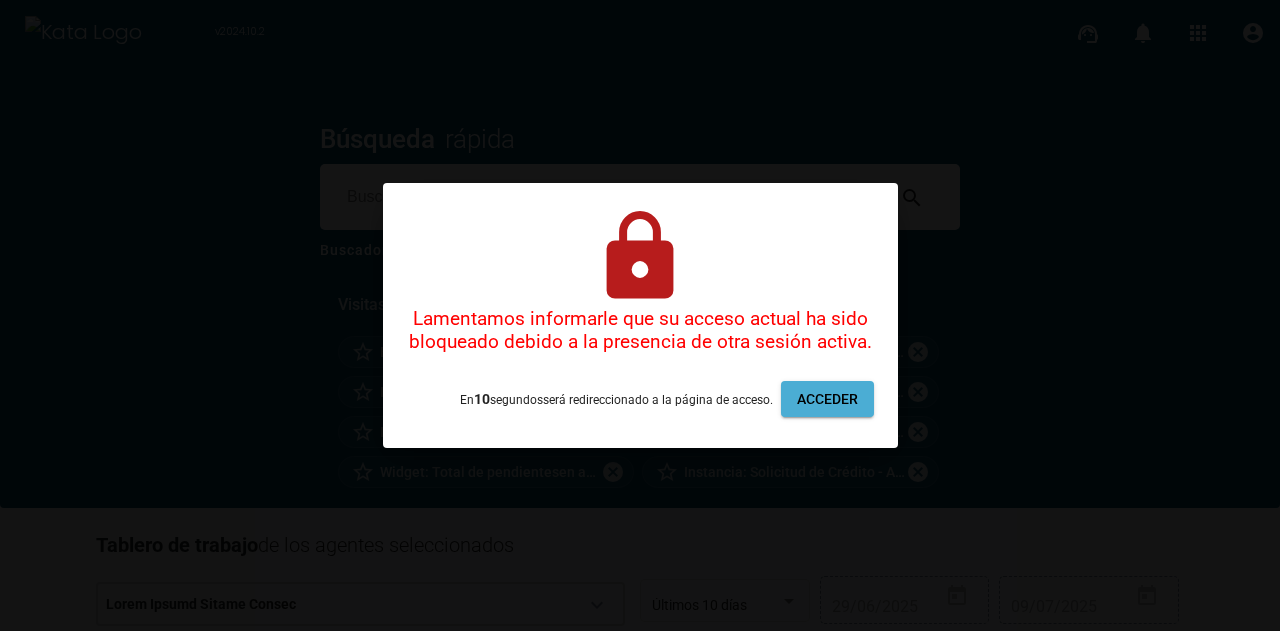 scroll, scrollTop: 0, scrollLeft: 0, axis: both 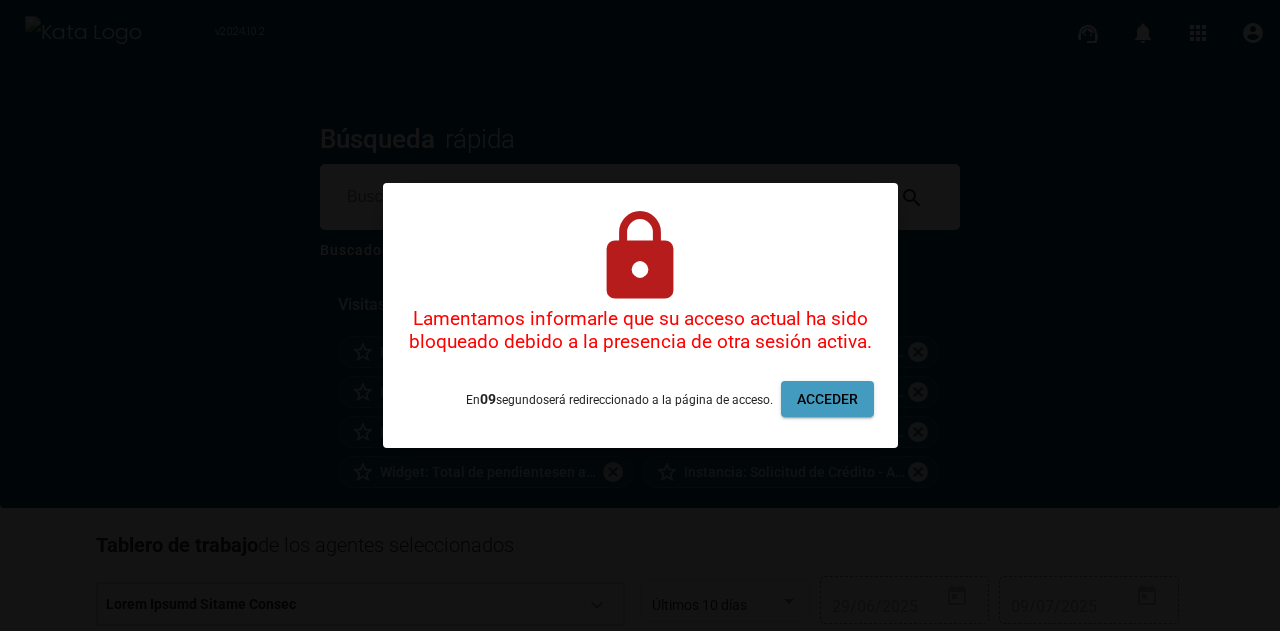 click on "Acceder" at bounding box center [827, 399] 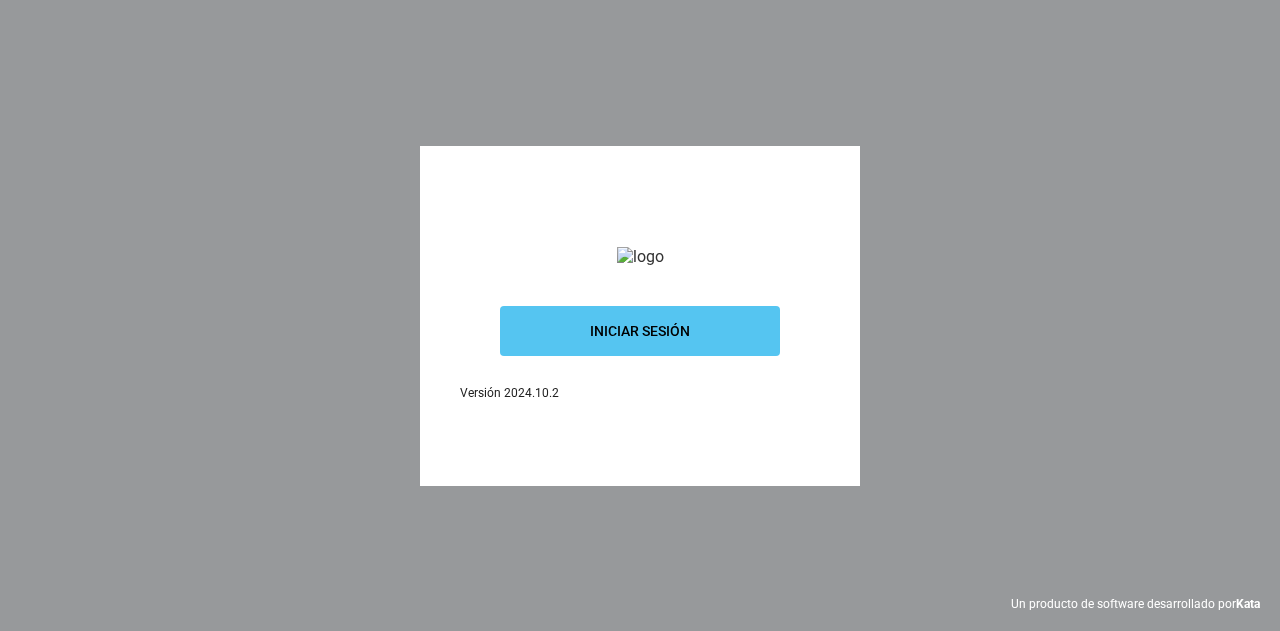 scroll, scrollTop: 0, scrollLeft: 0, axis: both 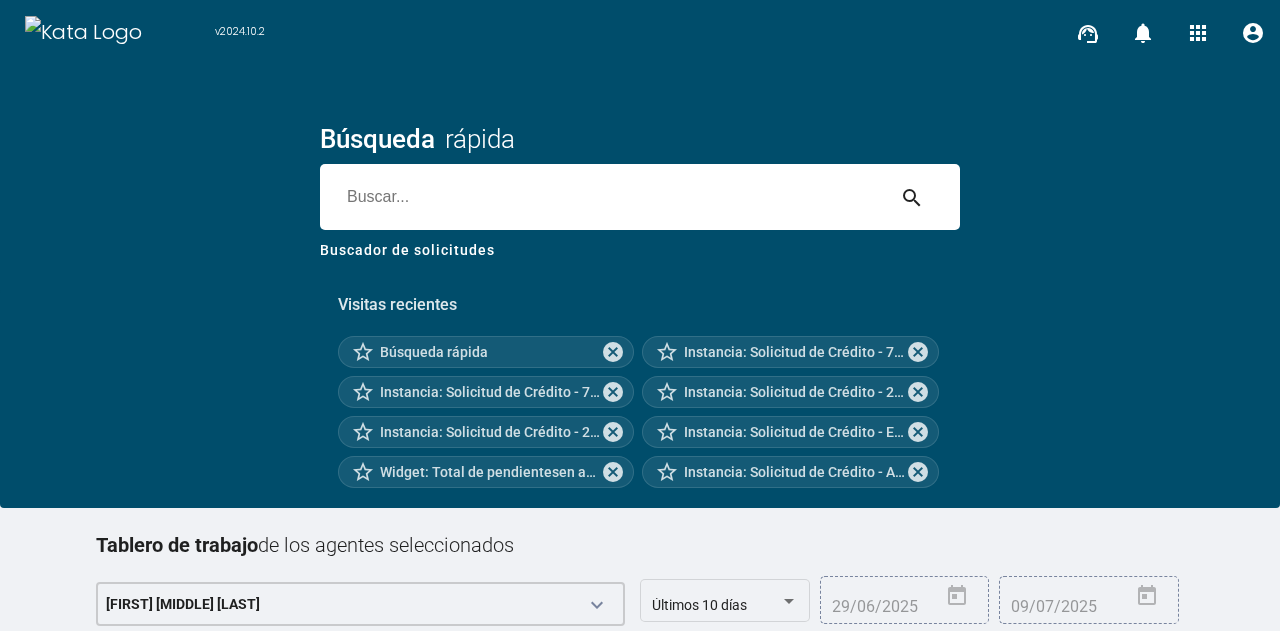 click at bounding box center [602, 197] 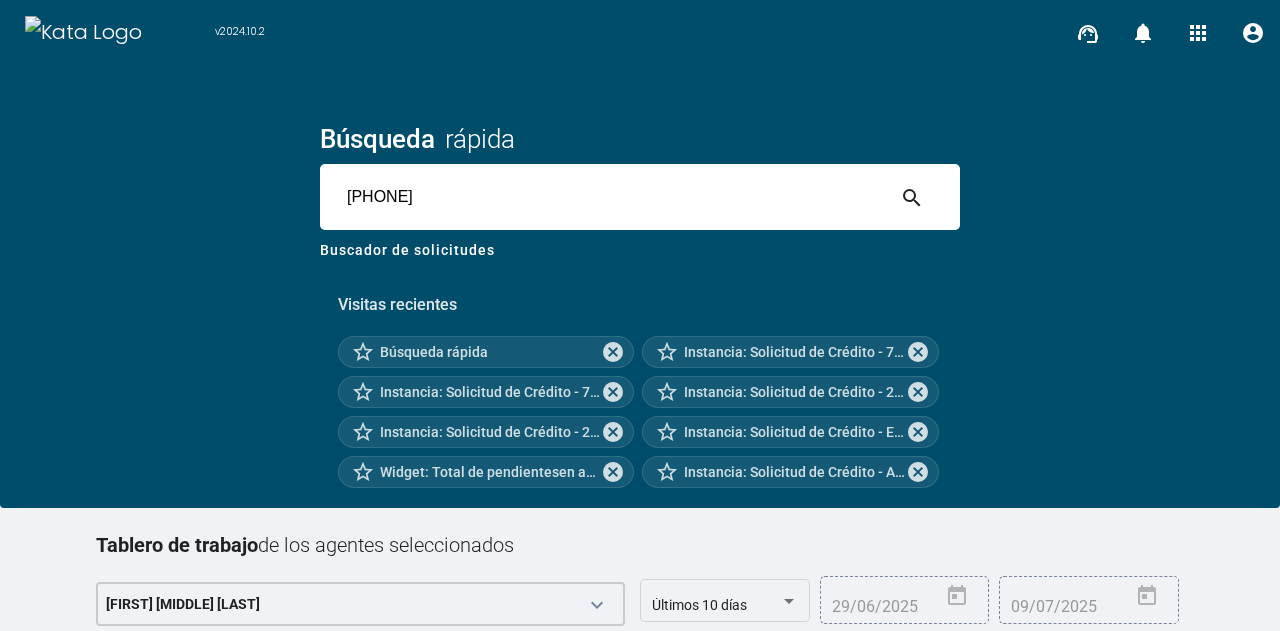 type on "5255783" 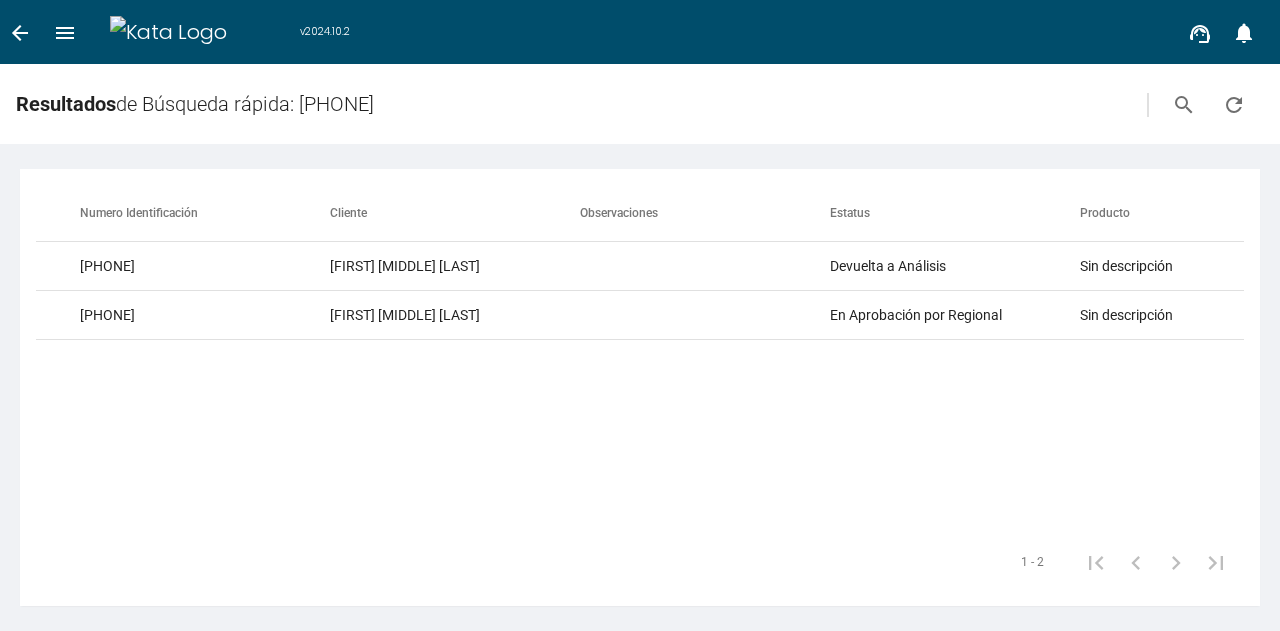scroll, scrollTop: 0, scrollLeft: 804, axis: horizontal 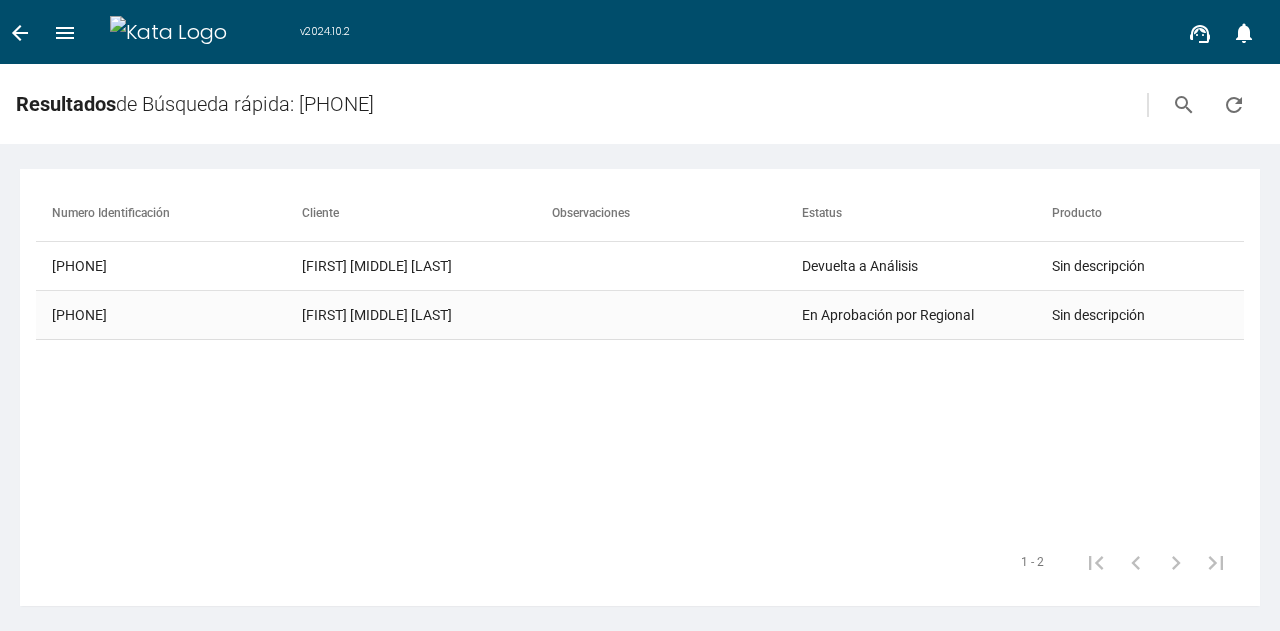 click at bounding box center (677, 266) 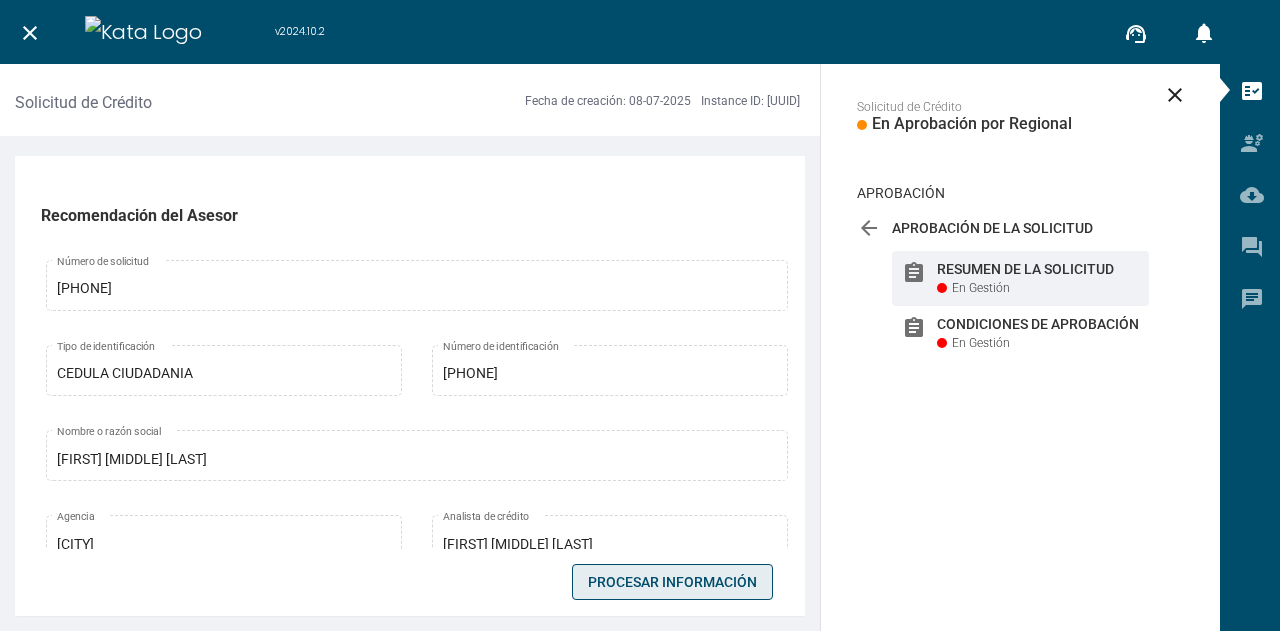 click on "Procesar Información" at bounding box center (672, 582) 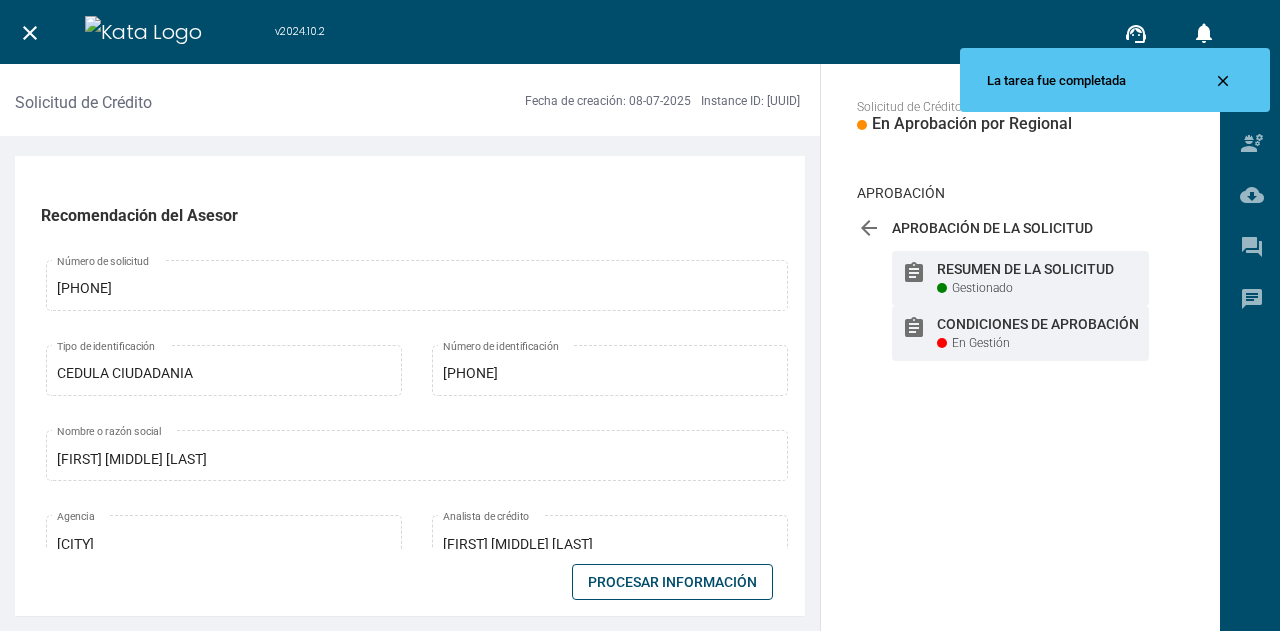 click on "Condiciones de Aprobación" at bounding box center (1038, 269) 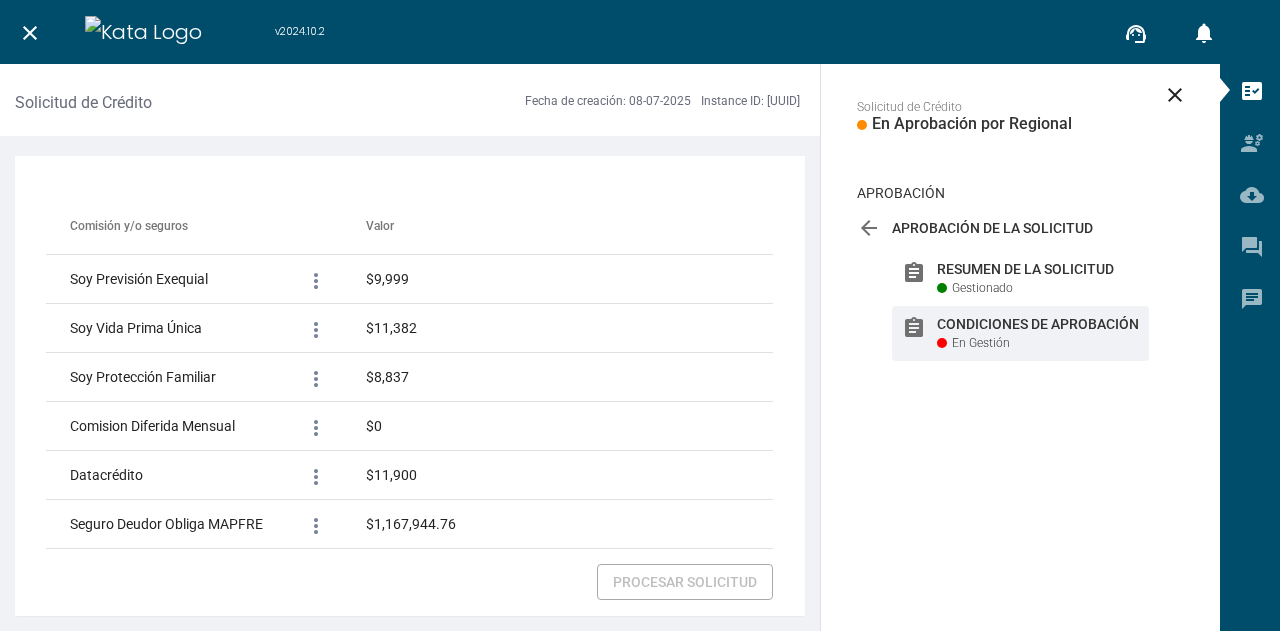 scroll, scrollTop: 3503, scrollLeft: 0, axis: vertical 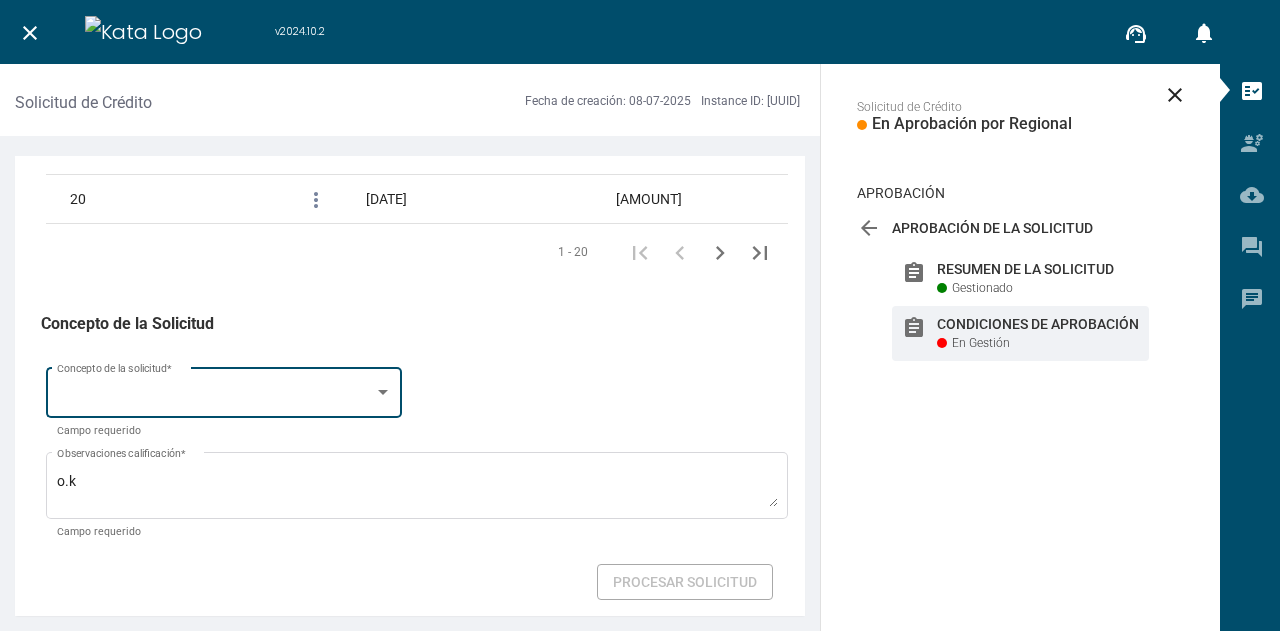 click on "Concepto de la solicitud   *" at bounding box center [224, 391] 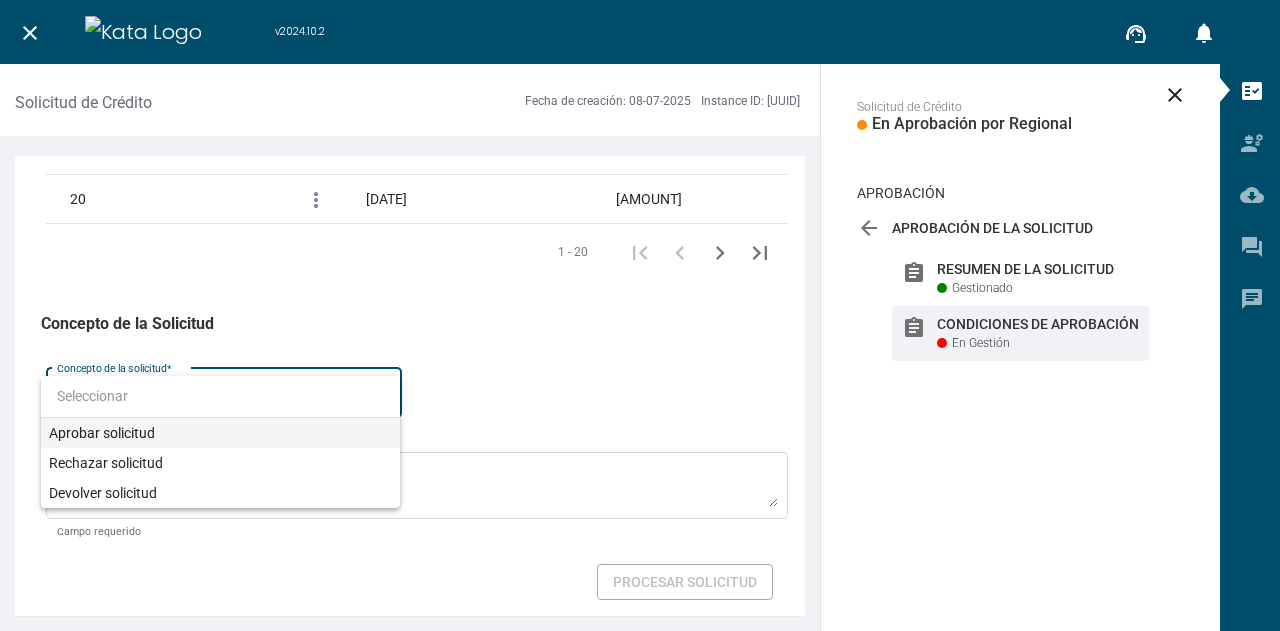 click on "Aprobar solicitud" at bounding box center (220, 433) 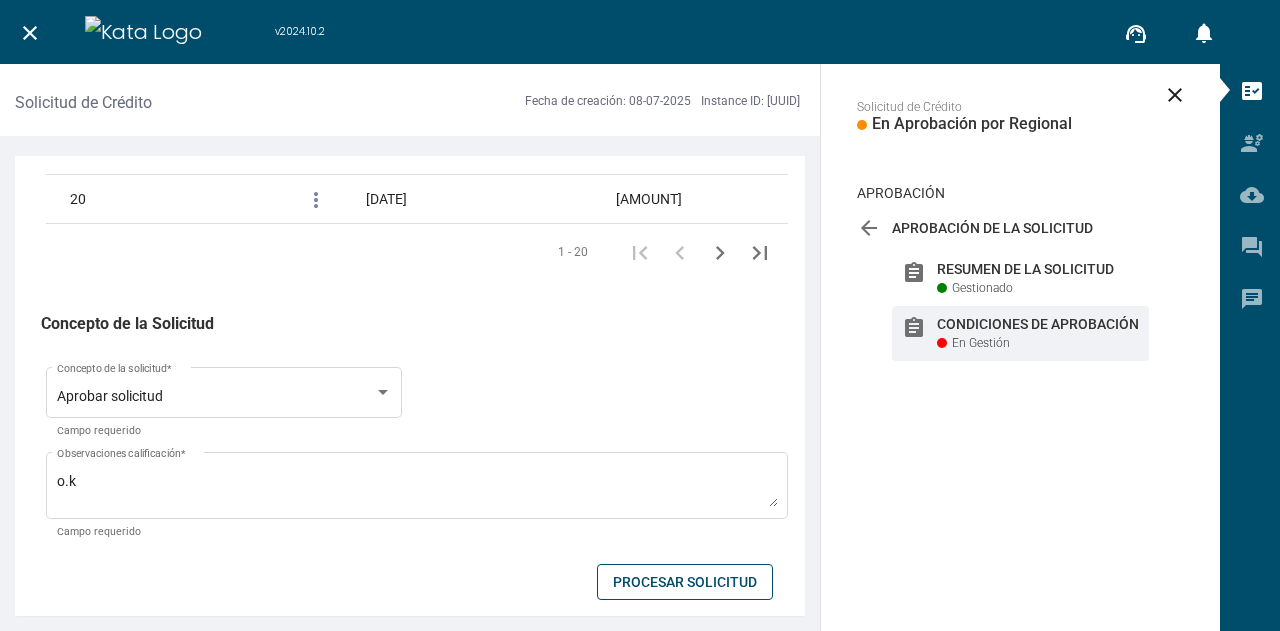 drag, startPoint x: 792, startPoint y: 517, endPoint x: 798, endPoint y: 489, distance: 28.635643 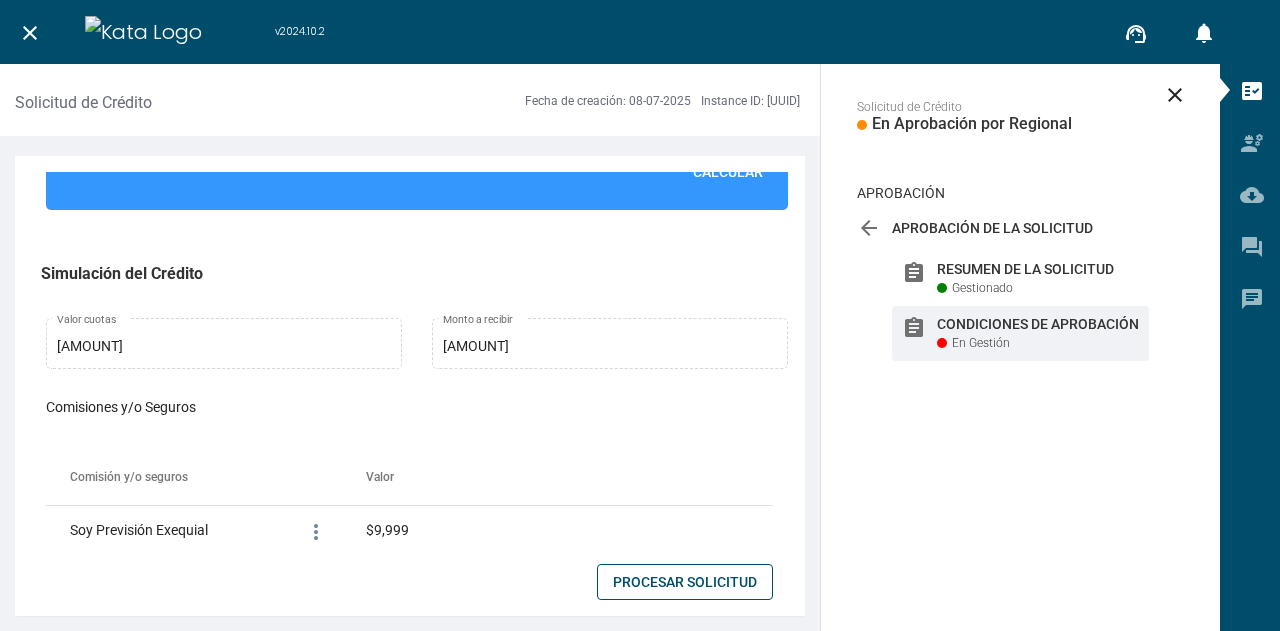 scroll, scrollTop: 1460, scrollLeft: 0, axis: vertical 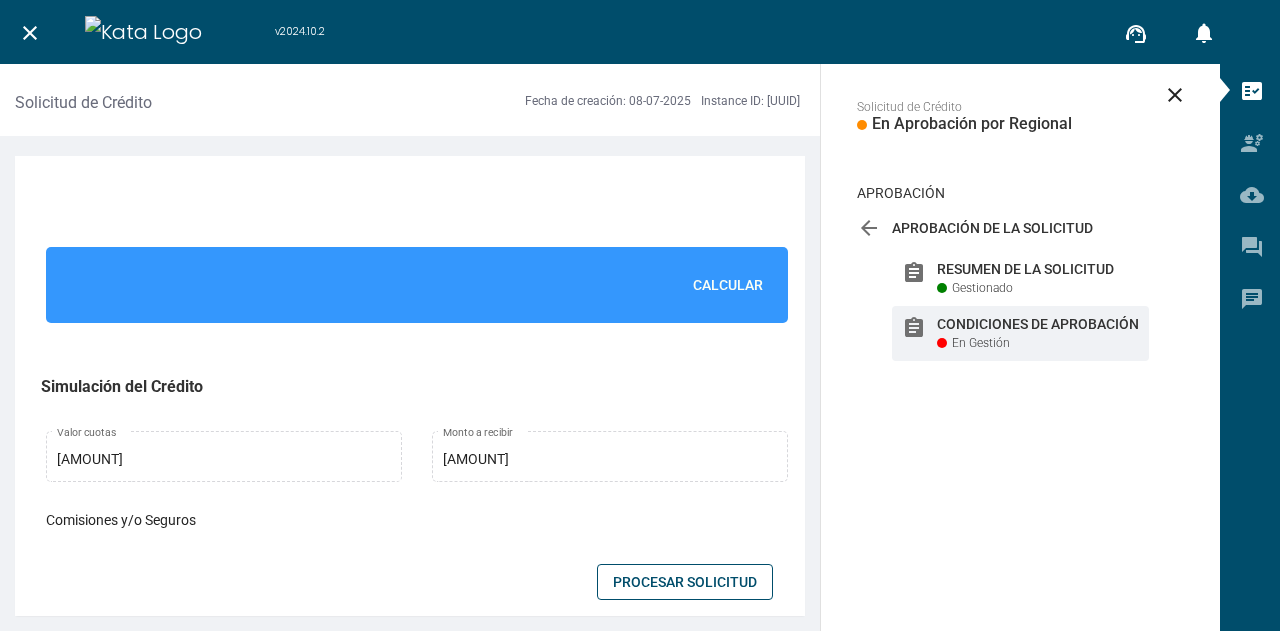 click on "Calcular" at bounding box center [728, 285] 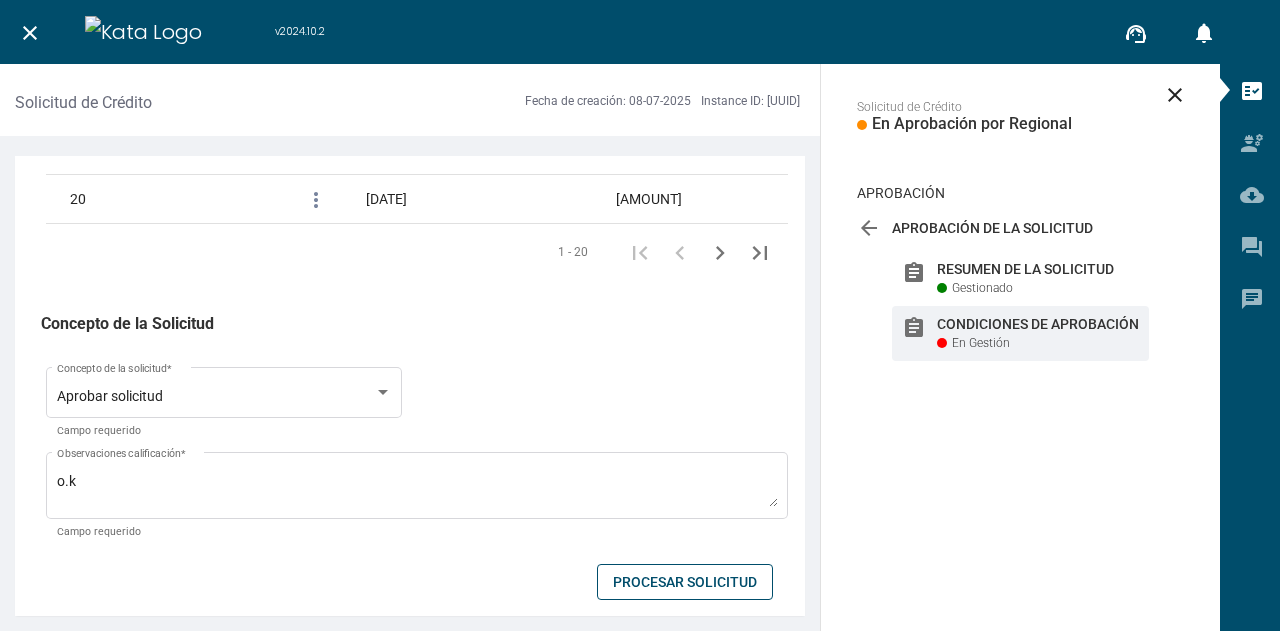 click on "Procesar Solicitud" at bounding box center [685, 582] 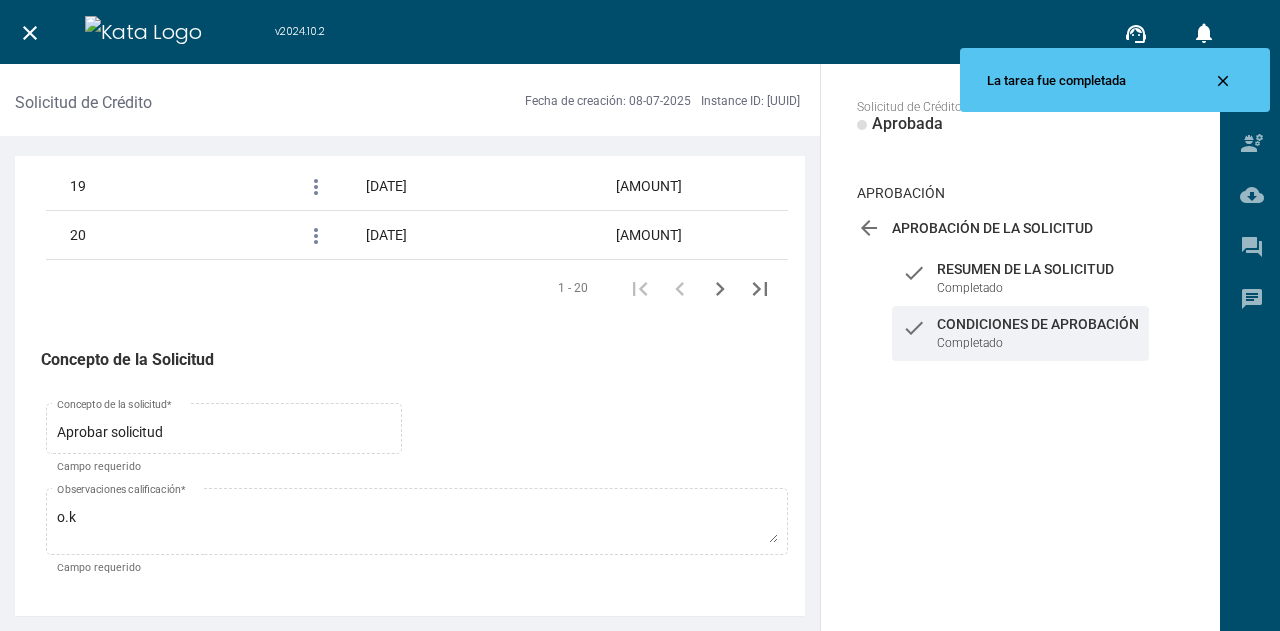 scroll, scrollTop: 3468, scrollLeft: 0, axis: vertical 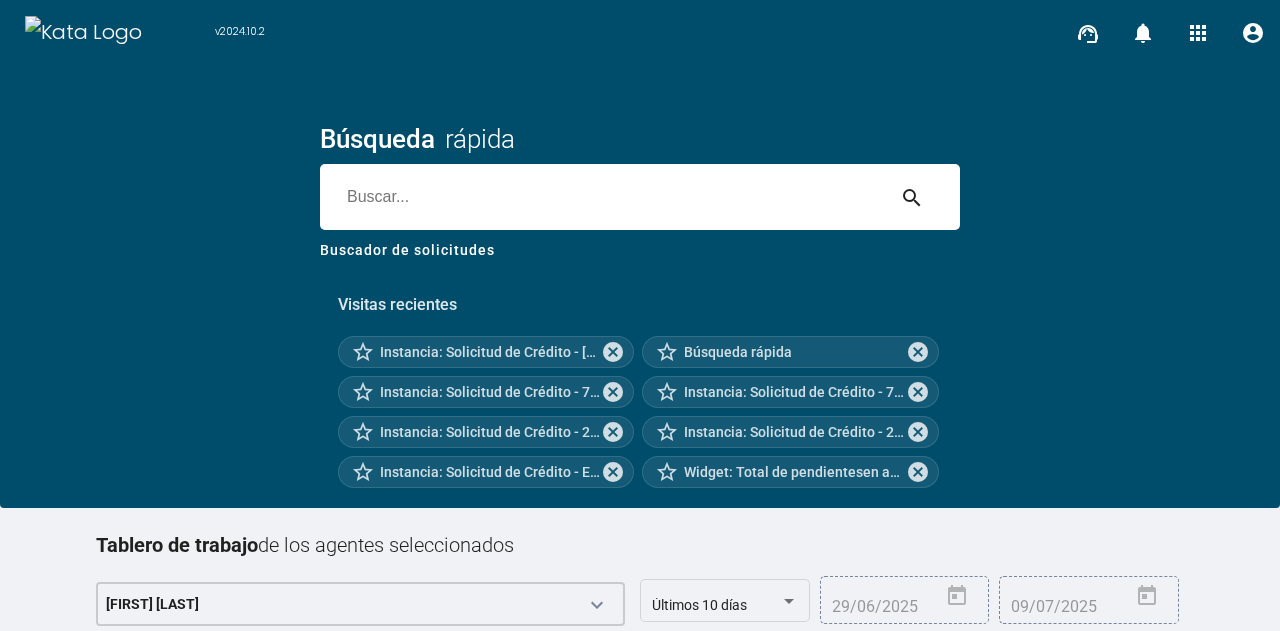 click at bounding box center (602, 197) 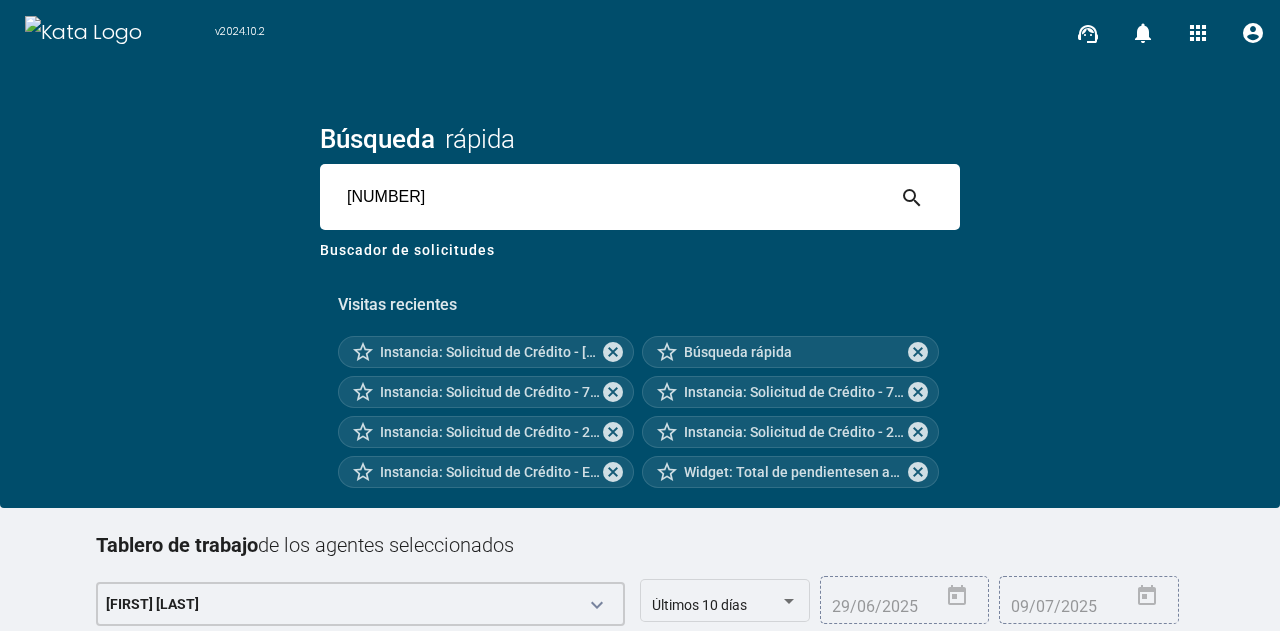 type on "5255794" 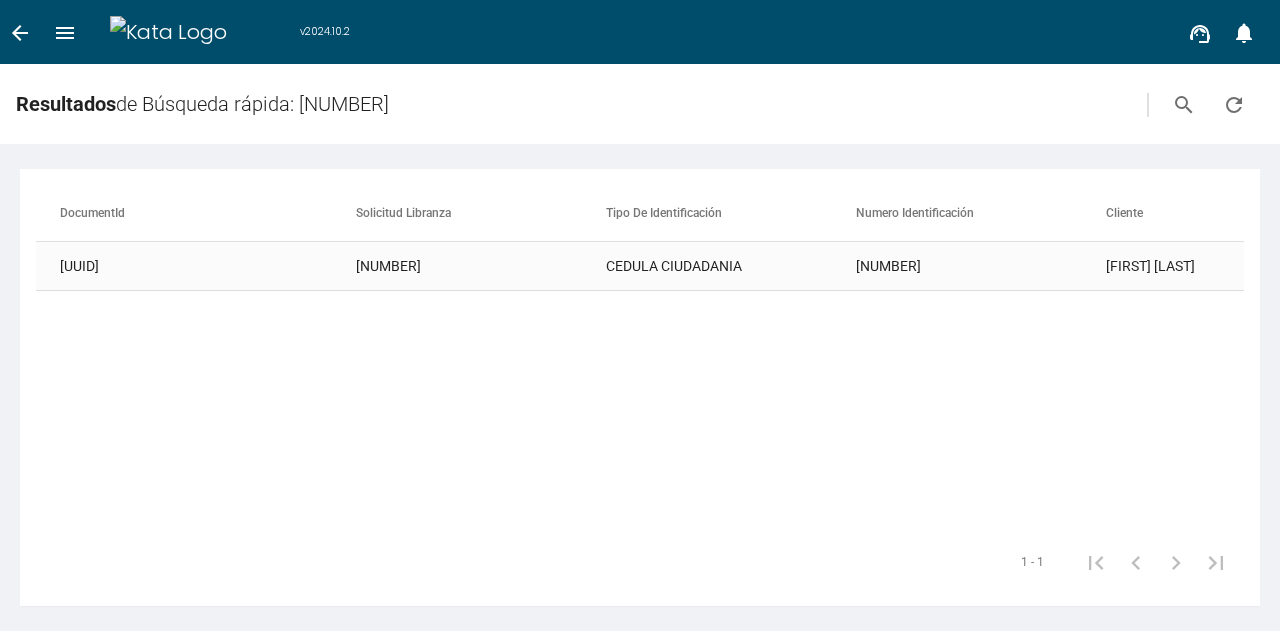 click on "CEDULA CIUDADANIA" at bounding box center [731, 266] 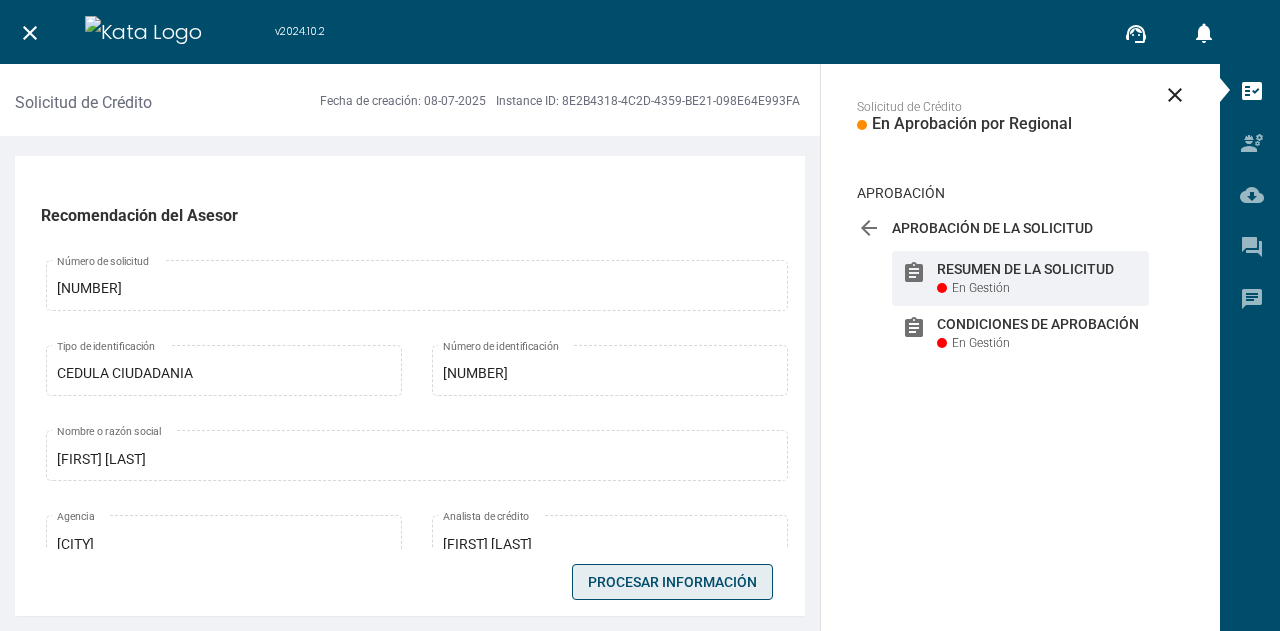 click on "Procesar Información" at bounding box center (672, 582) 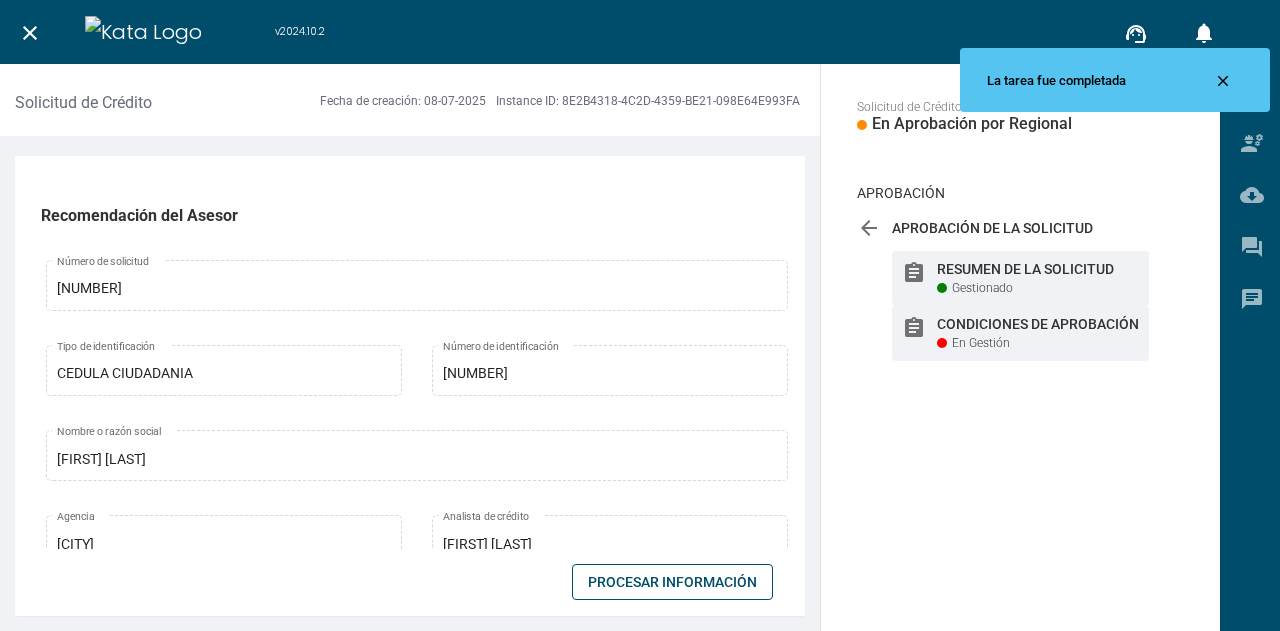 click on "En Gestión" at bounding box center (982, 288) 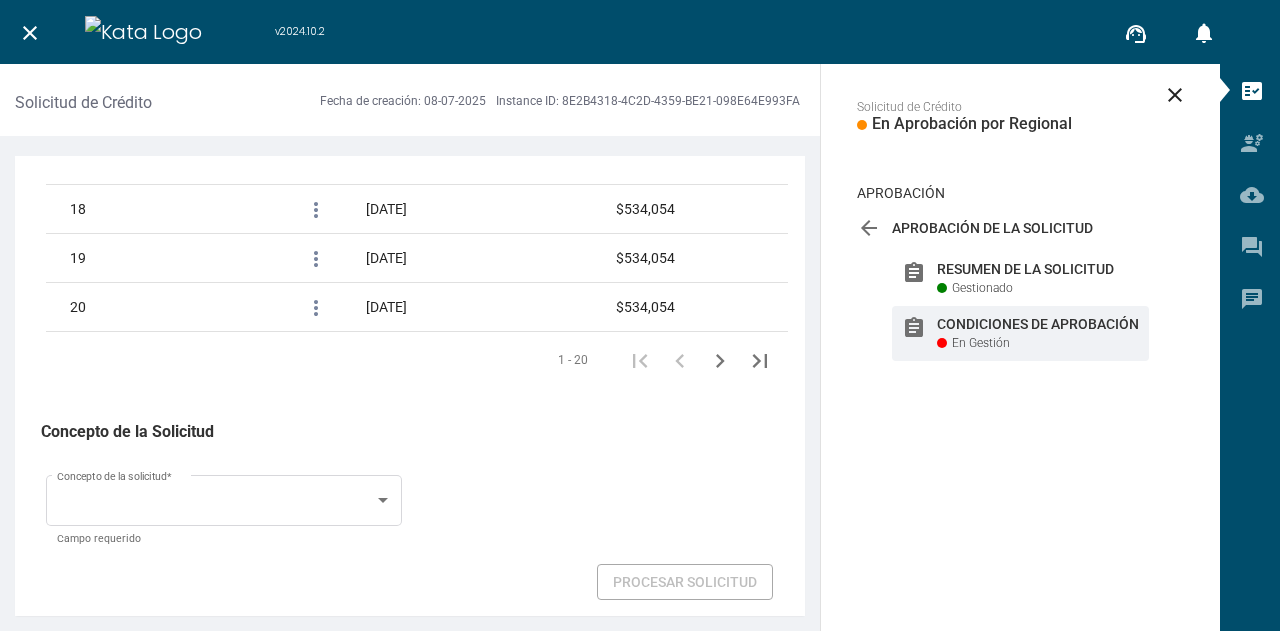 scroll, scrollTop: 3503, scrollLeft: 0, axis: vertical 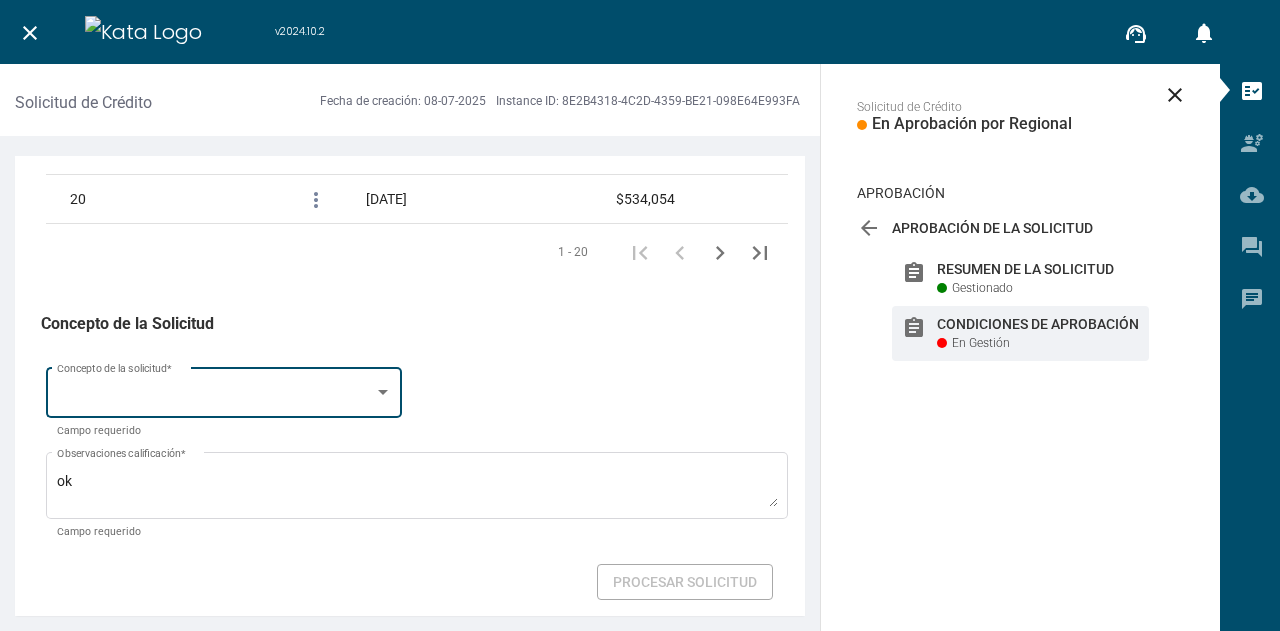 click on "Concepto de la solicitud   *" at bounding box center (224, 391) 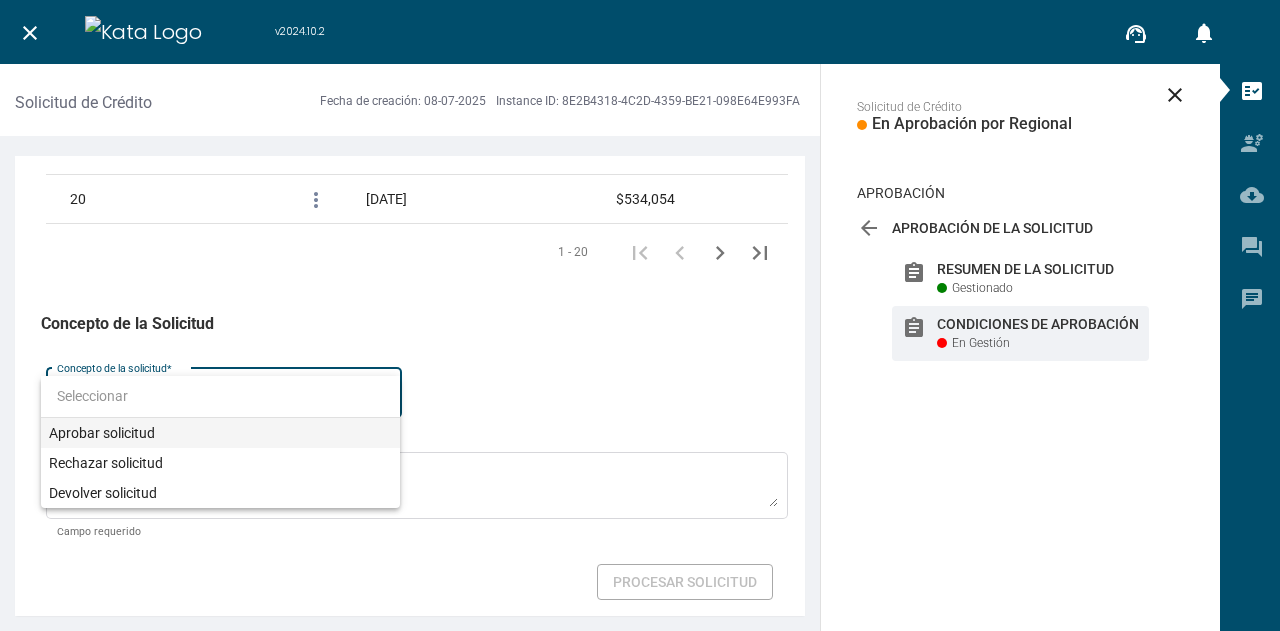 click on "Aprobar solicitud" at bounding box center (220, 433) 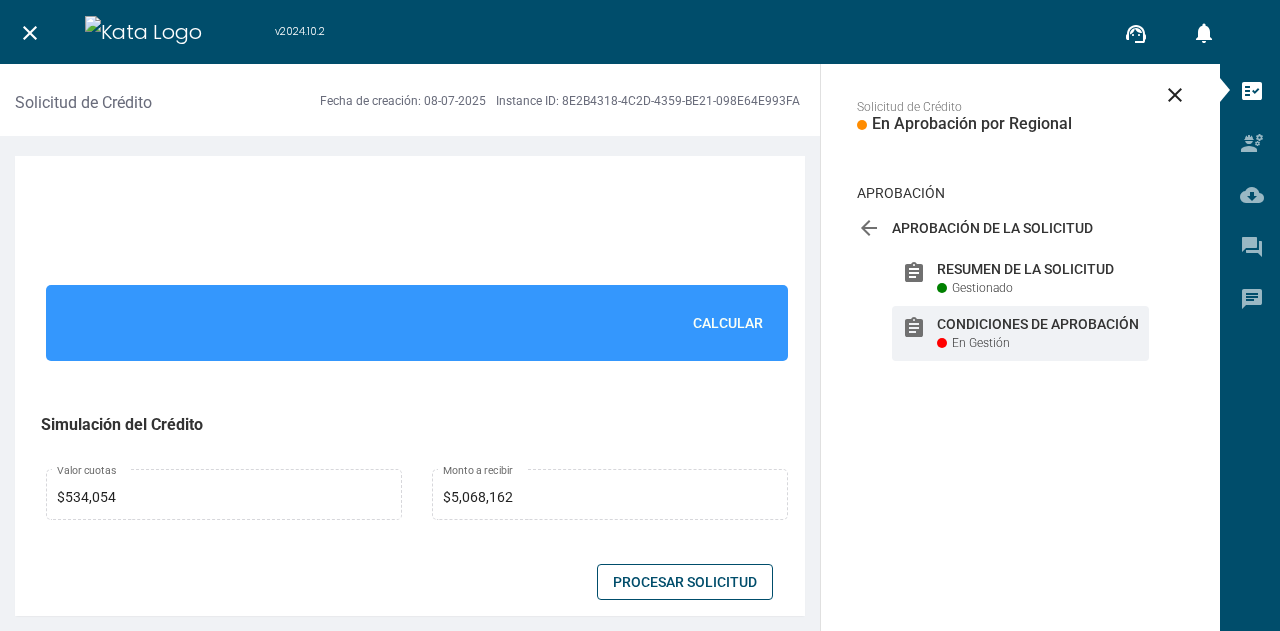 scroll, scrollTop: 1330, scrollLeft: 0, axis: vertical 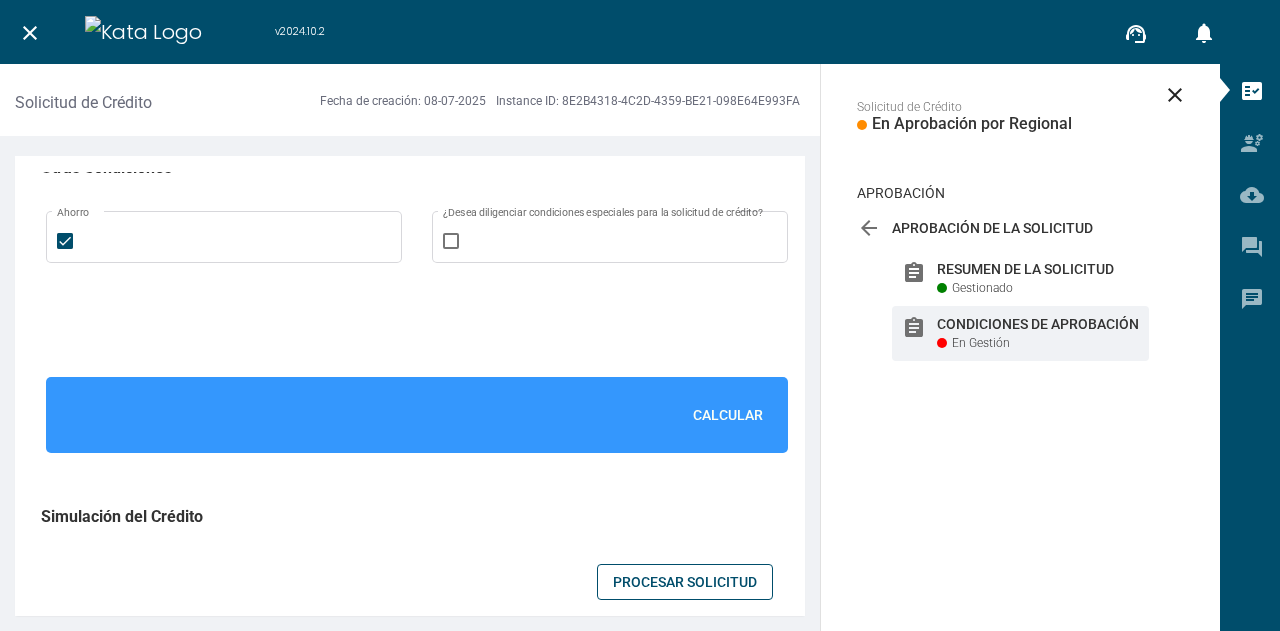 click on "Calcular" at bounding box center [728, 415] 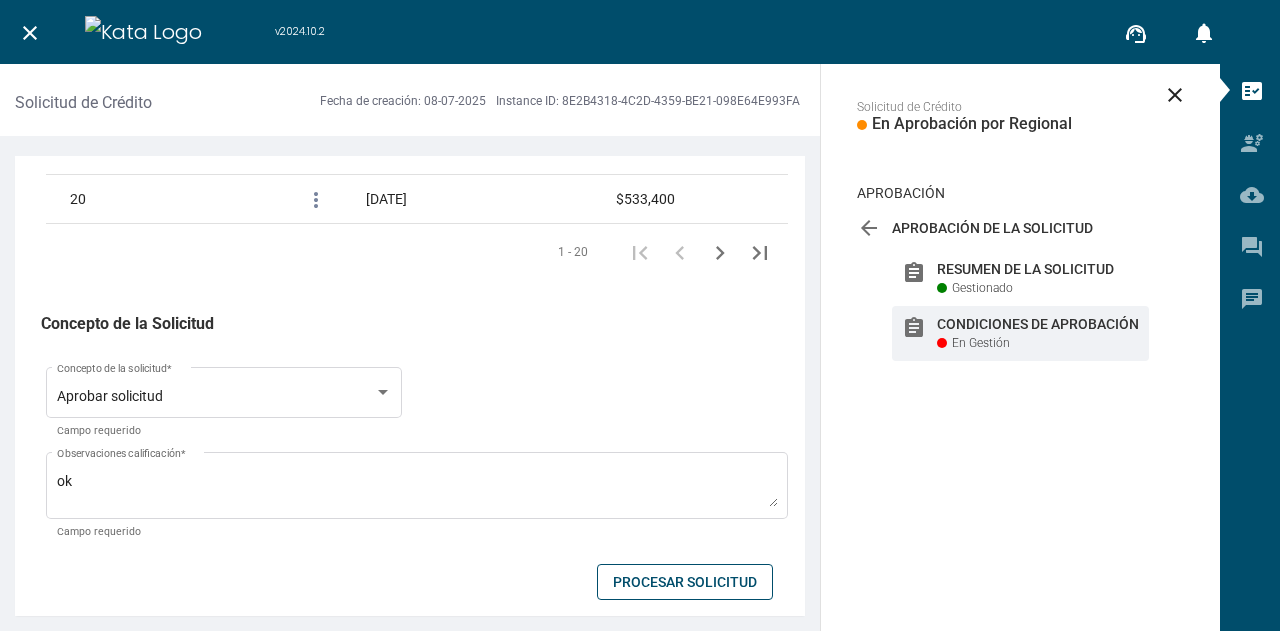 click on "Procesar Solicitud" at bounding box center (685, 582) 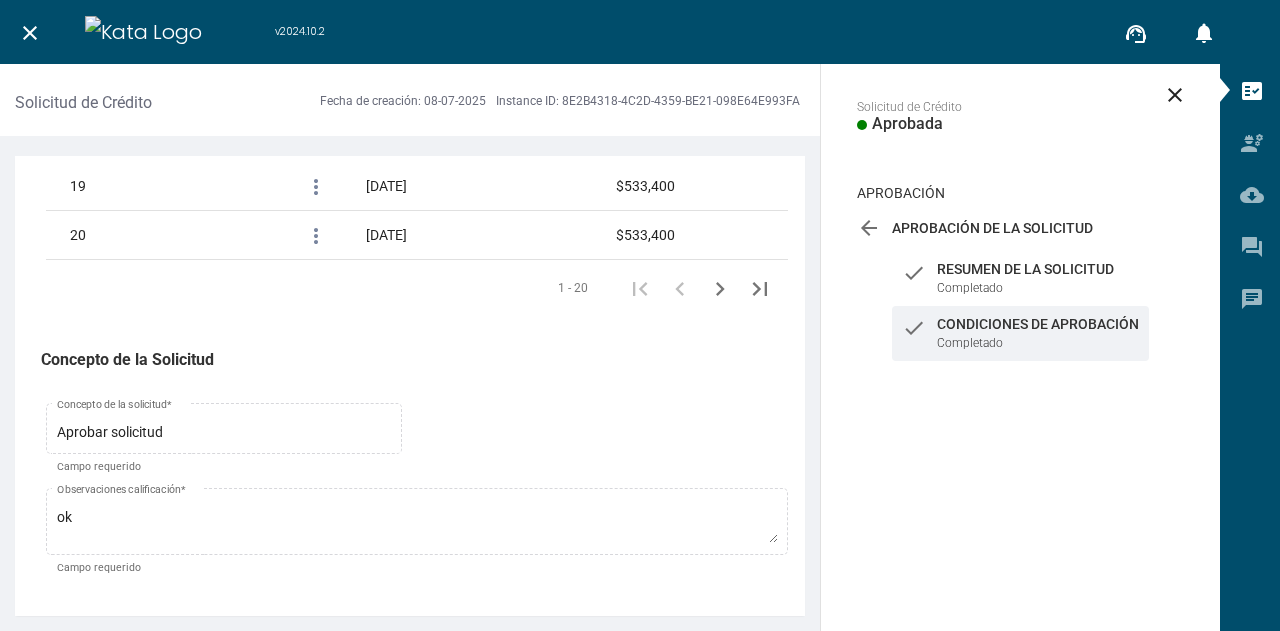 scroll, scrollTop: 3468, scrollLeft: 0, axis: vertical 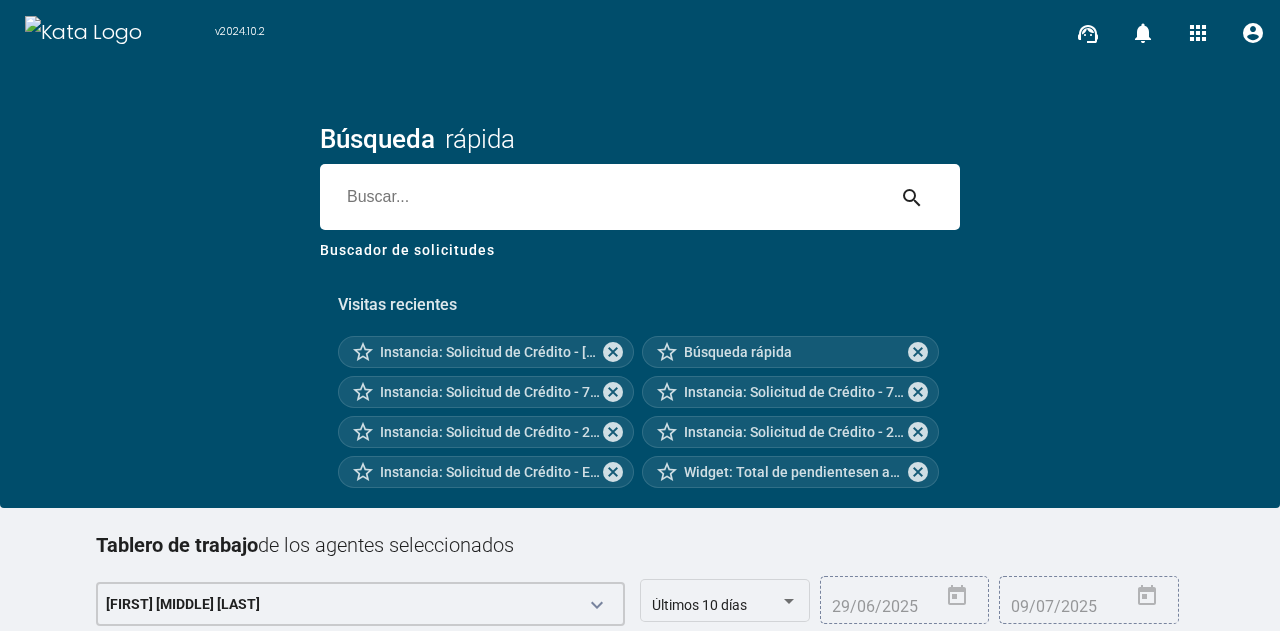 click at bounding box center [602, 197] 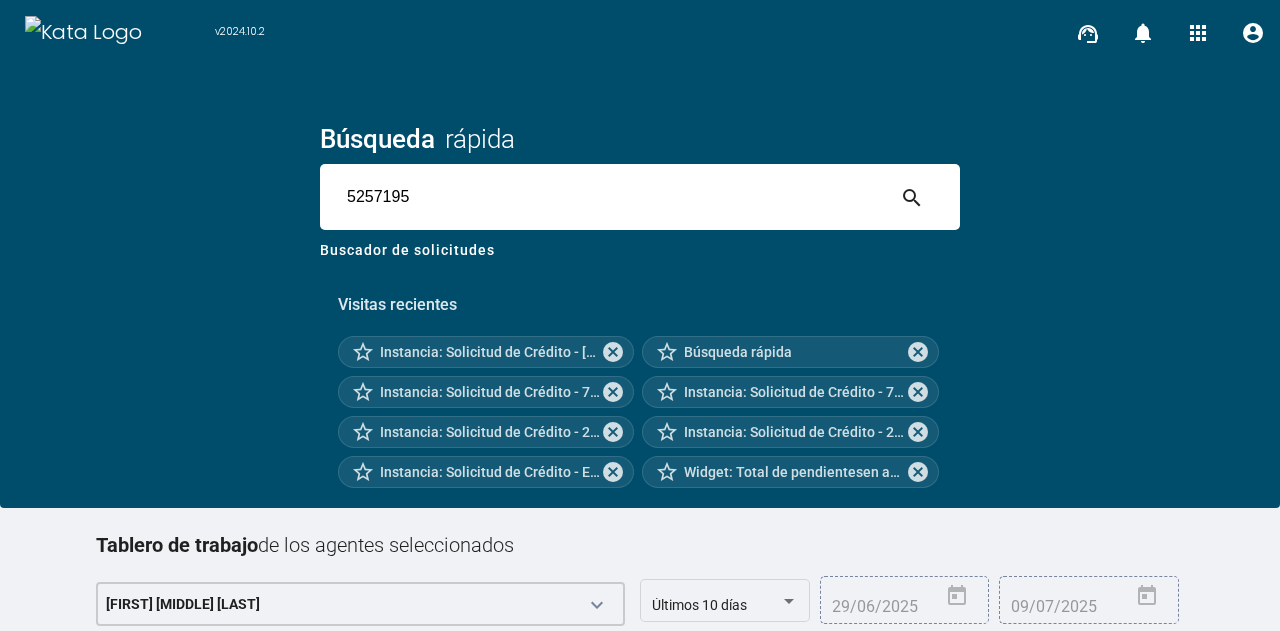 type on "5257195" 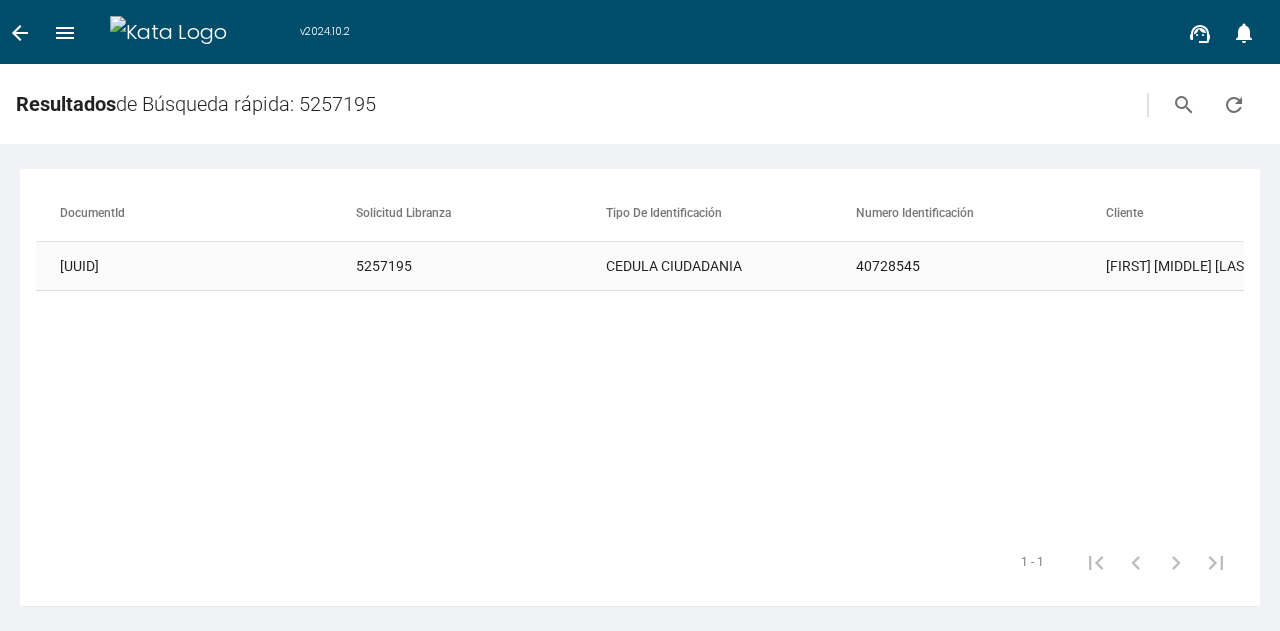 click on "5257195" at bounding box center (481, 266) 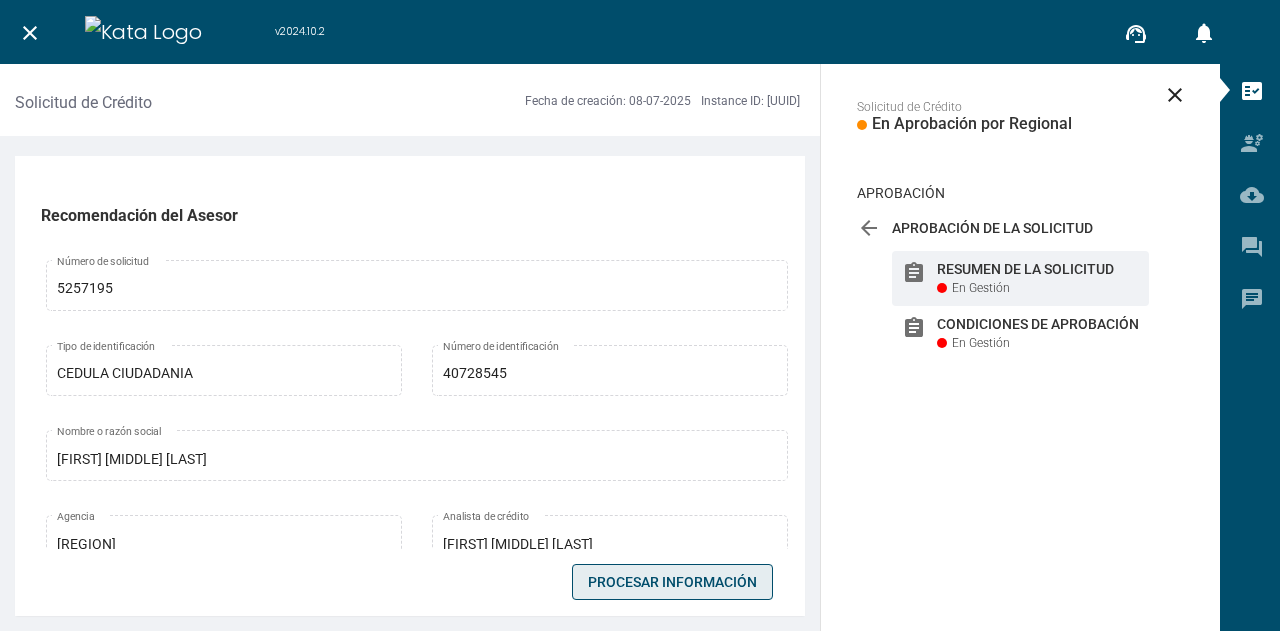 click on "Procesar Información" at bounding box center (672, 582) 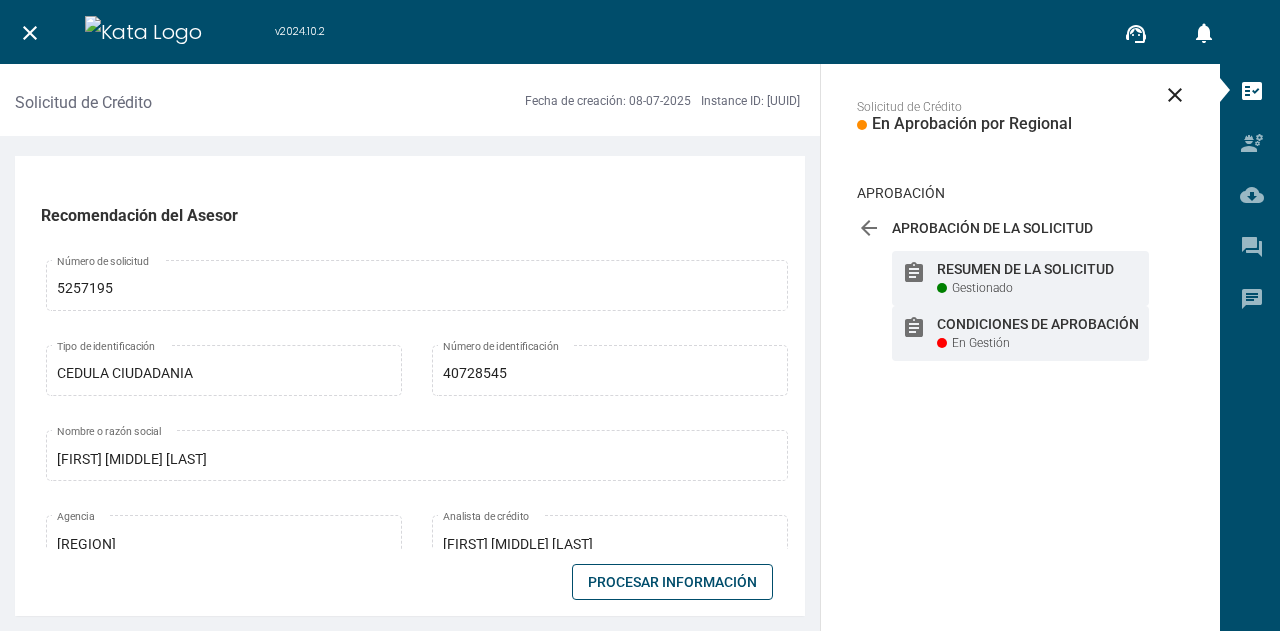 click on "Condiciones de Aprobación" at bounding box center [1038, 269] 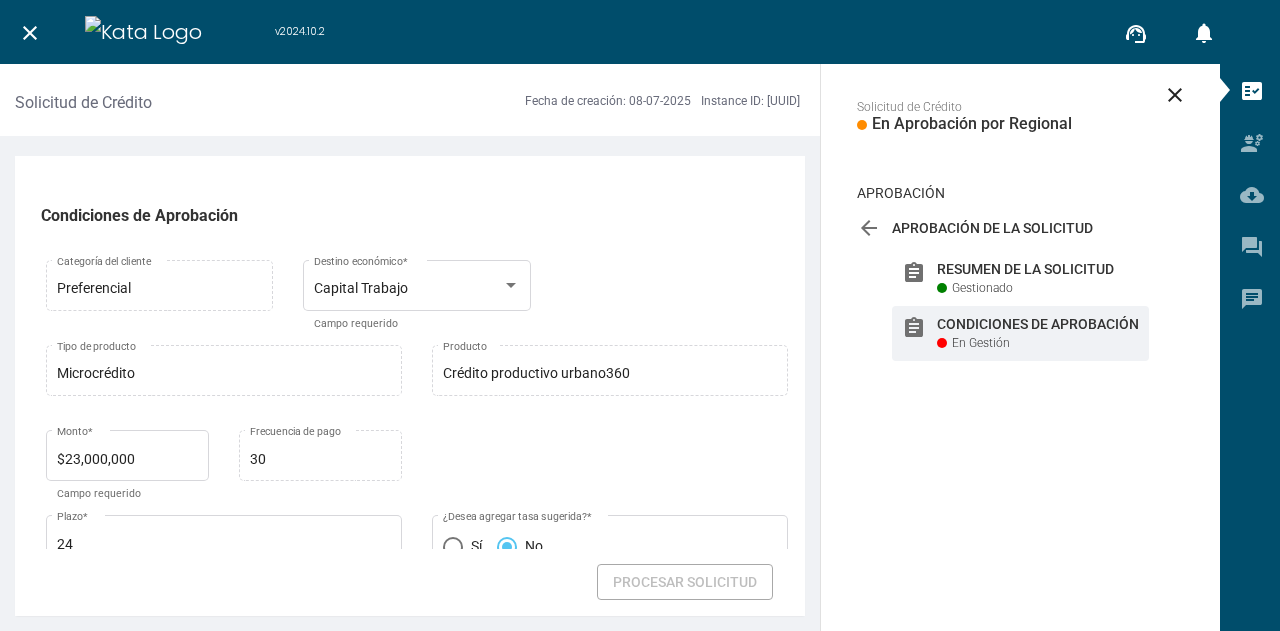 click on "close Solicitud de Crédito En Aprobación por Regional Aprobación arrow_back Aprobación de la Solicitud  En Proceso  assignment Resumen de la Solicitud Gestionado assignment Condiciones de Aprobación En Gestión" at bounding box center [1020, 347] 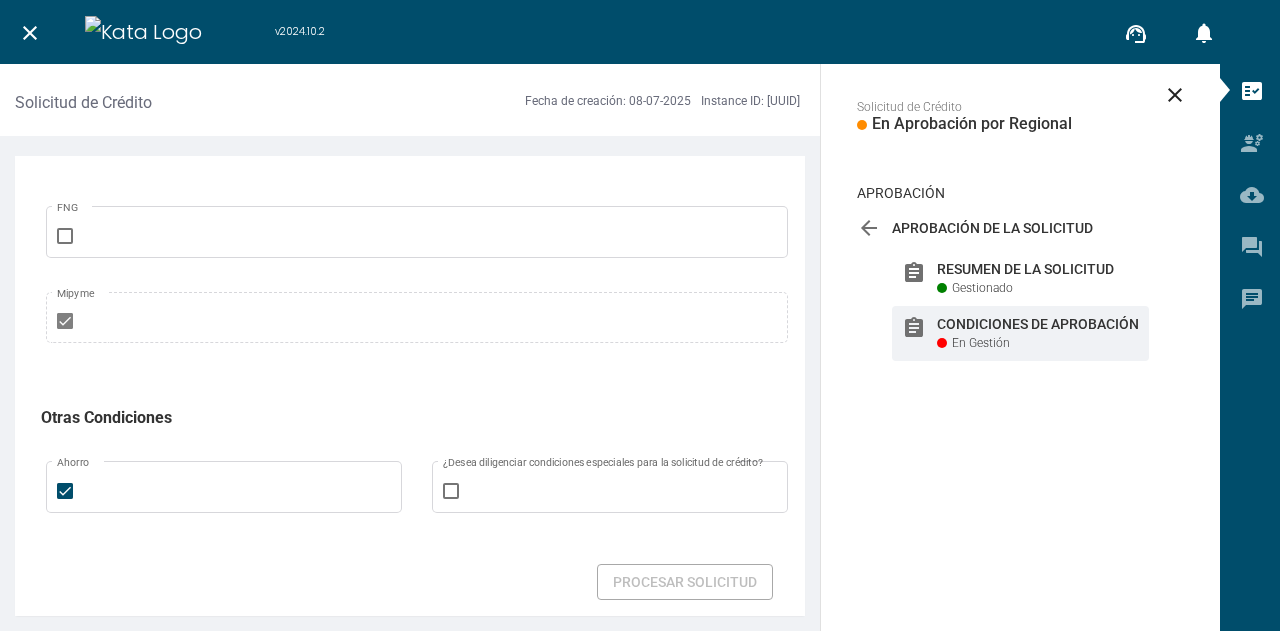 scroll, scrollTop: 3454, scrollLeft: 0, axis: vertical 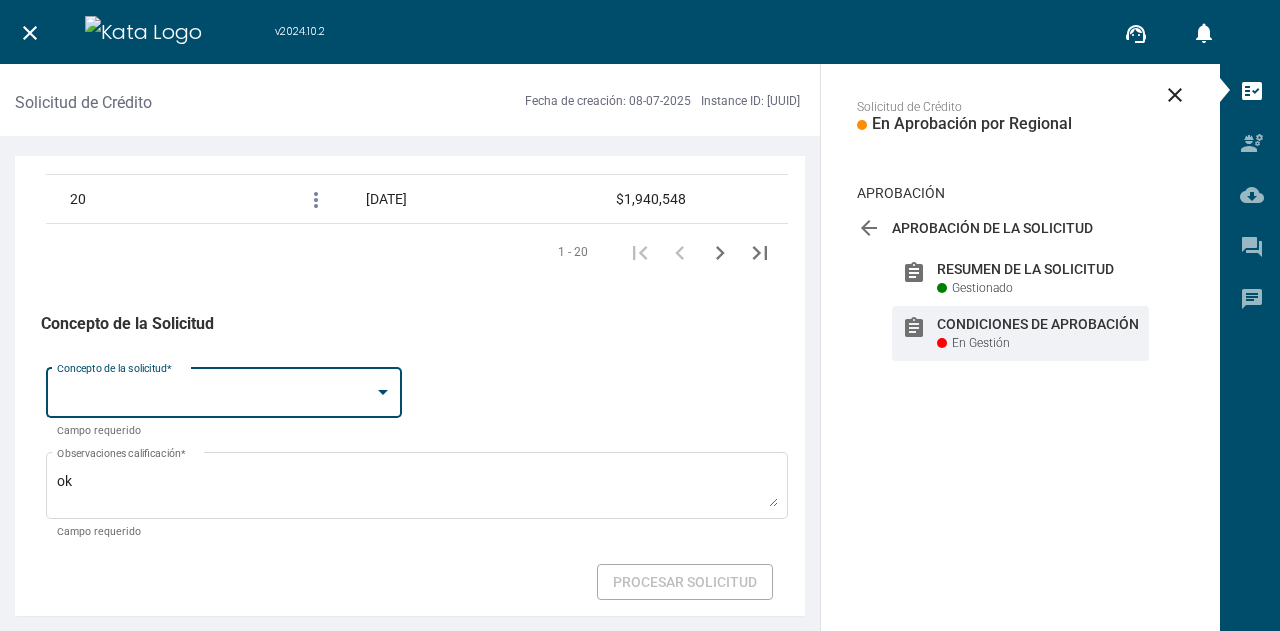 click at bounding box center (215, 397) 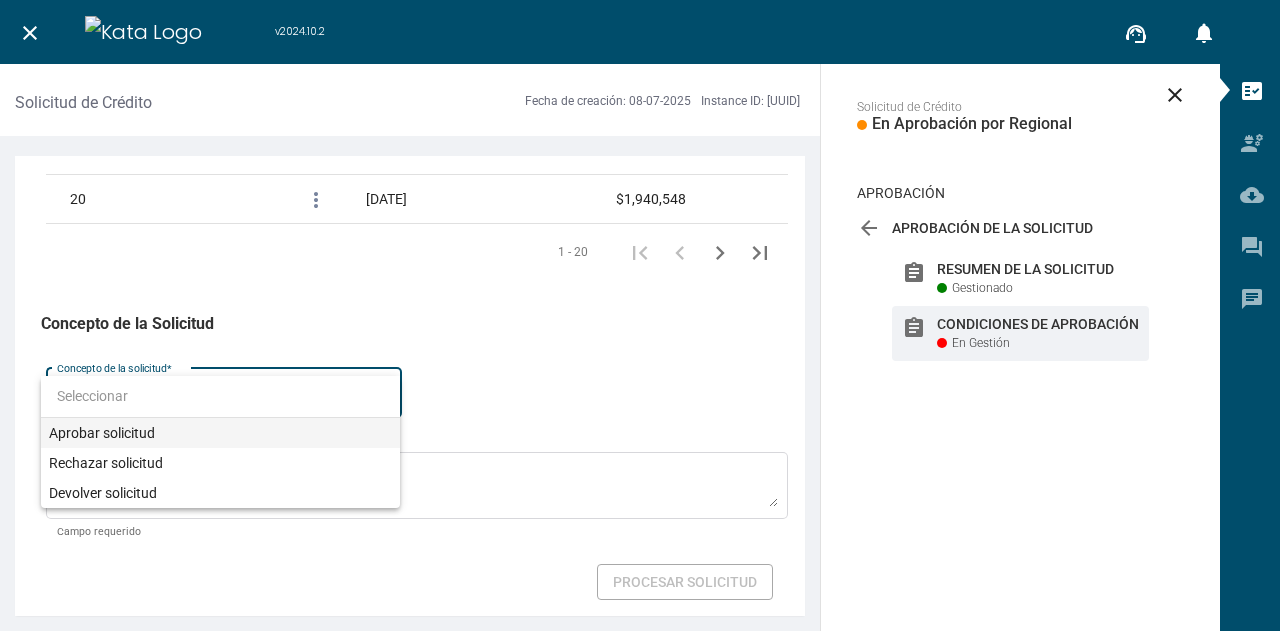 click on "Aprobar solicitud" at bounding box center [220, 433] 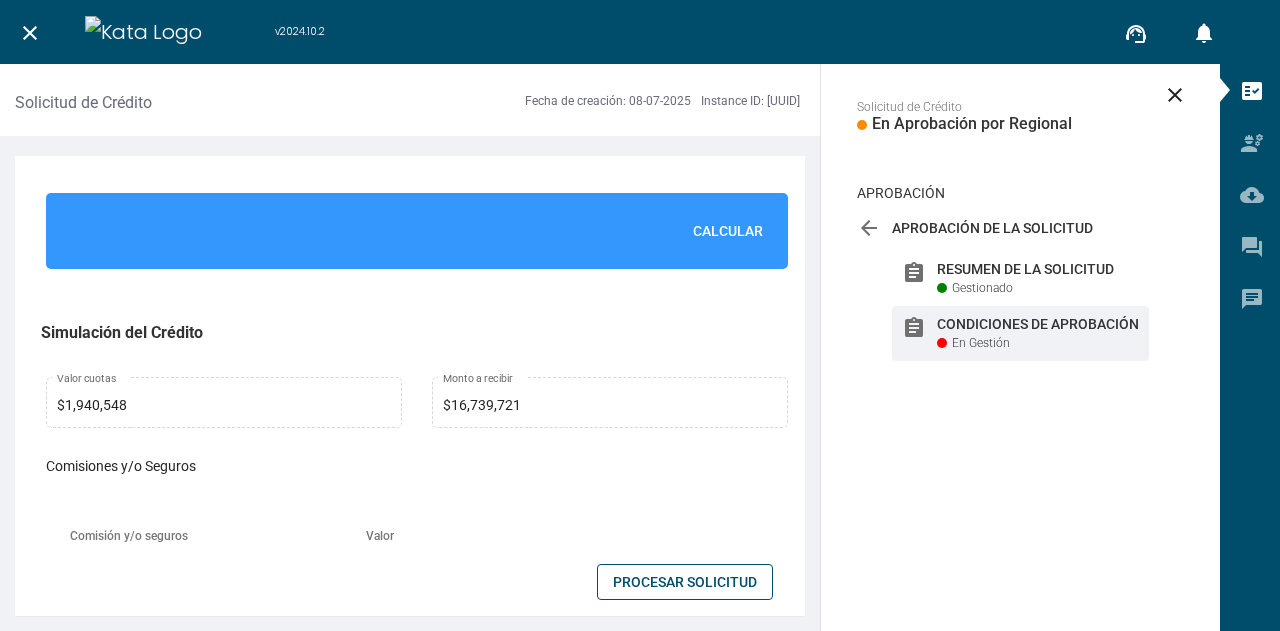 scroll, scrollTop: 1424, scrollLeft: 0, axis: vertical 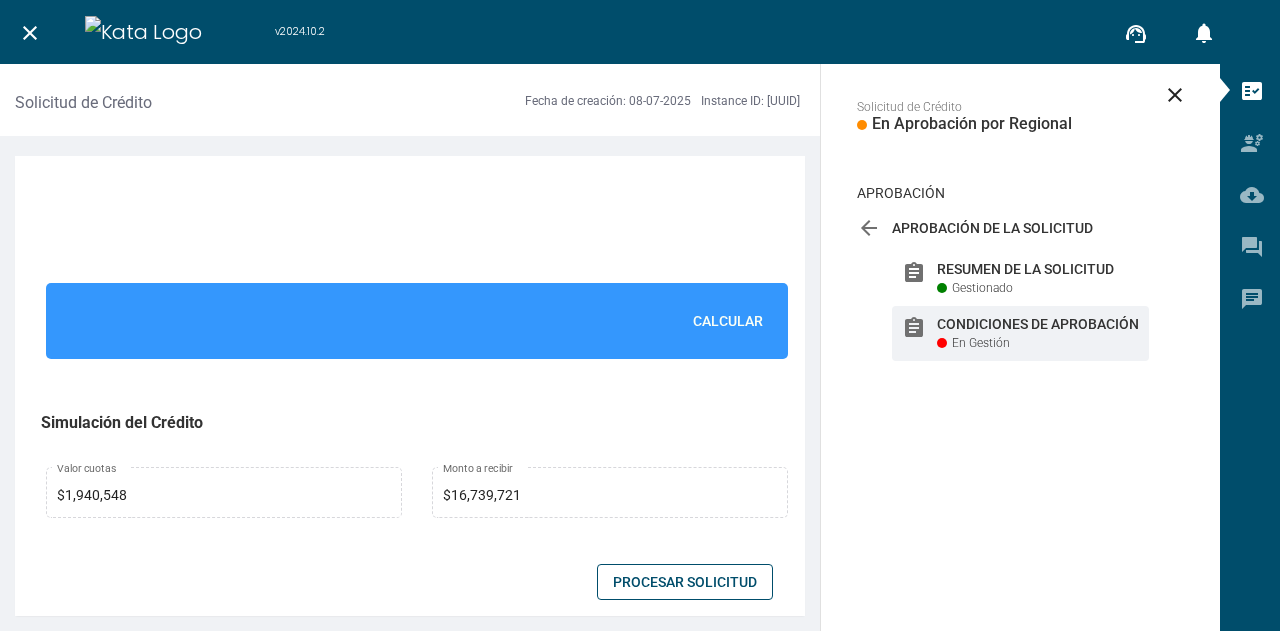 click on "Calcular" at bounding box center [728, 321] 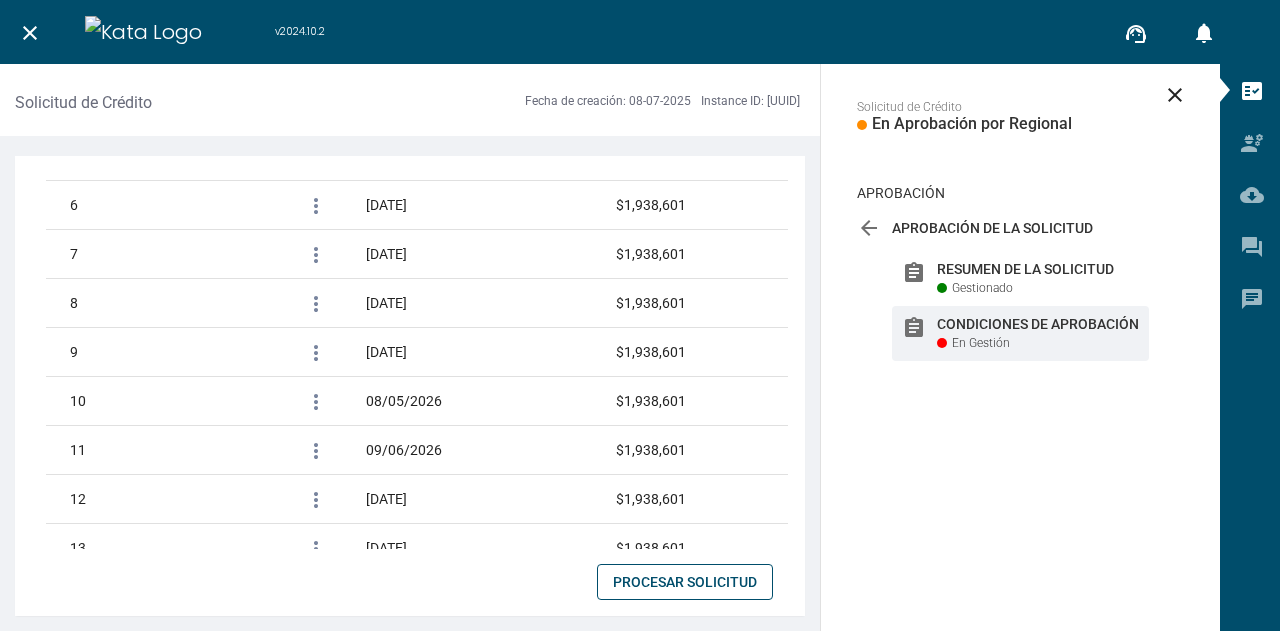 scroll, scrollTop: 3454, scrollLeft: 0, axis: vertical 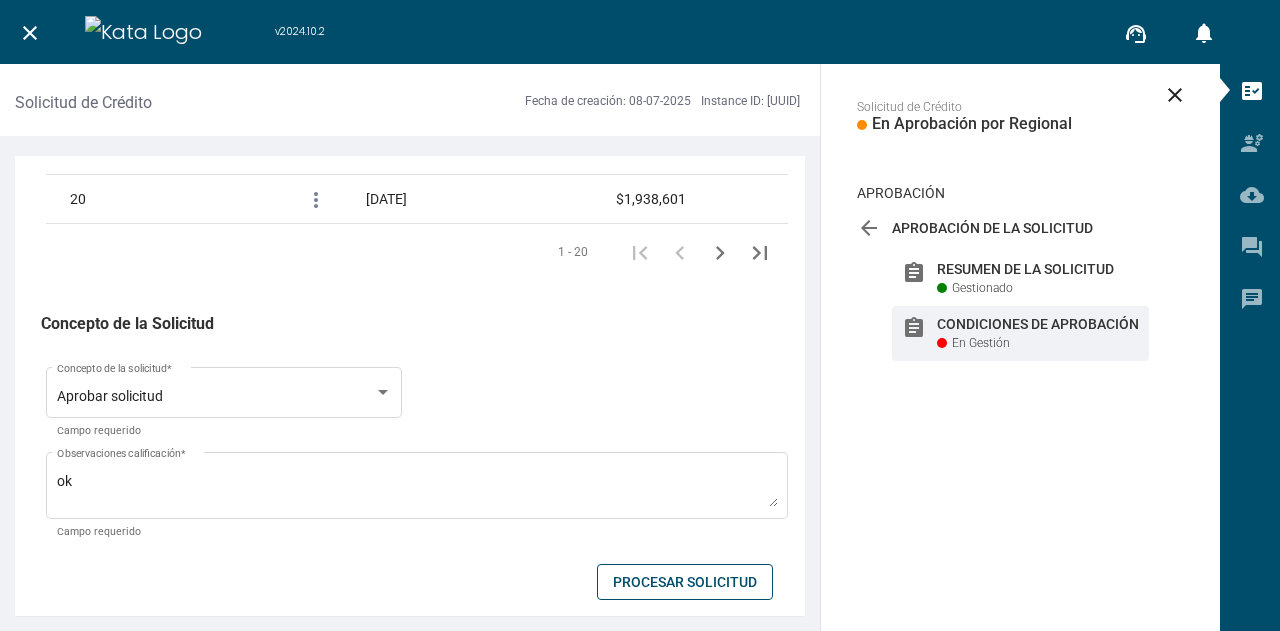 click on "Procesar Solicitud" at bounding box center [685, 582] 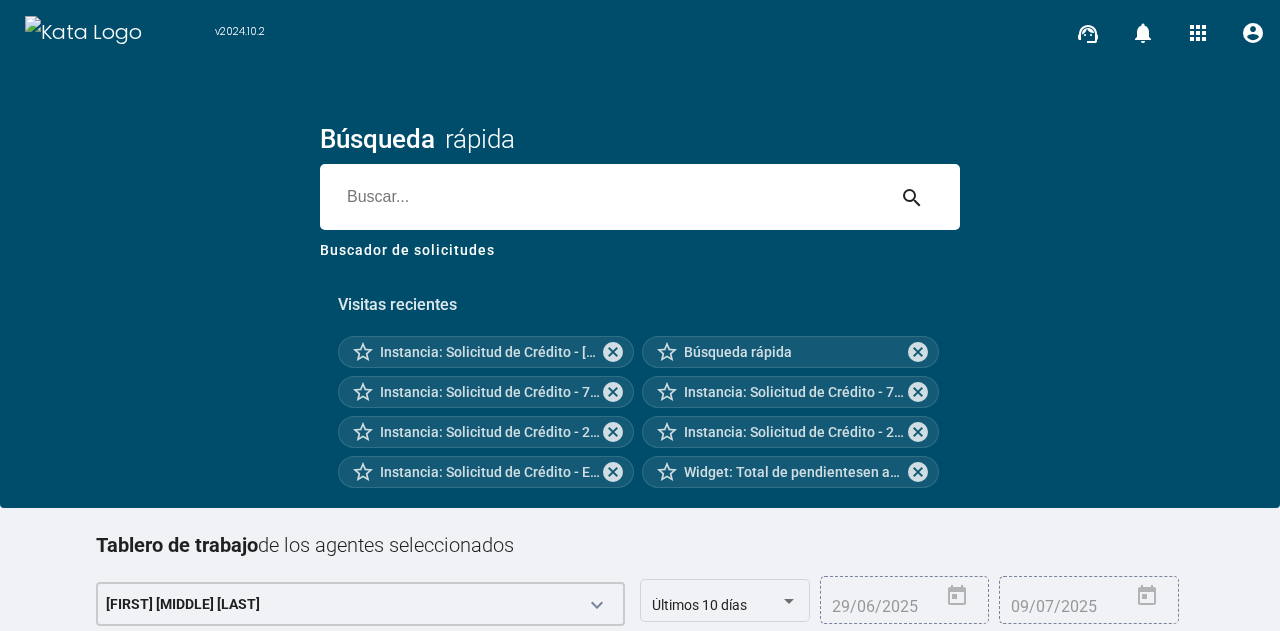 scroll, scrollTop: 0, scrollLeft: 0, axis: both 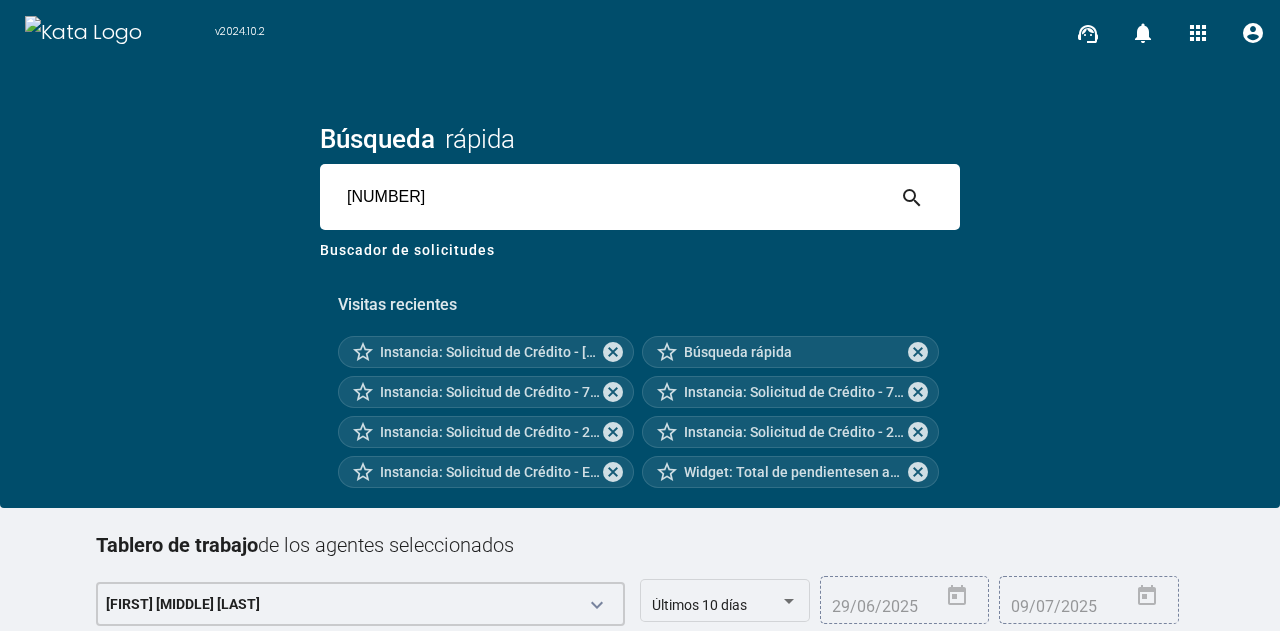 type on "5256130" 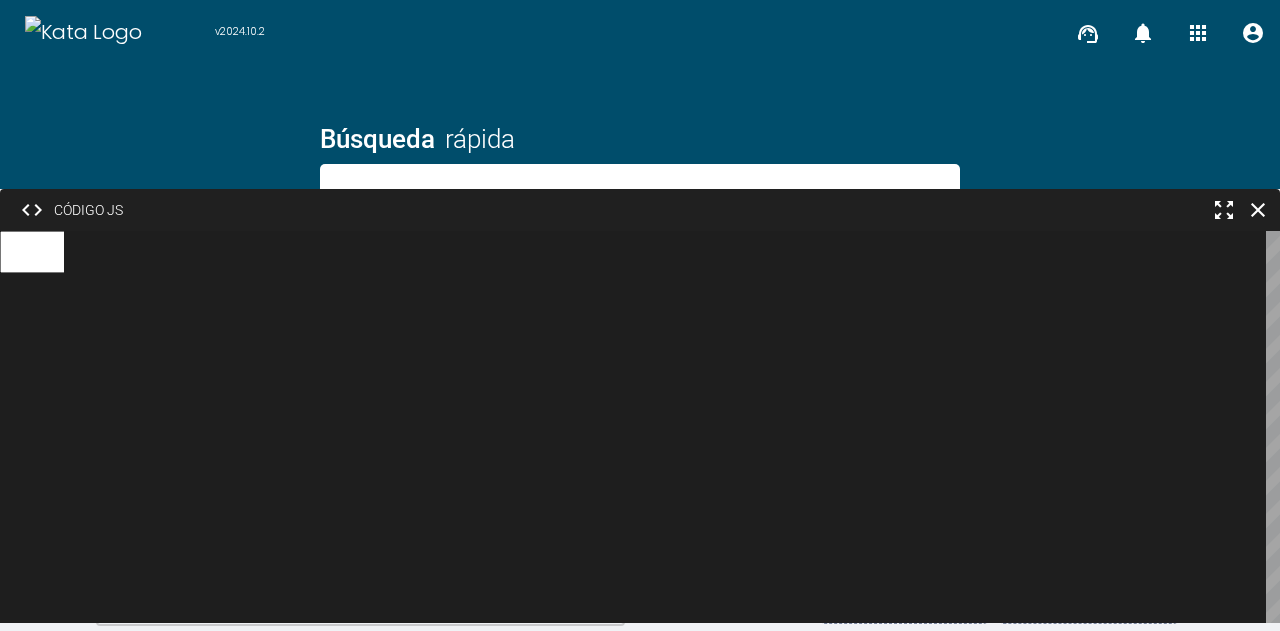scroll, scrollTop: 0, scrollLeft: 0, axis: both 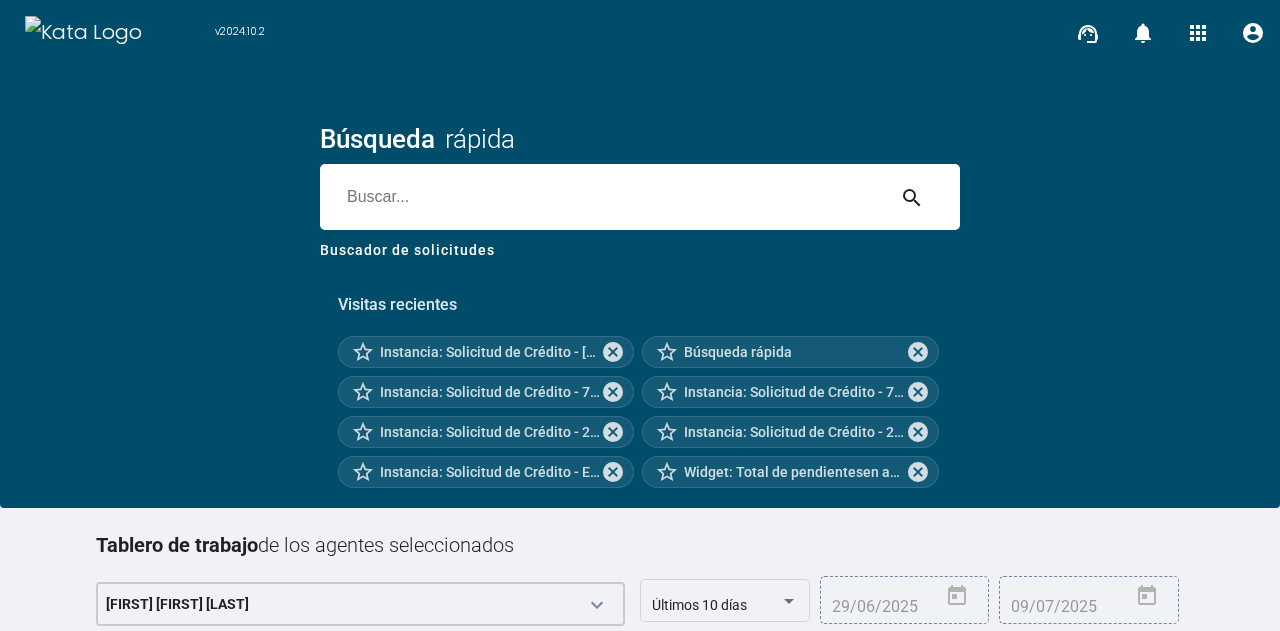 click on "search" at bounding box center [640, 197] 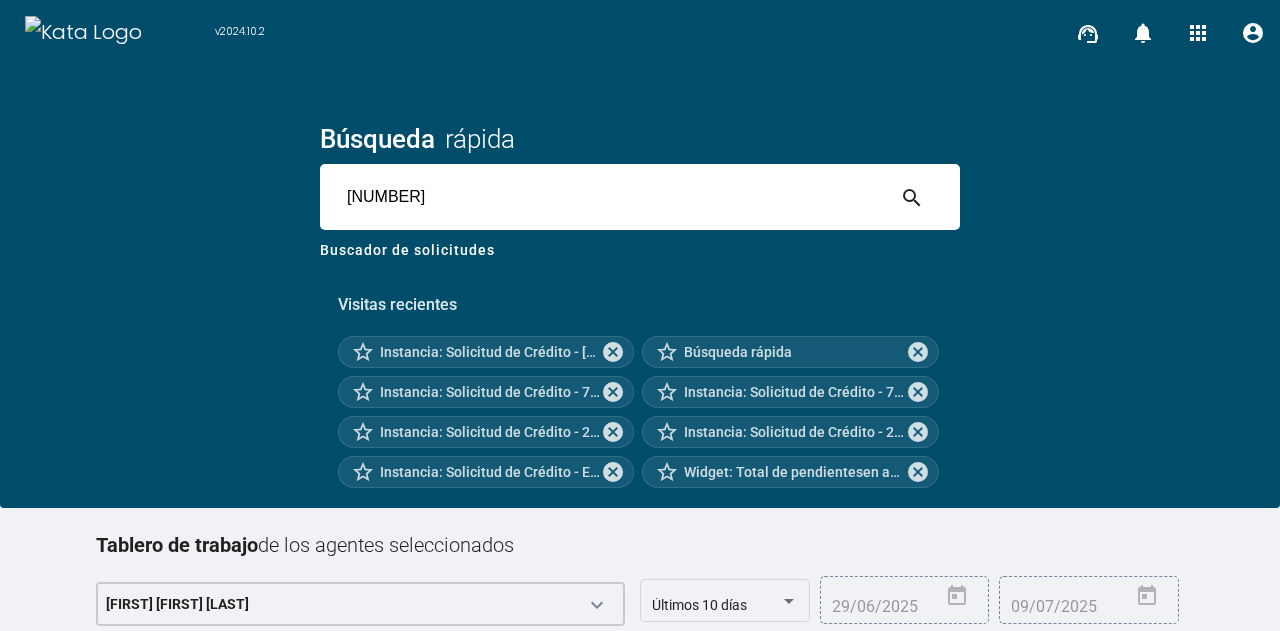 type on "[NUMBER]" 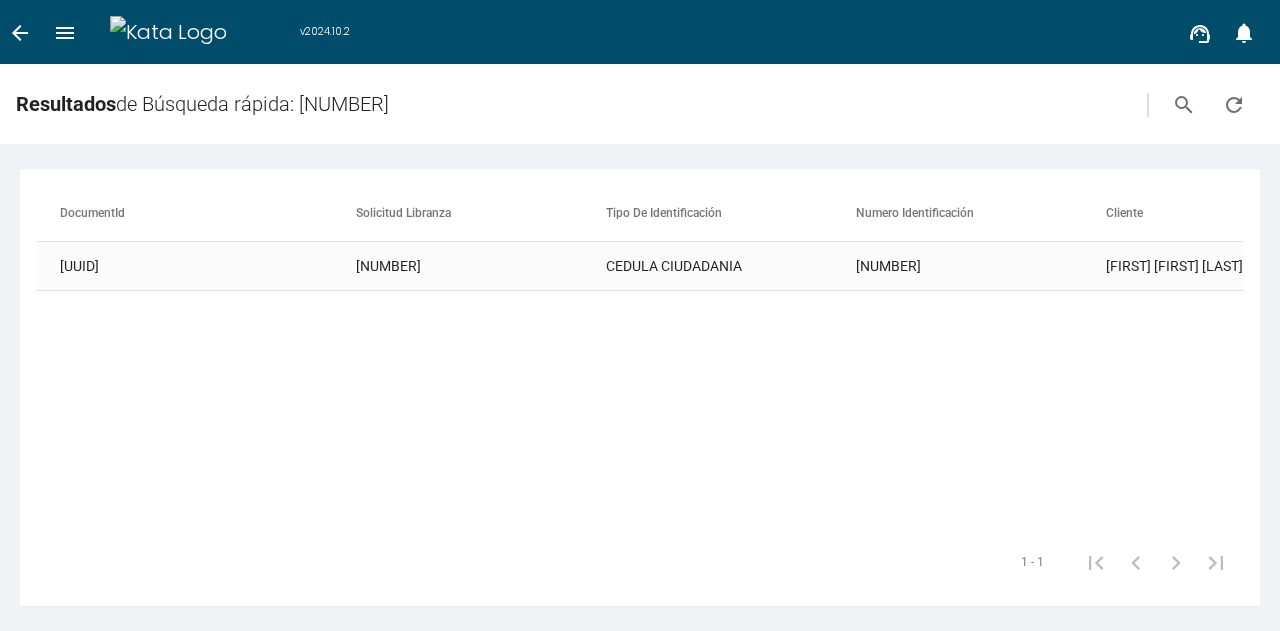click on "[NUMBER]" at bounding box center (481, 266) 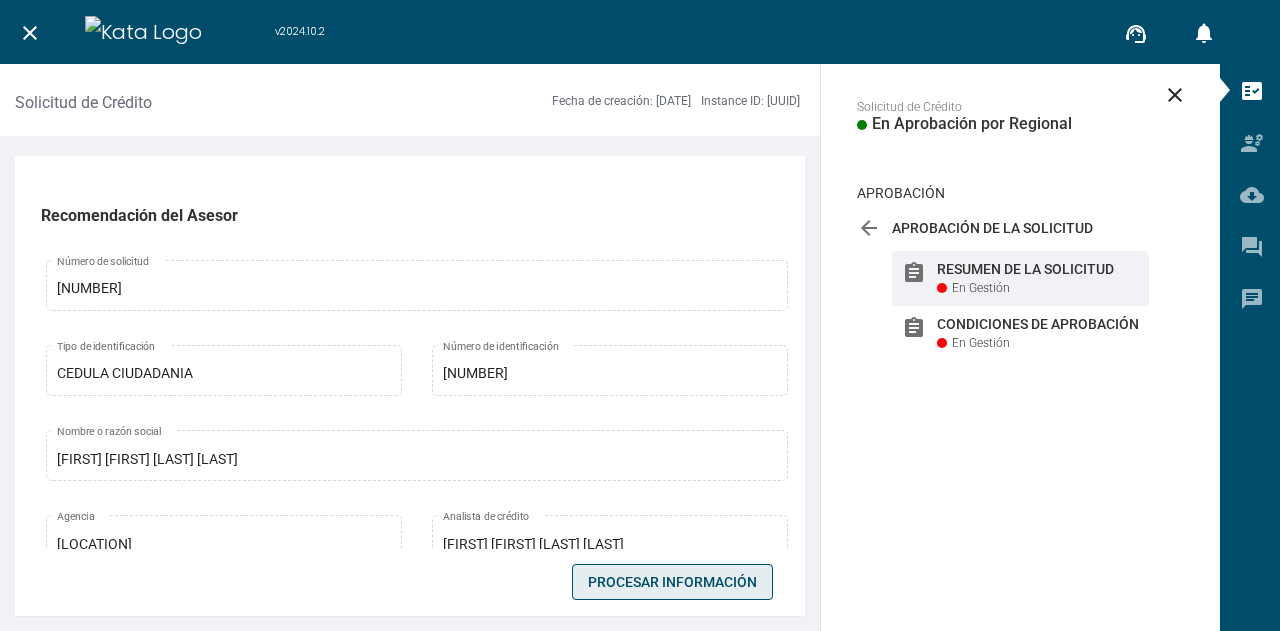 click on "Procesar Información" at bounding box center [672, 582] 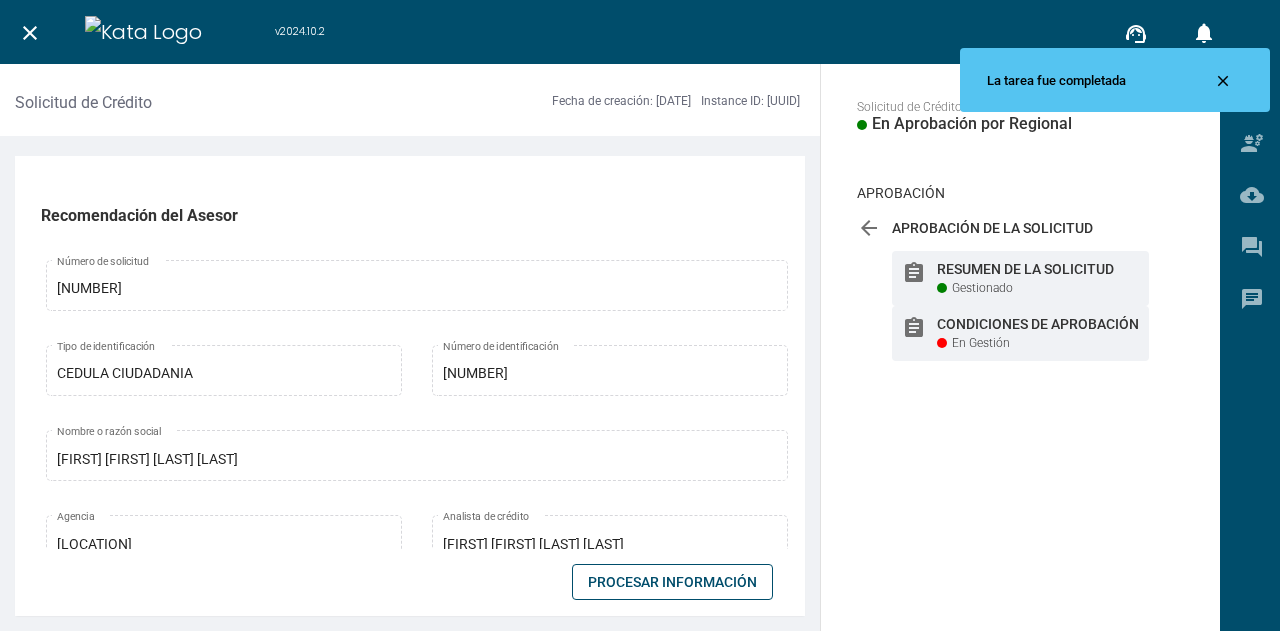 click on "assignment Condiciones de Aprobación En Gestión" at bounding box center (1020, 333) 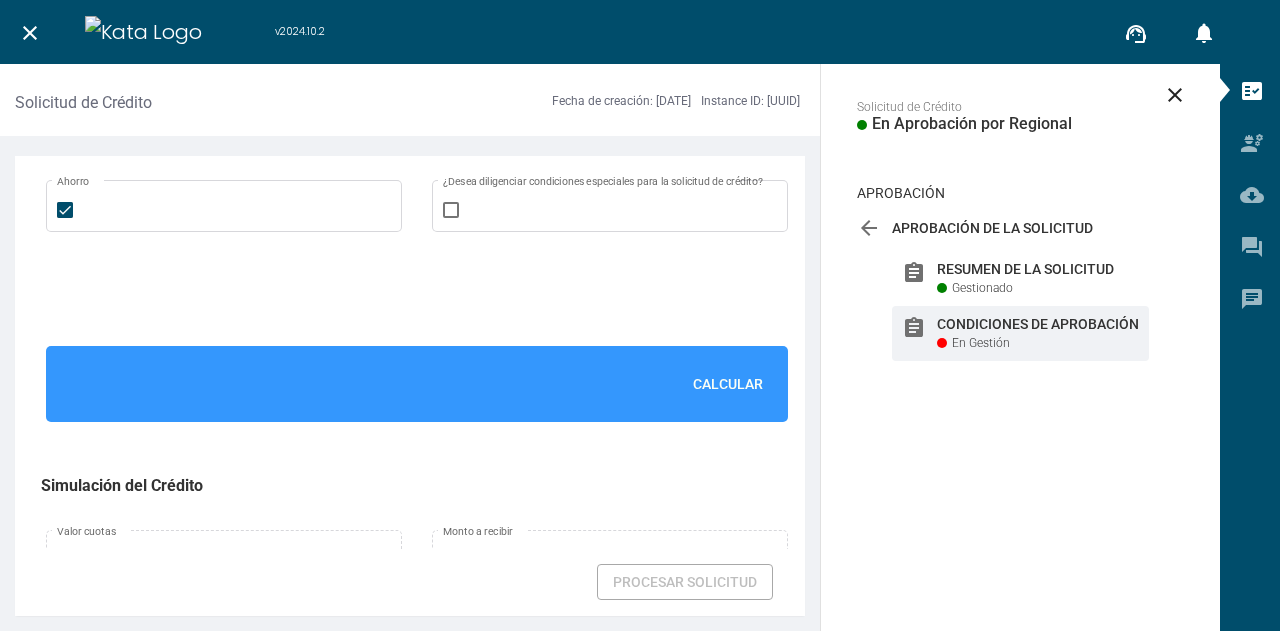 scroll, scrollTop: 3678, scrollLeft: 0, axis: vertical 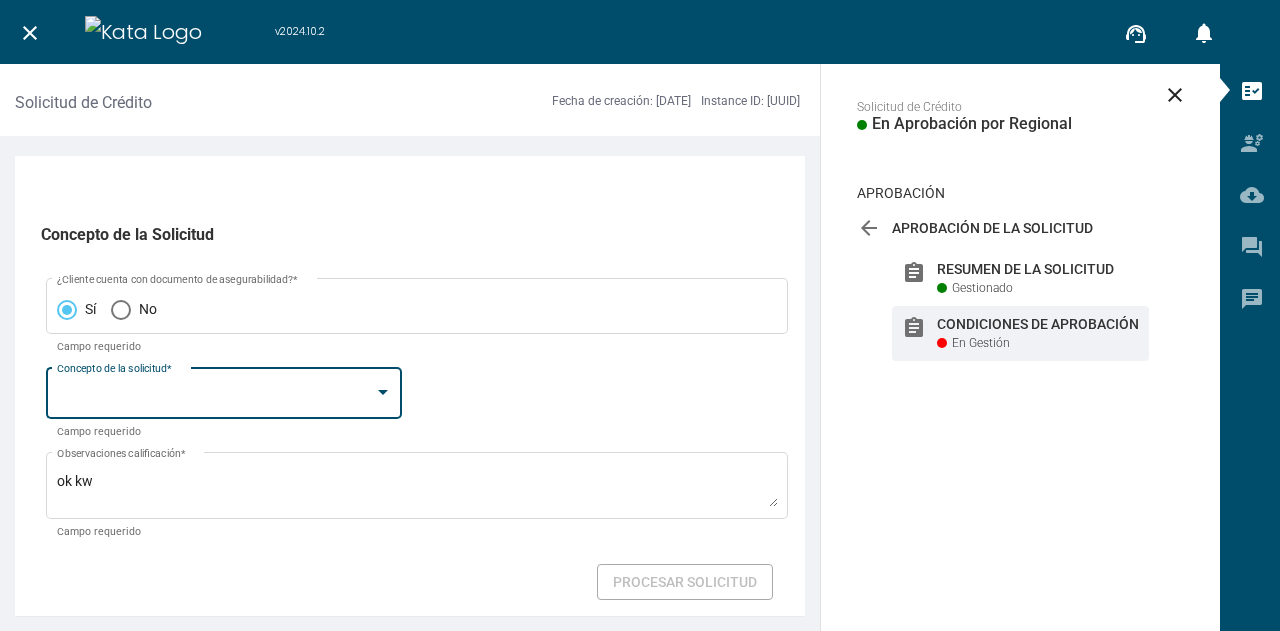 click at bounding box center [215, 397] 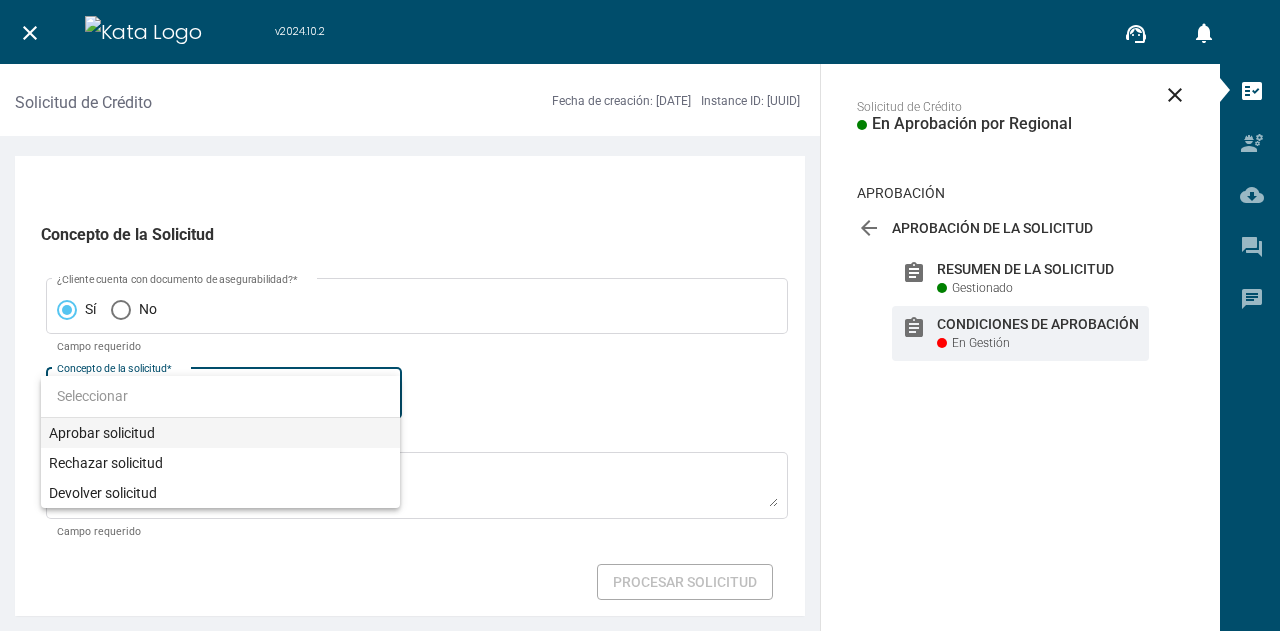 click on "Aprobar solicitud" at bounding box center (220, 433) 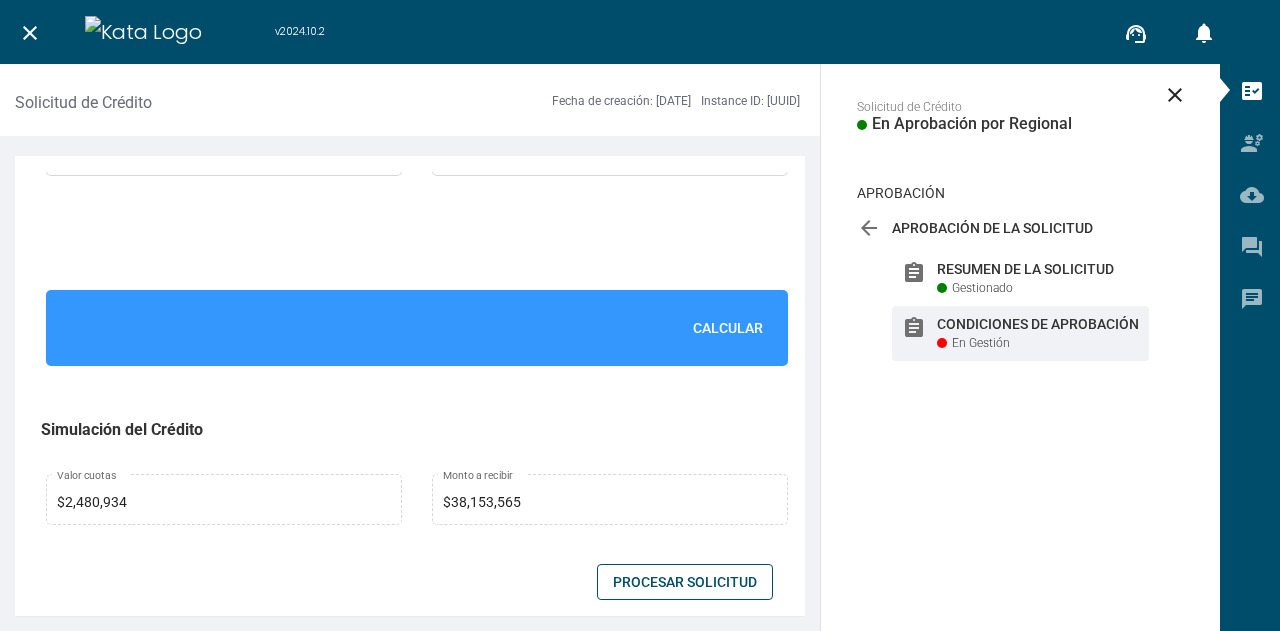 scroll, scrollTop: 1494, scrollLeft: 0, axis: vertical 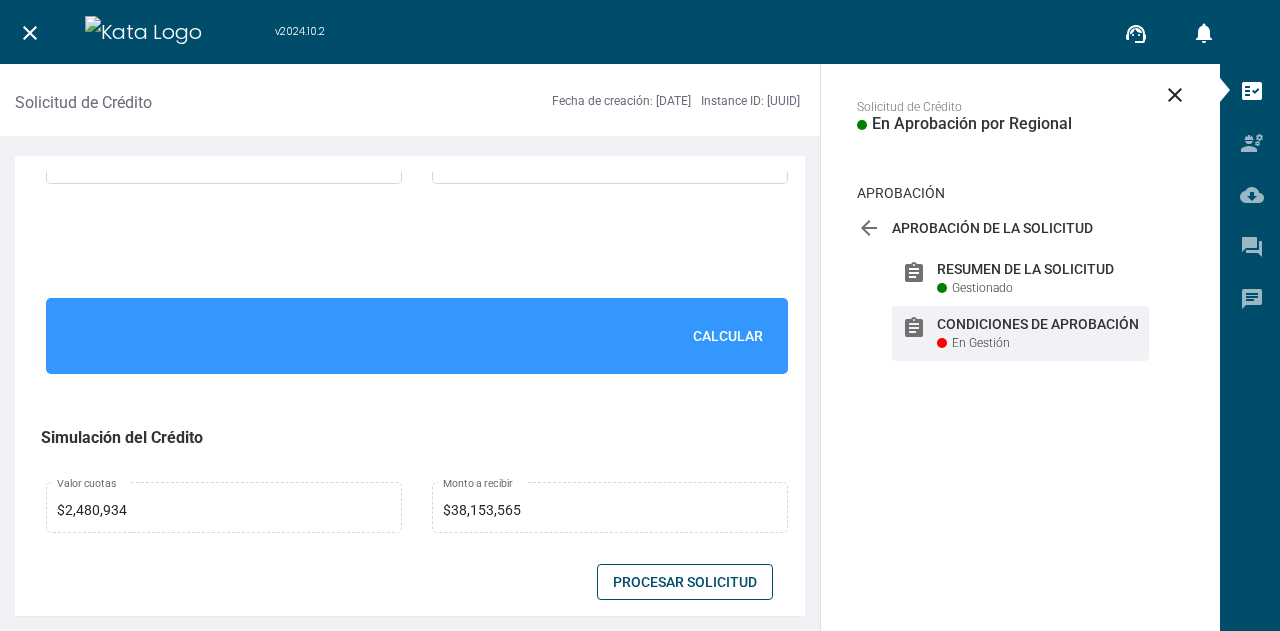 click on "Calcular" at bounding box center [728, 336] 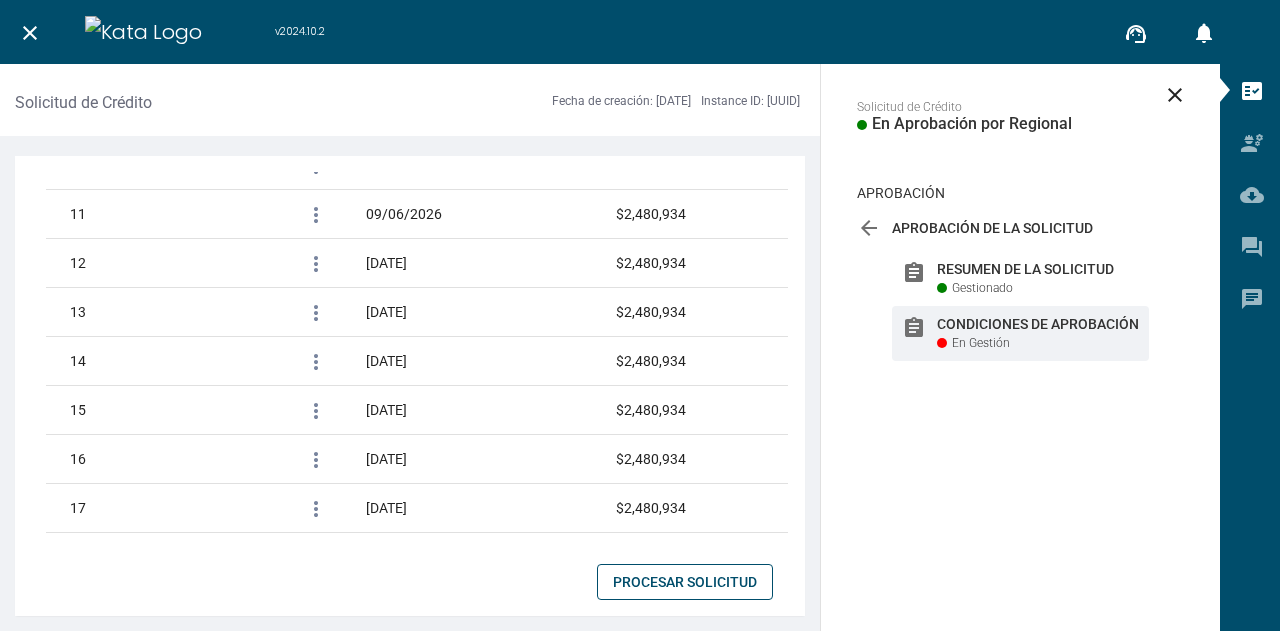 scroll, scrollTop: 3678, scrollLeft: 0, axis: vertical 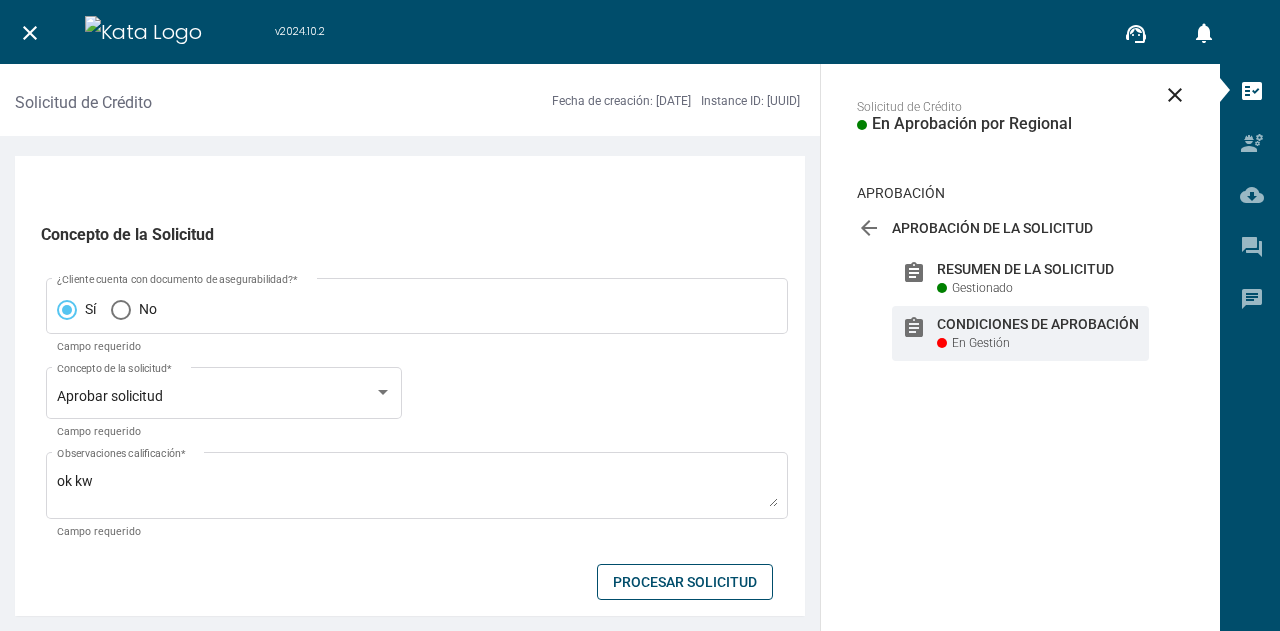 click on "Procesar Solicitud" at bounding box center (685, 582) 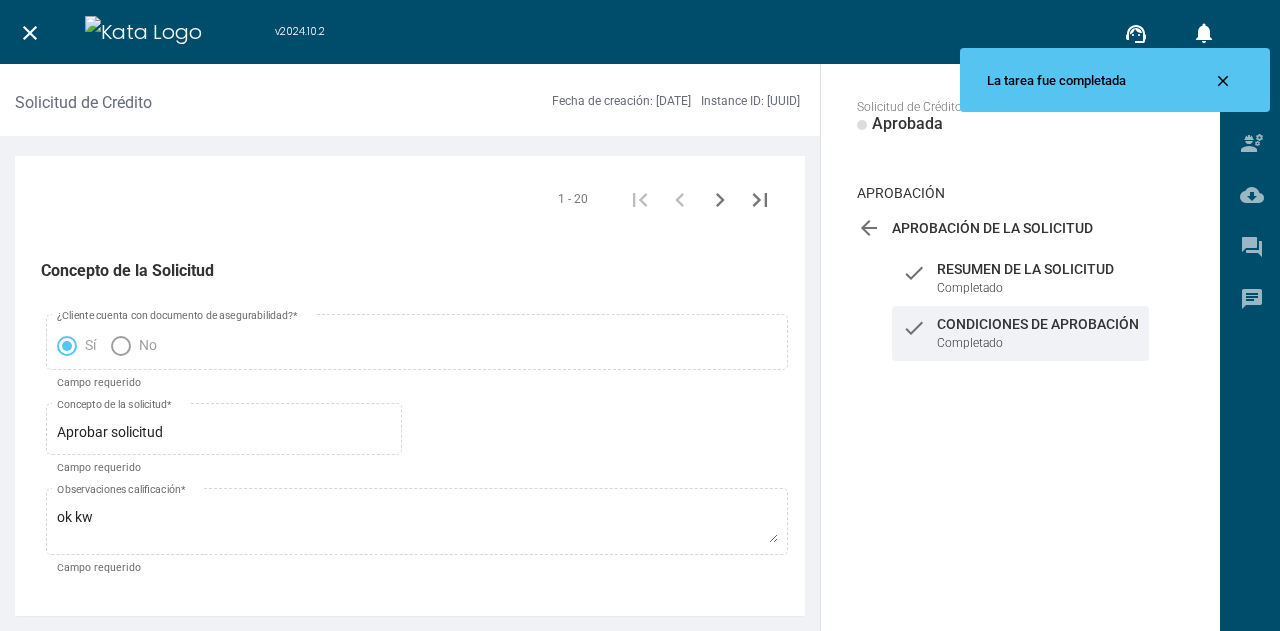 scroll, scrollTop: 3643, scrollLeft: 0, axis: vertical 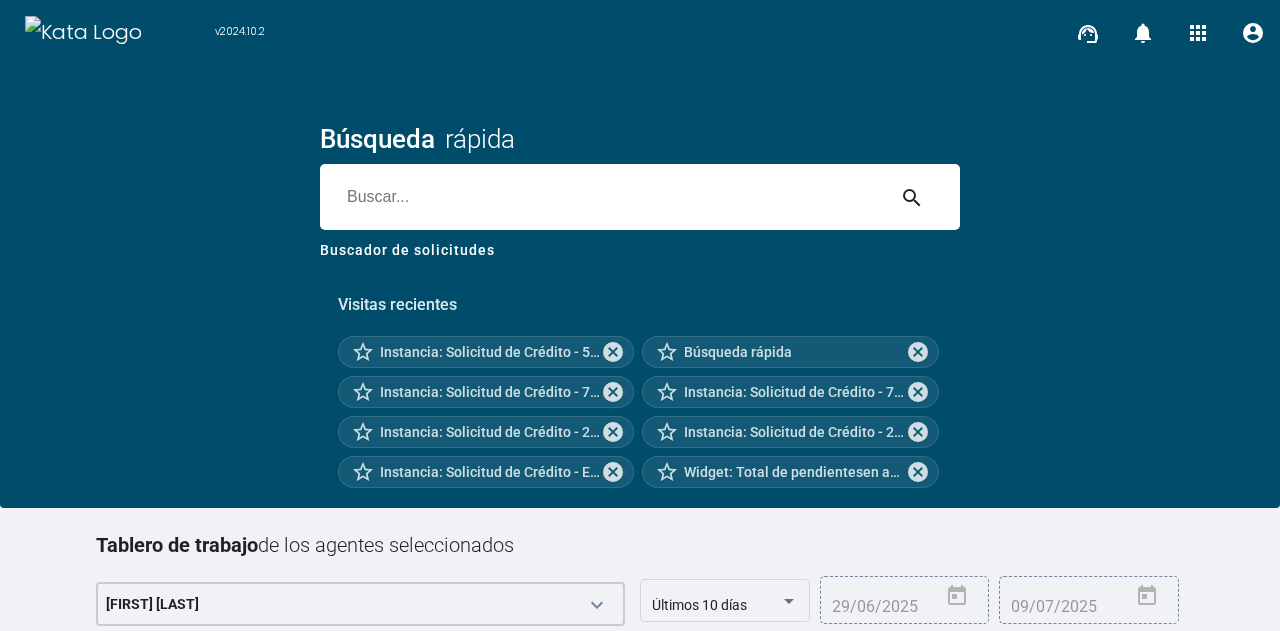 click at bounding box center [602, 197] 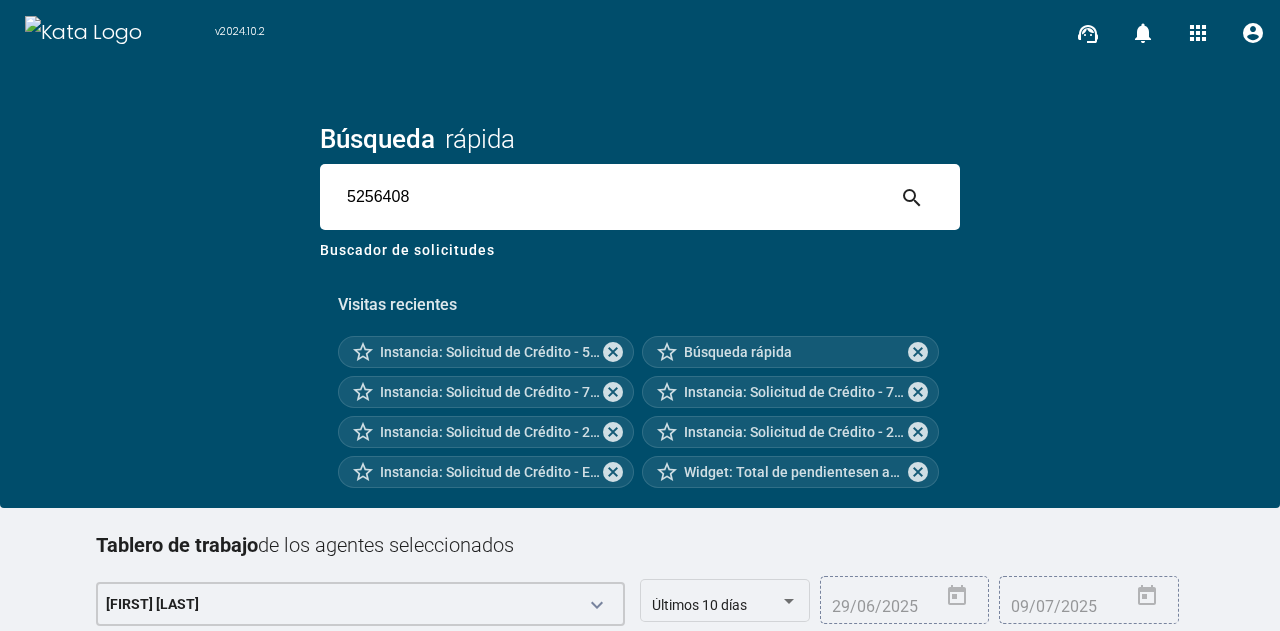 type on "5256408" 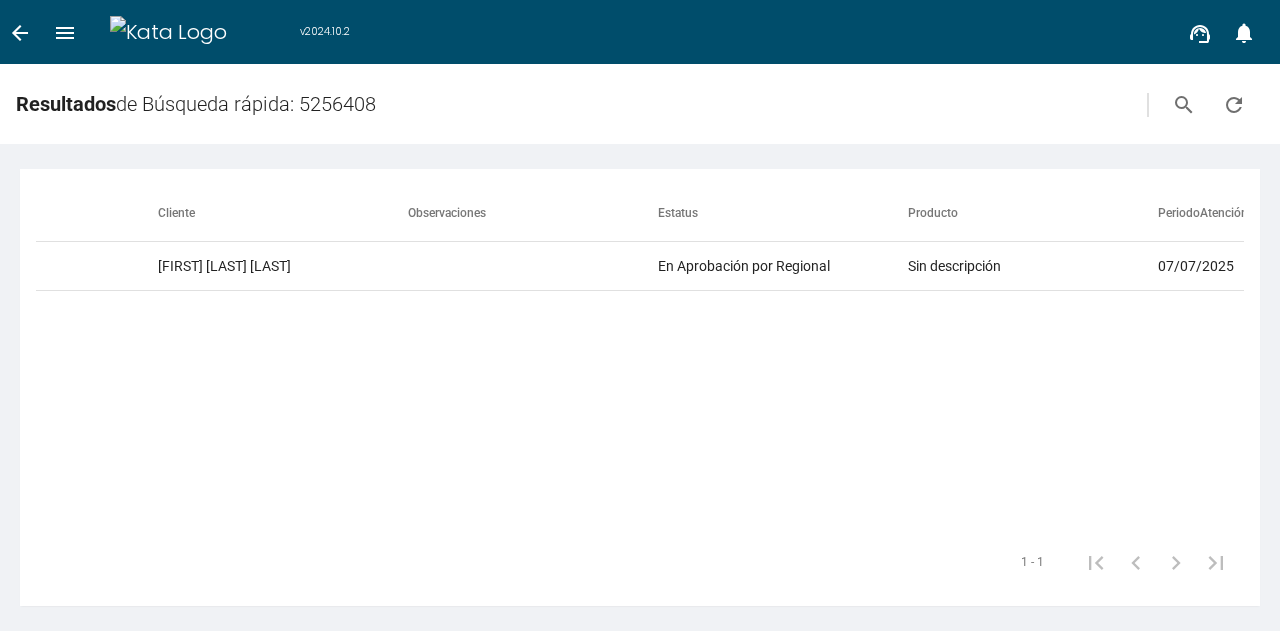scroll, scrollTop: 0, scrollLeft: 1007, axis: horizontal 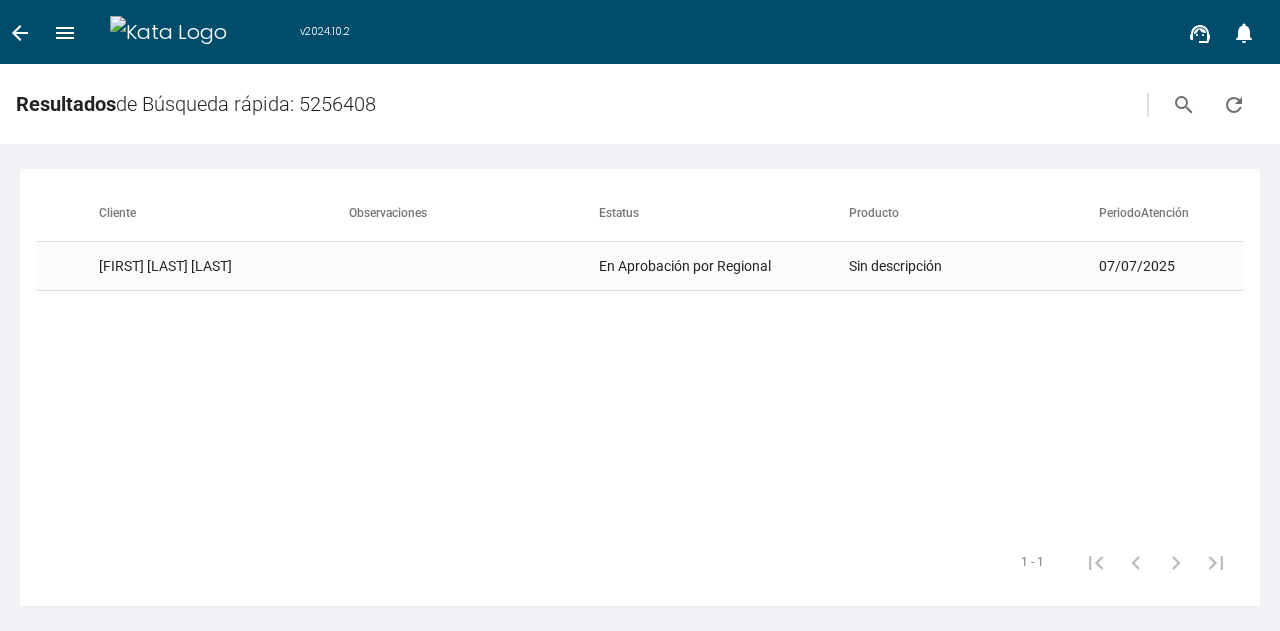 click at bounding box center [474, 266] 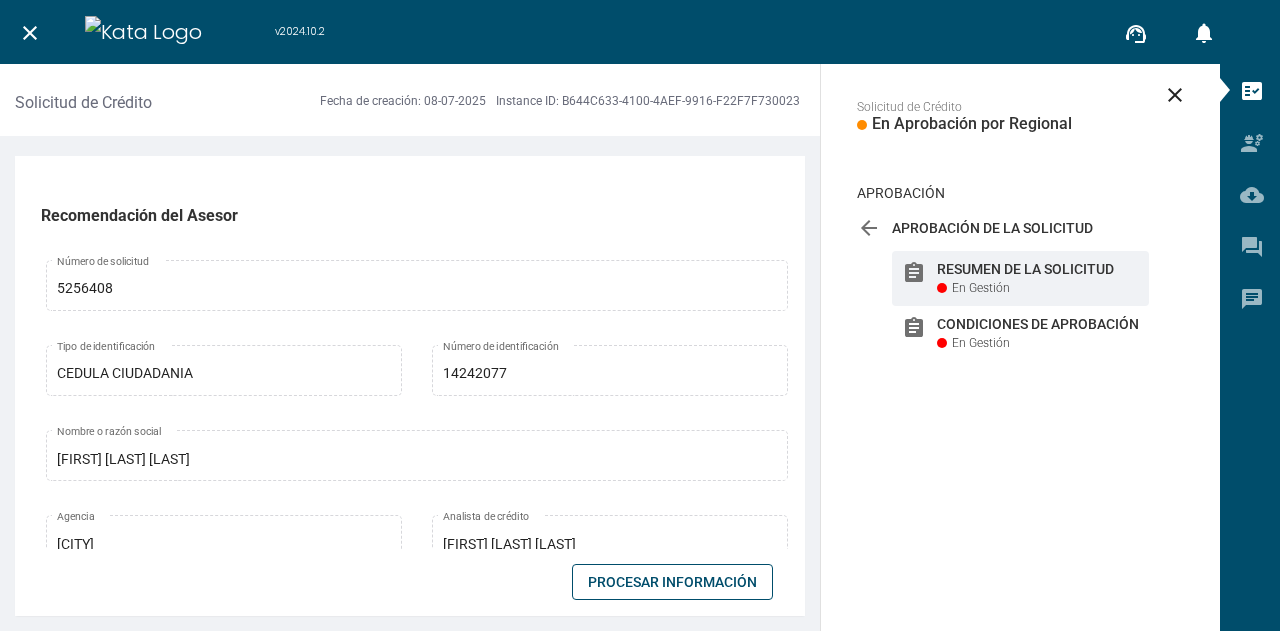 click on "Procesar Información" at bounding box center [672, 582] 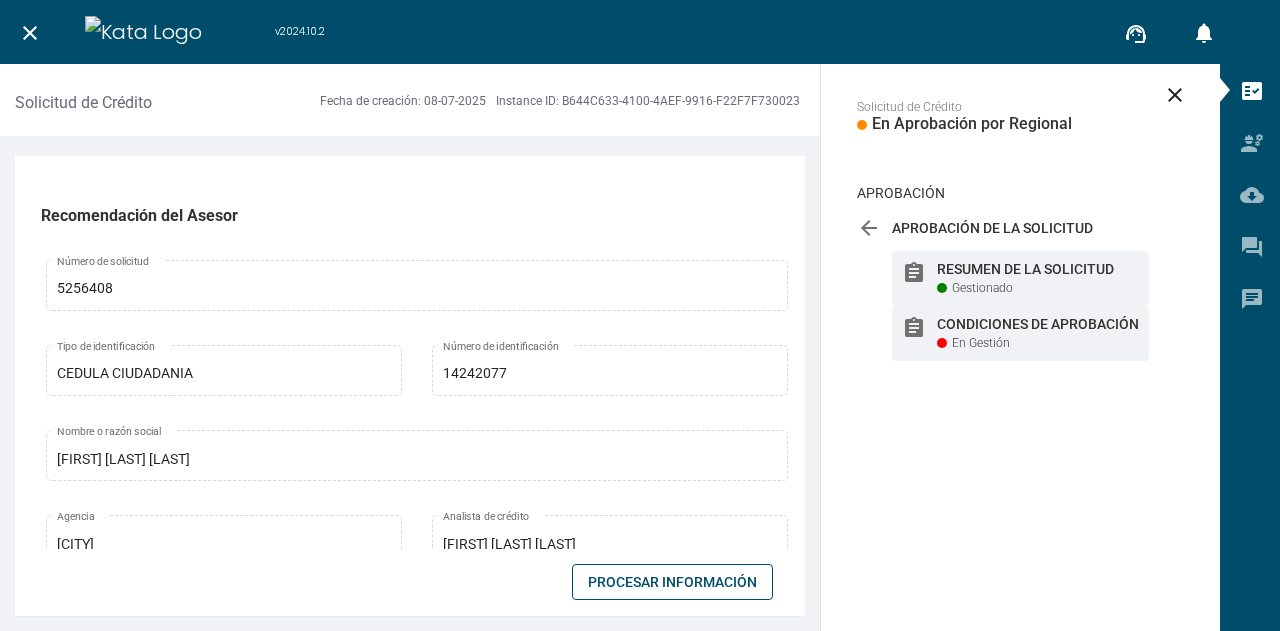 click on "assignment Condiciones de Aprobación En Gestión" at bounding box center (1020, 278) 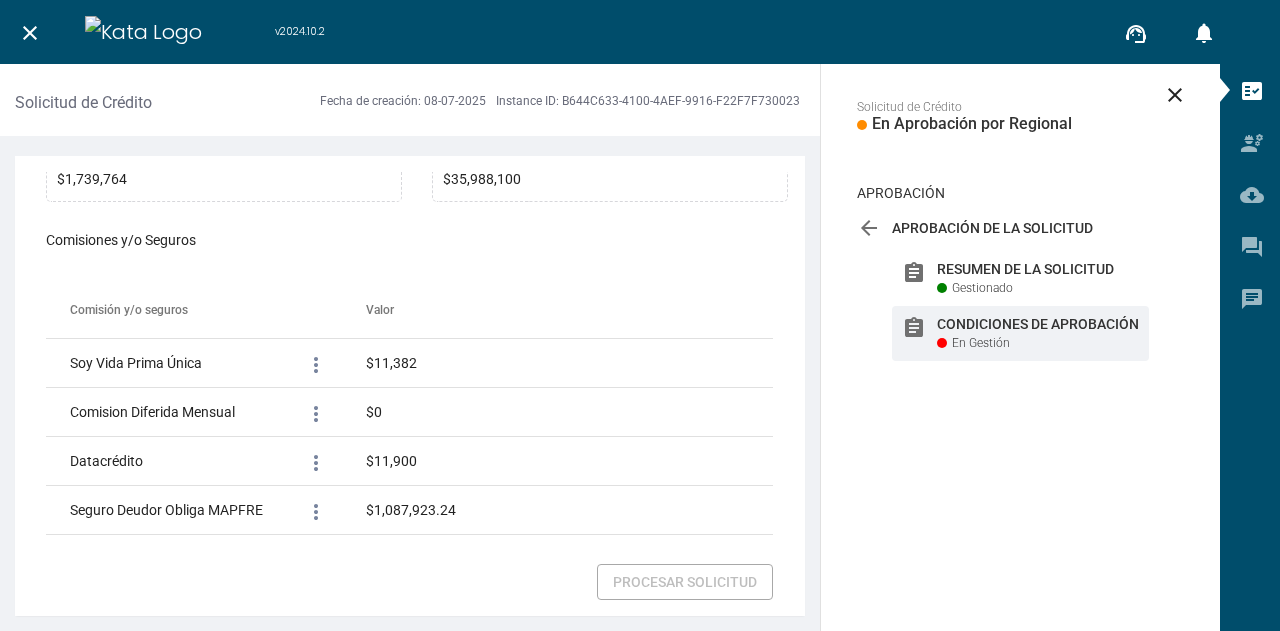 scroll, scrollTop: 3406, scrollLeft: 0, axis: vertical 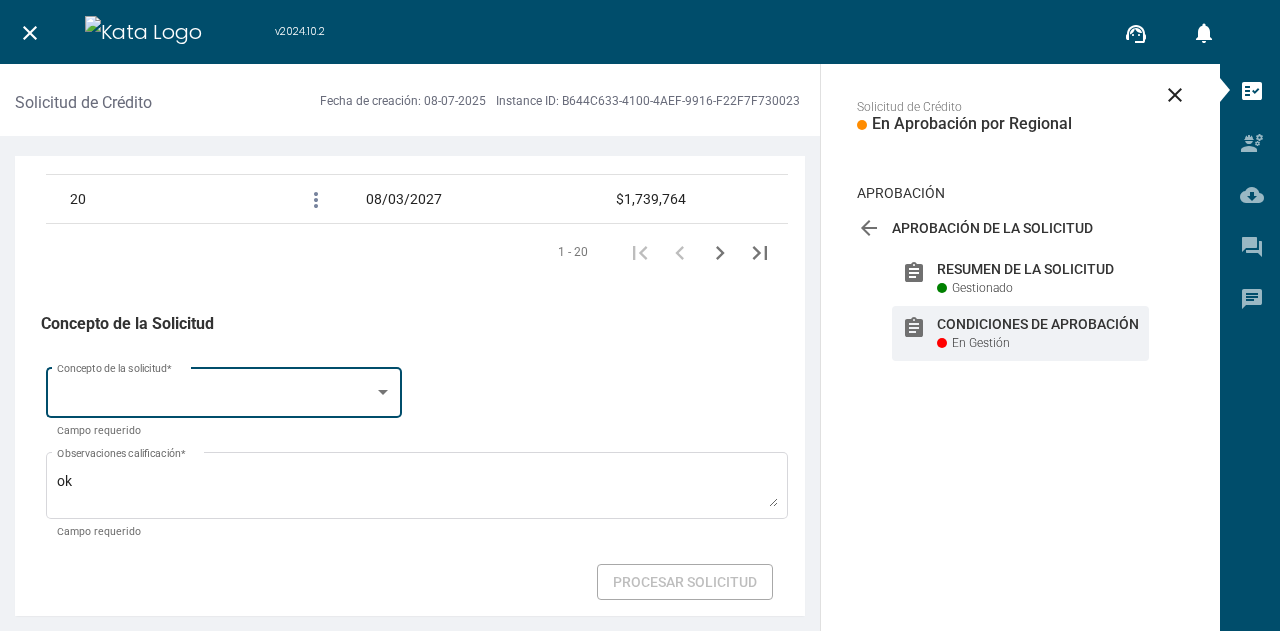 click at bounding box center (215, 397) 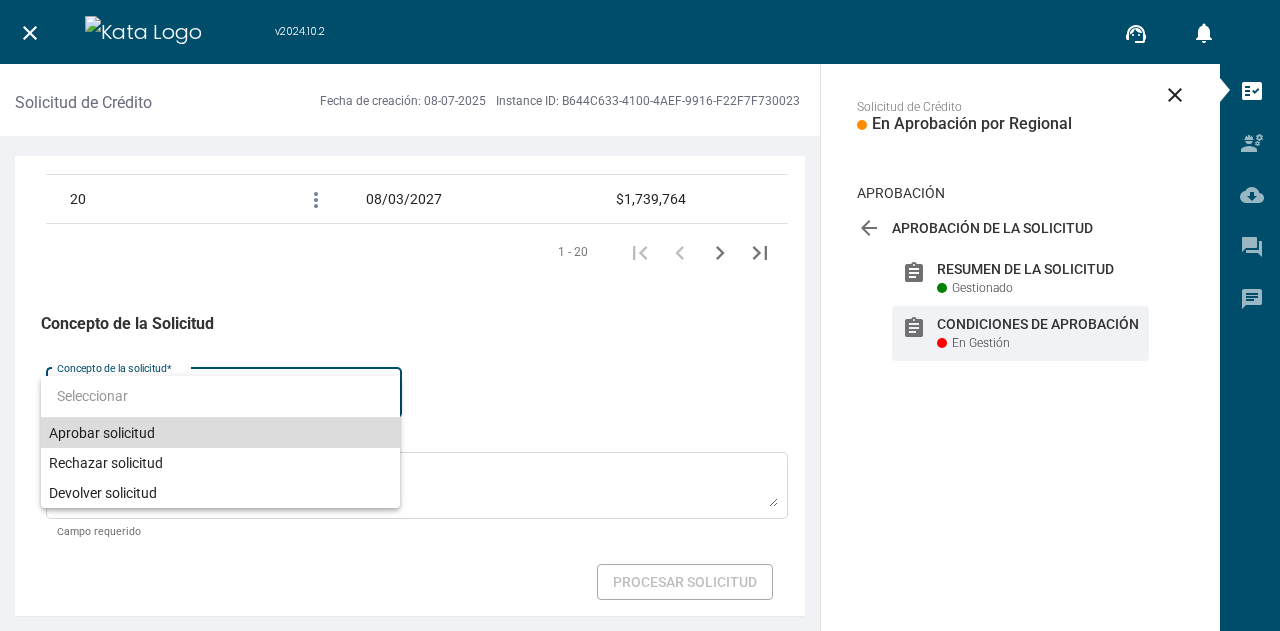 click on "Aprobar solicitud" at bounding box center [220, 433] 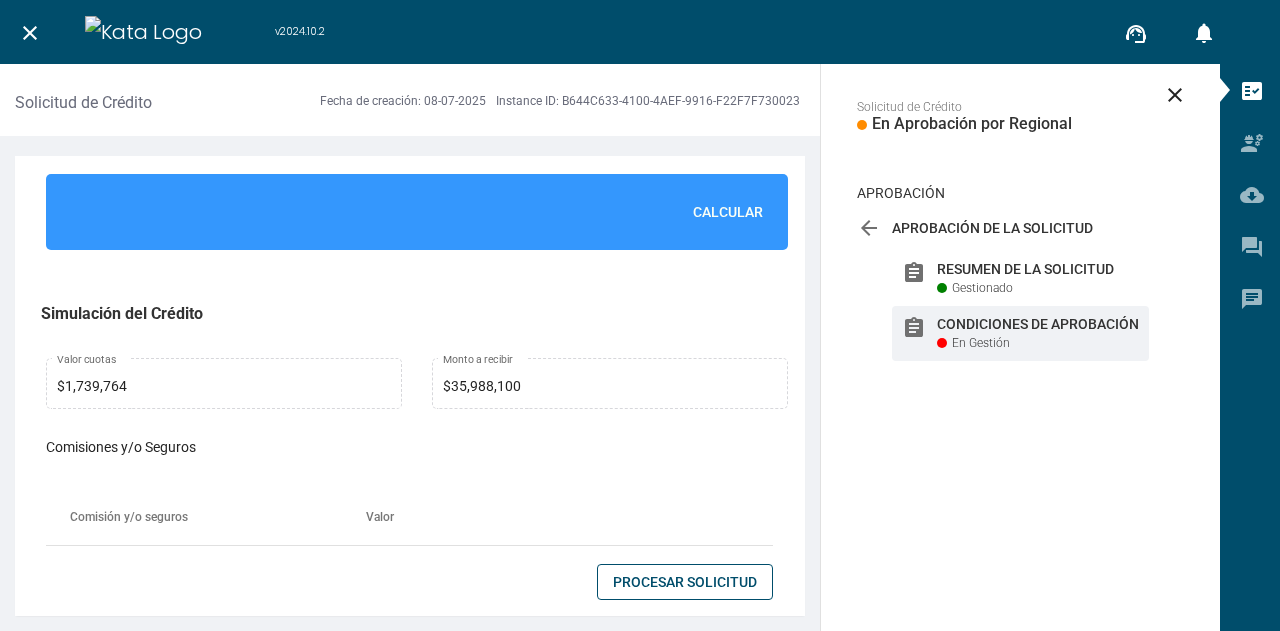 scroll, scrollTop: 1444, scrollLeft: 0, axis: vertical 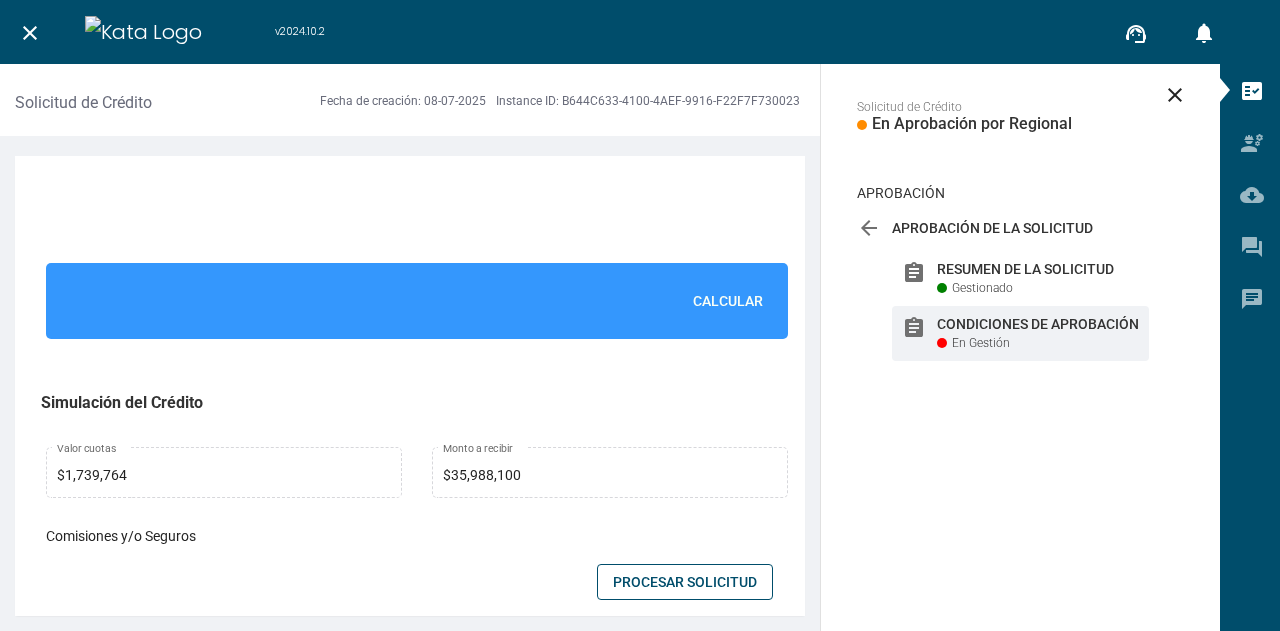 click on "Calcular" at bounding box center [728, 301] 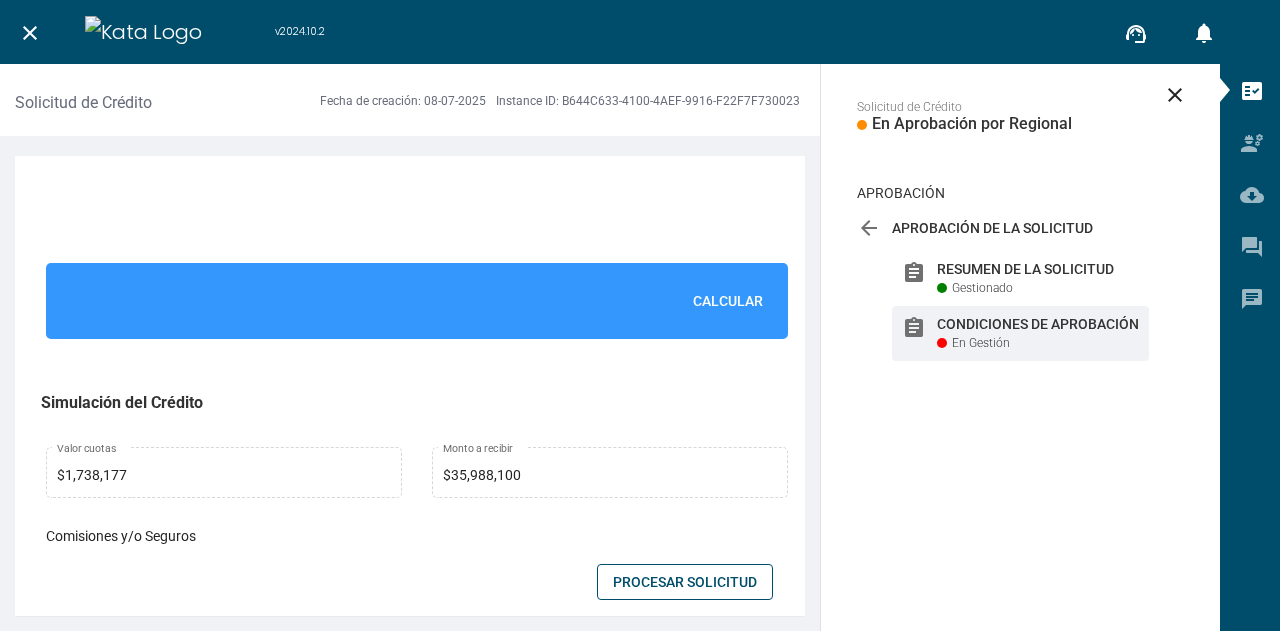 click on "Procesar Solicitud" at bounding box center (685, 582) 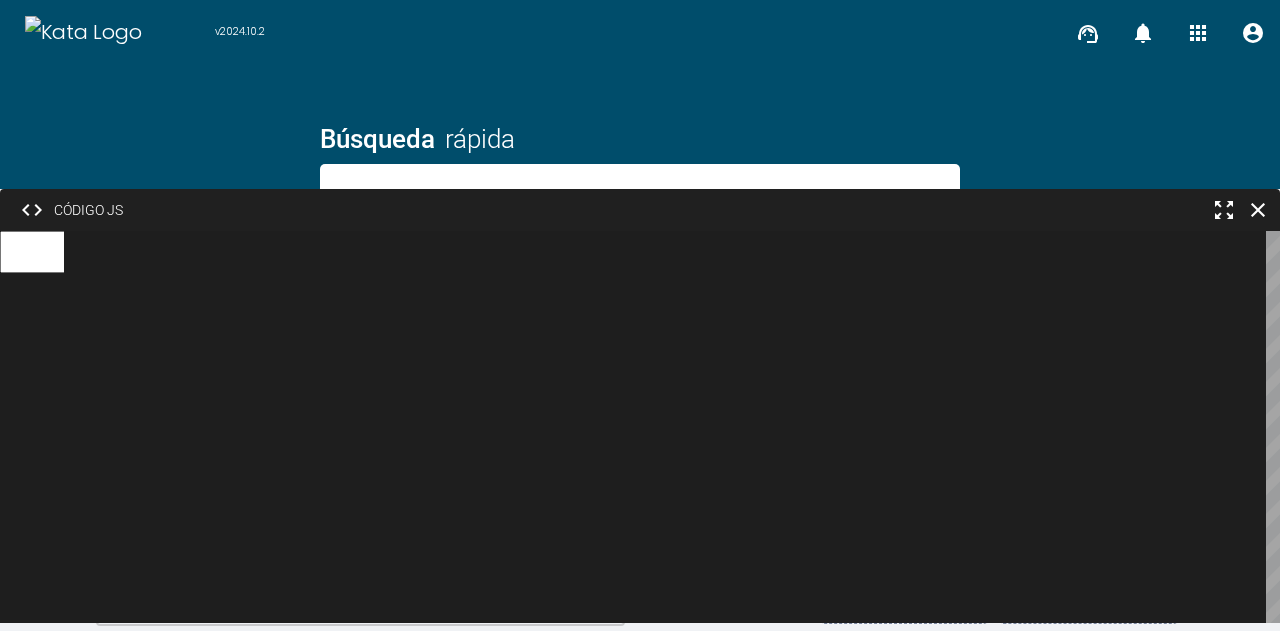 scroll, scrollTop: 0, scrollLeft: 0, axis: both 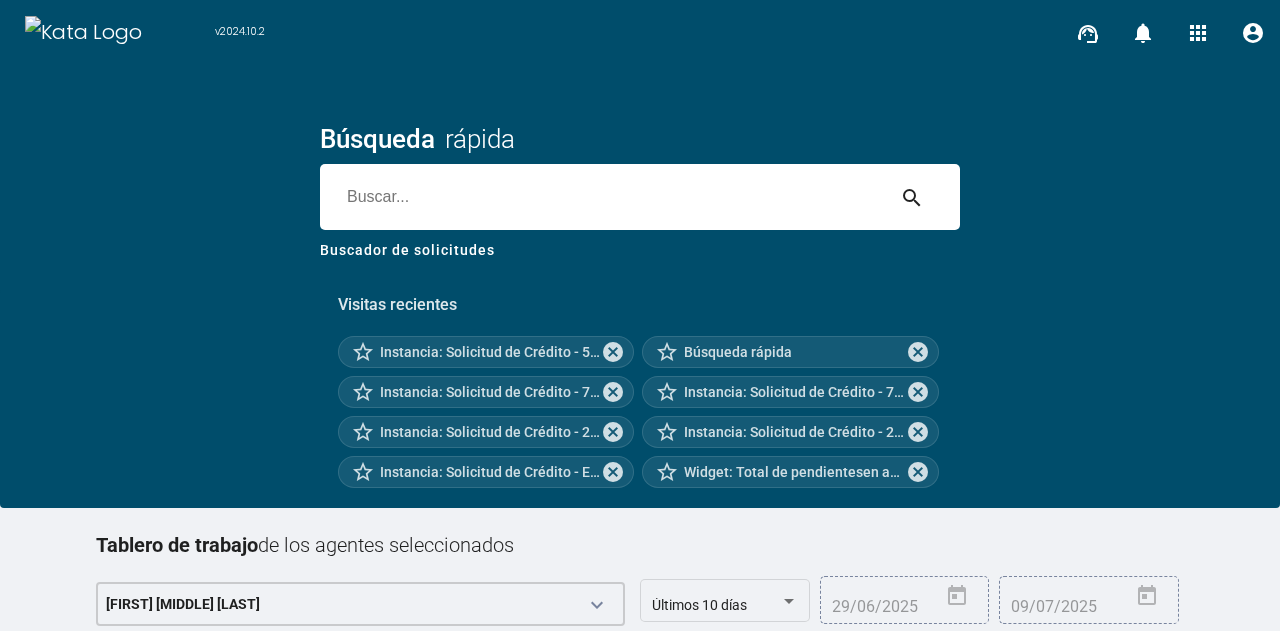 click at bounding box center [602, 197] 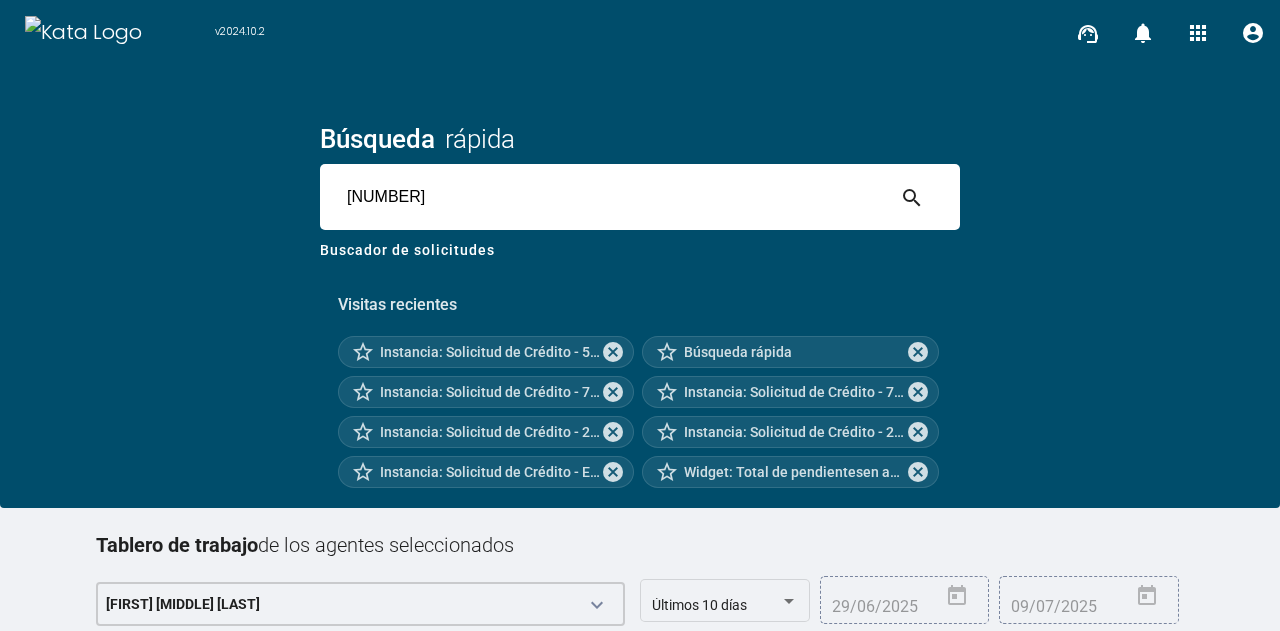type on "5255783" 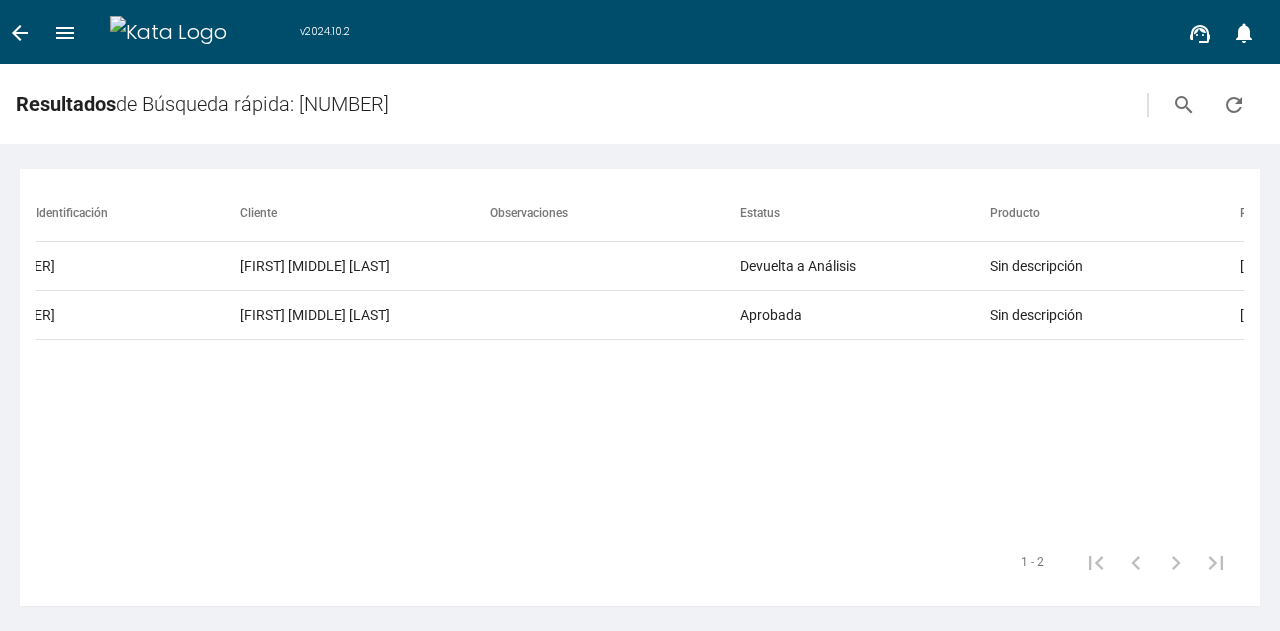 scroll, scrollTop: 0, scrollLeft: 874, axis: horizontal 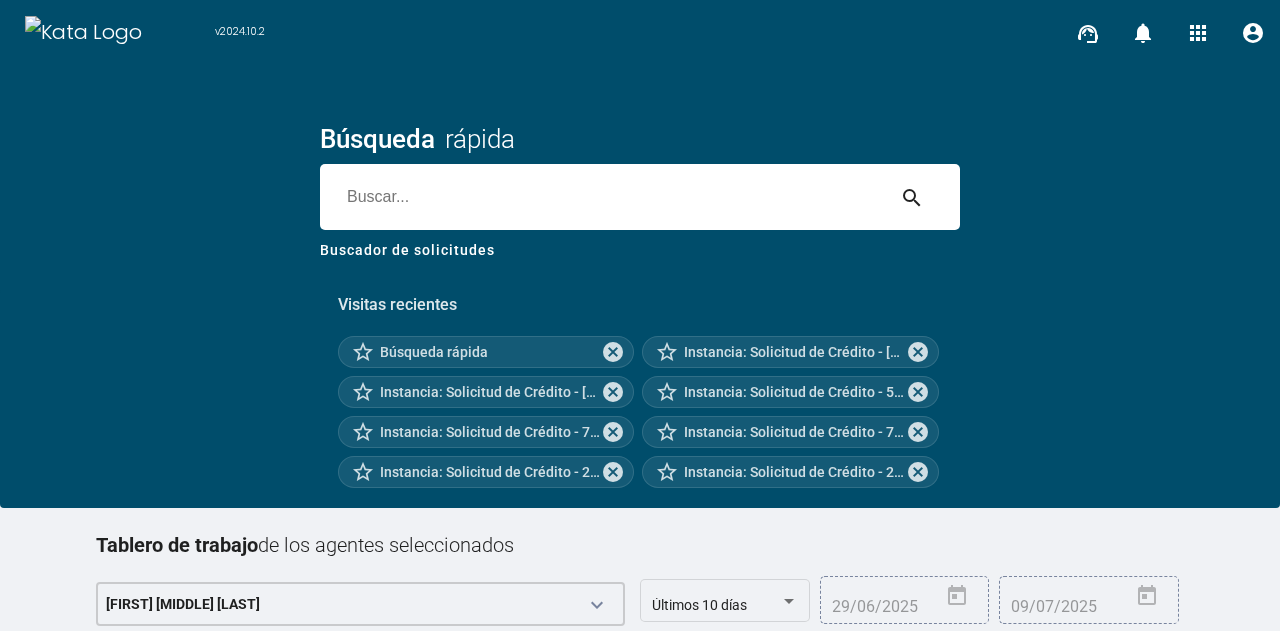 click at bounding box center (602, 197) 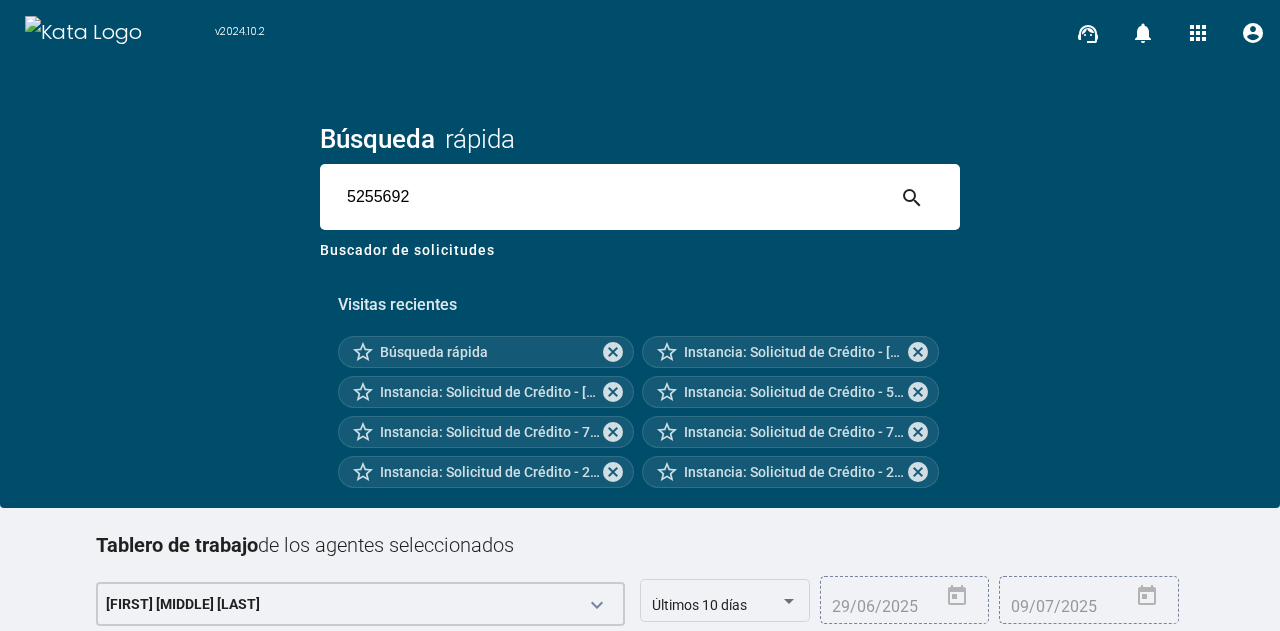 type on "5255692" 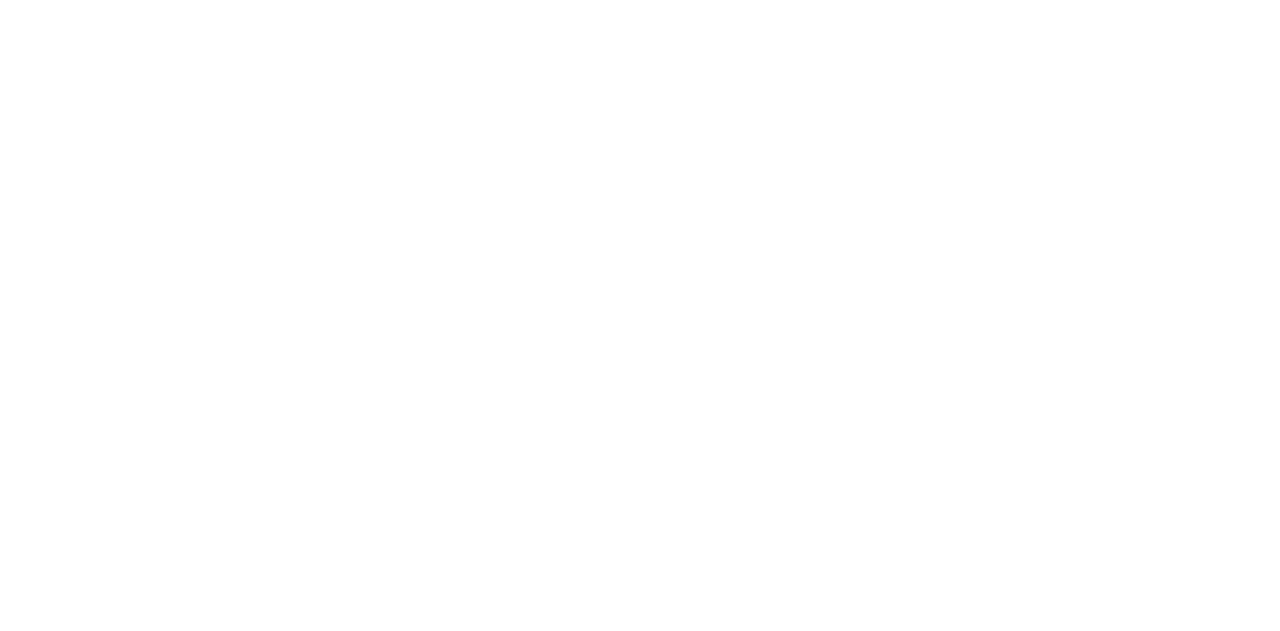 scroll, scrollTop: 0, scrollLeft: 0, axis: both 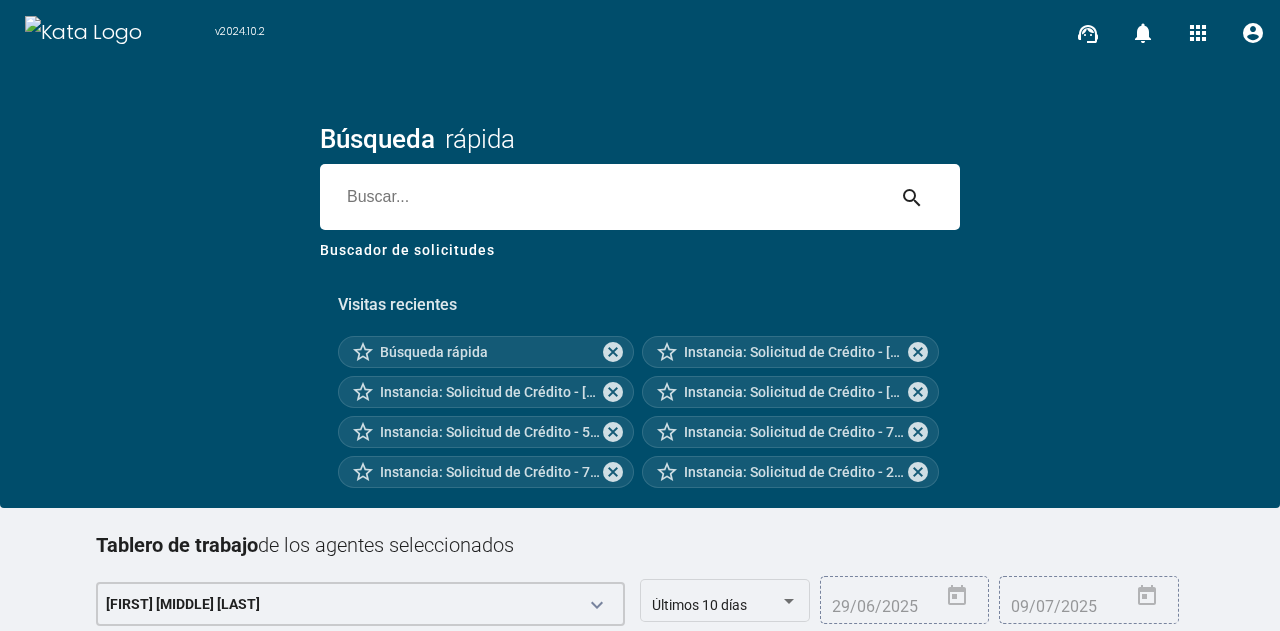 click at bounding box center (602, 197) 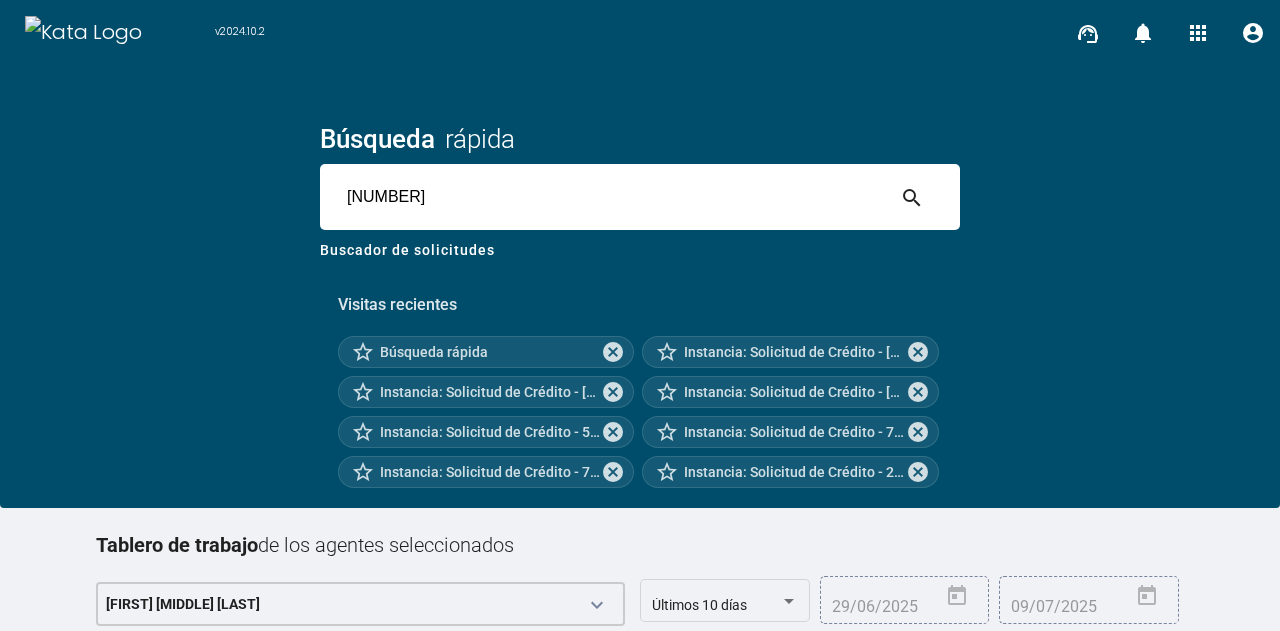 type on "5256120" 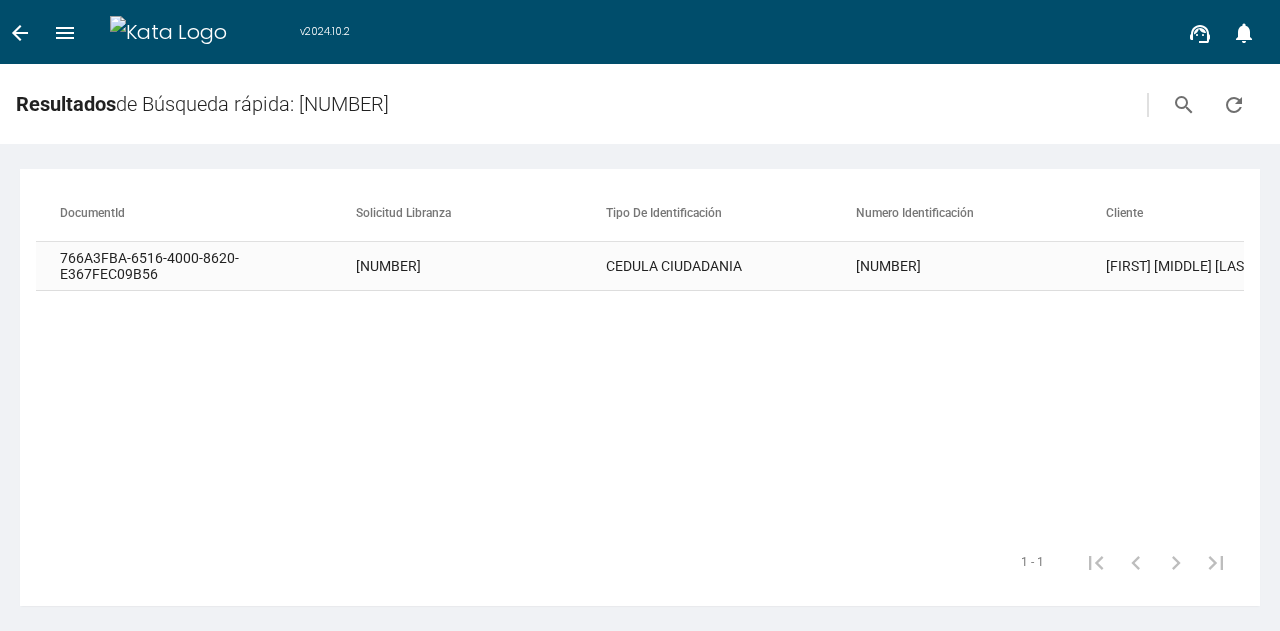 click on "5256120" at bounding box center [481, 266] 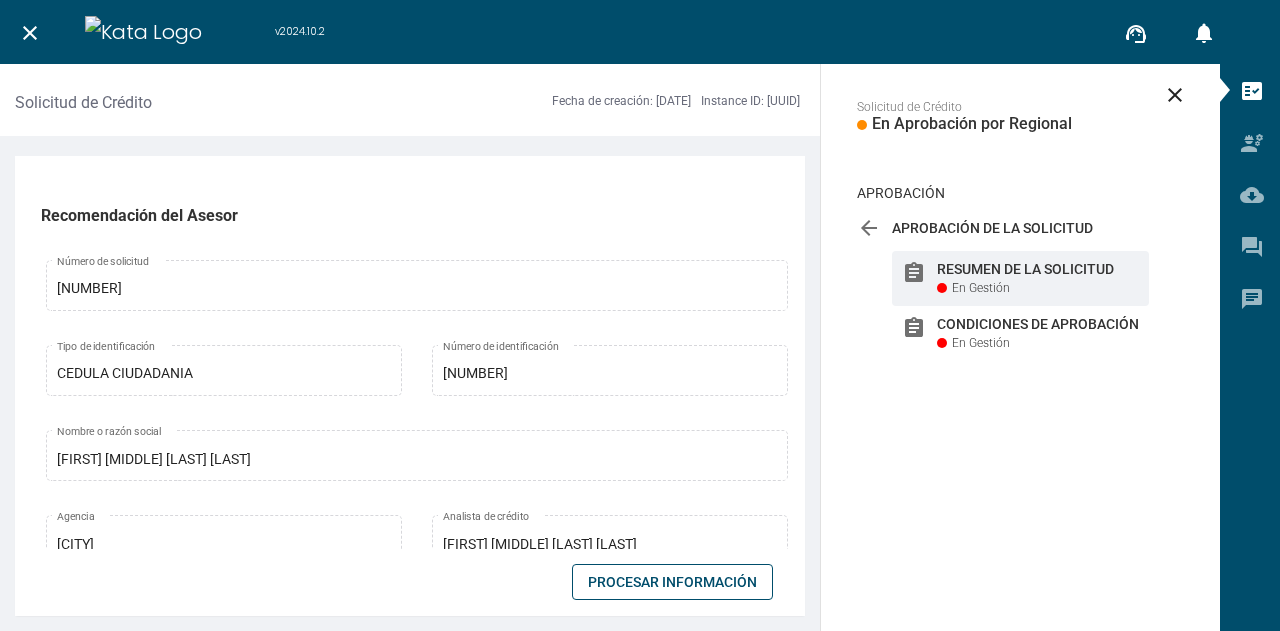 click on "Procesar Información" at bounding box center (672, 582) 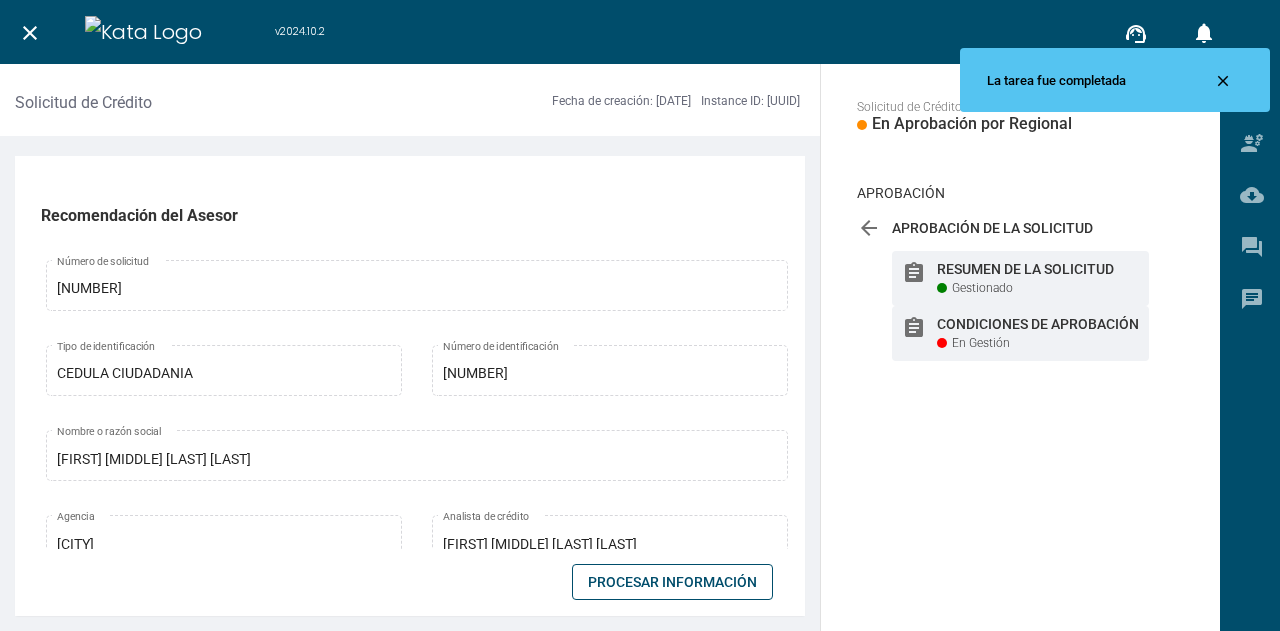 click on "En Gestión" at bounding box center (982, 288) 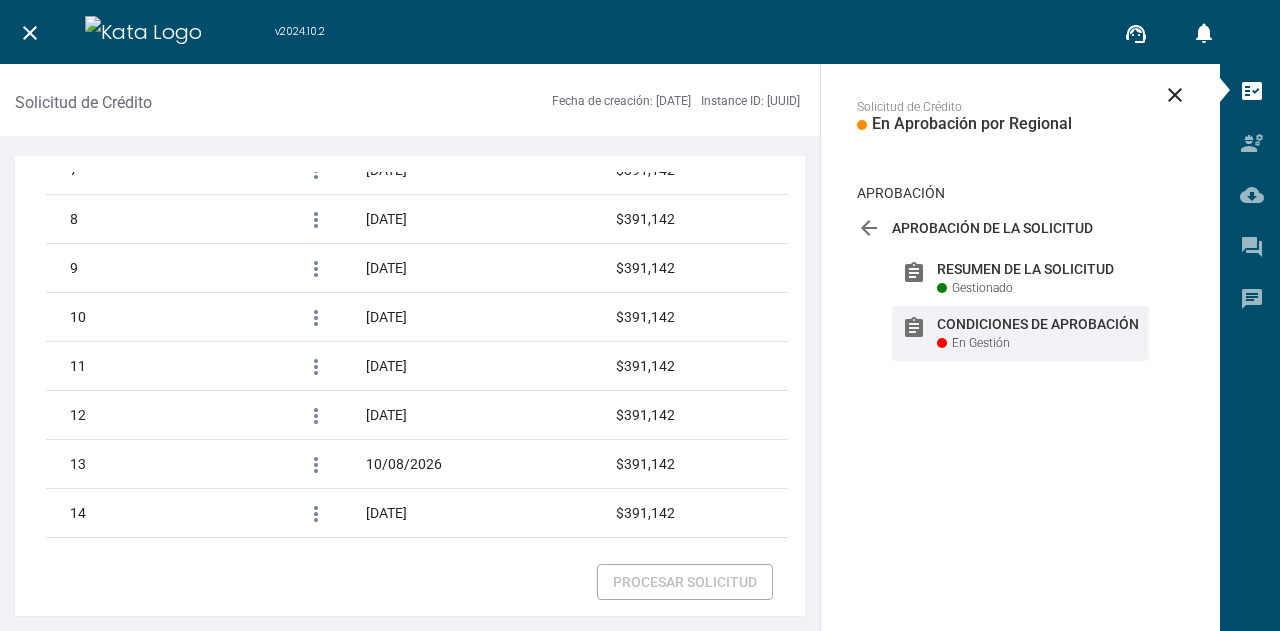 scroll, scrollTop: 3552, scrollLeft: 0, axis: vertical 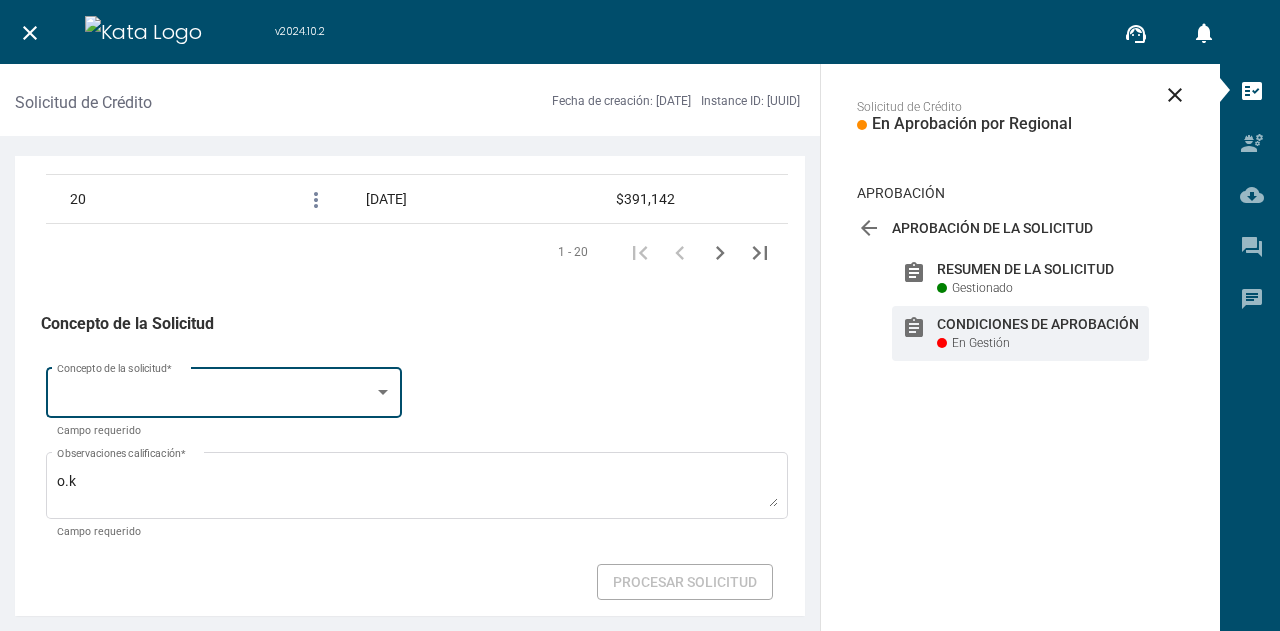 click at bounding box center [215, 397] 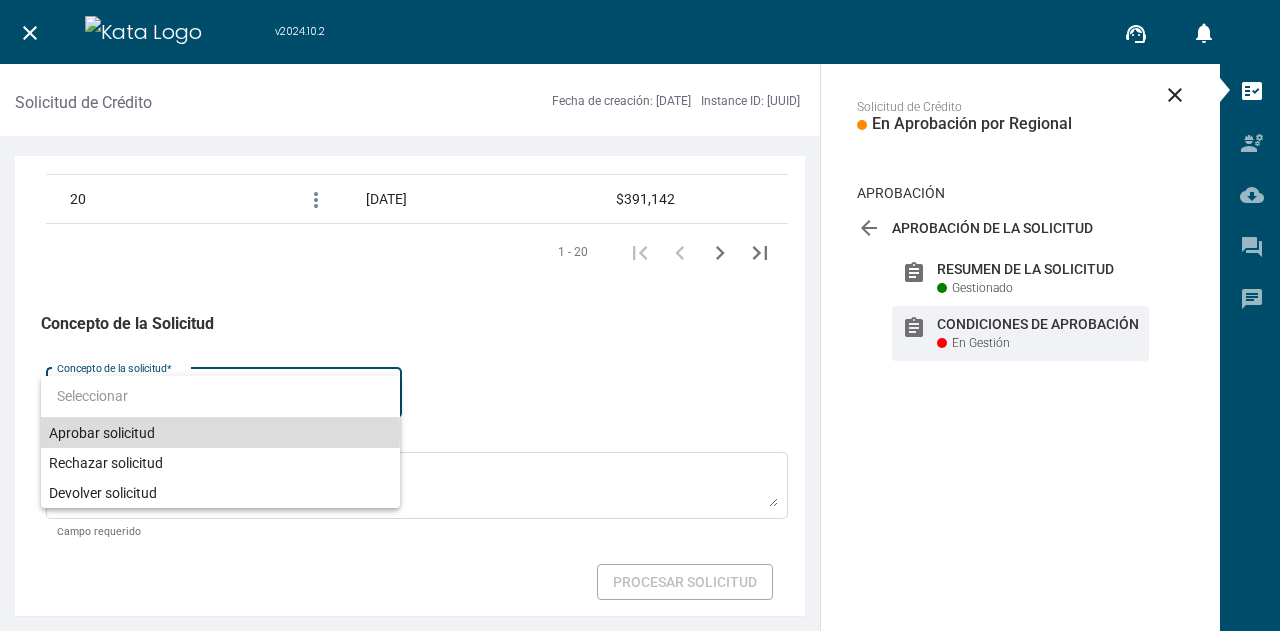 click on "Aprobar solicitud" at bounding box center [220, 433] 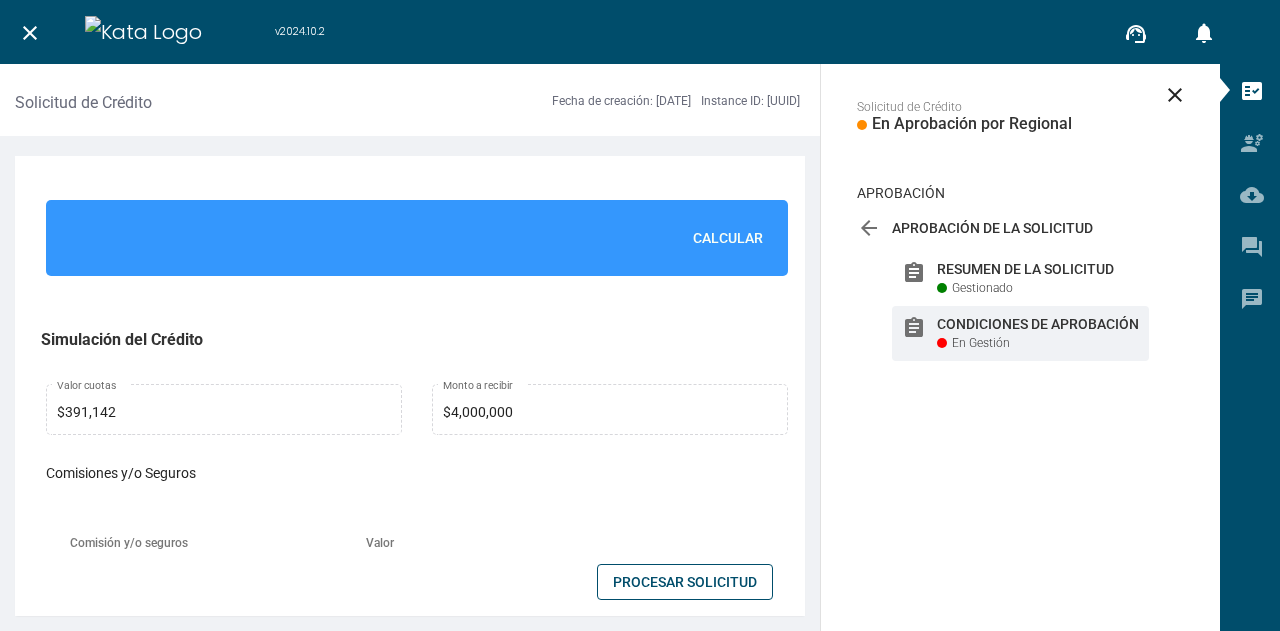 scroll, scrollTop: 1454, scrollLeft: 0, axis: vertical 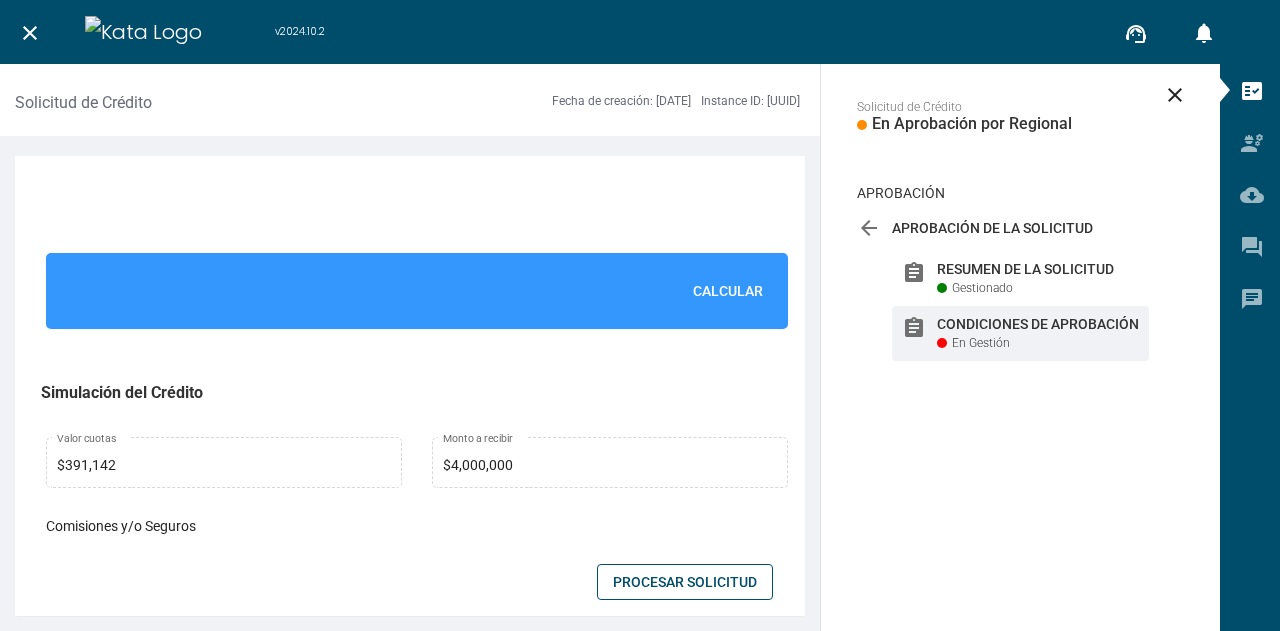 click on "Calcular" at bounding box center [728, 291] 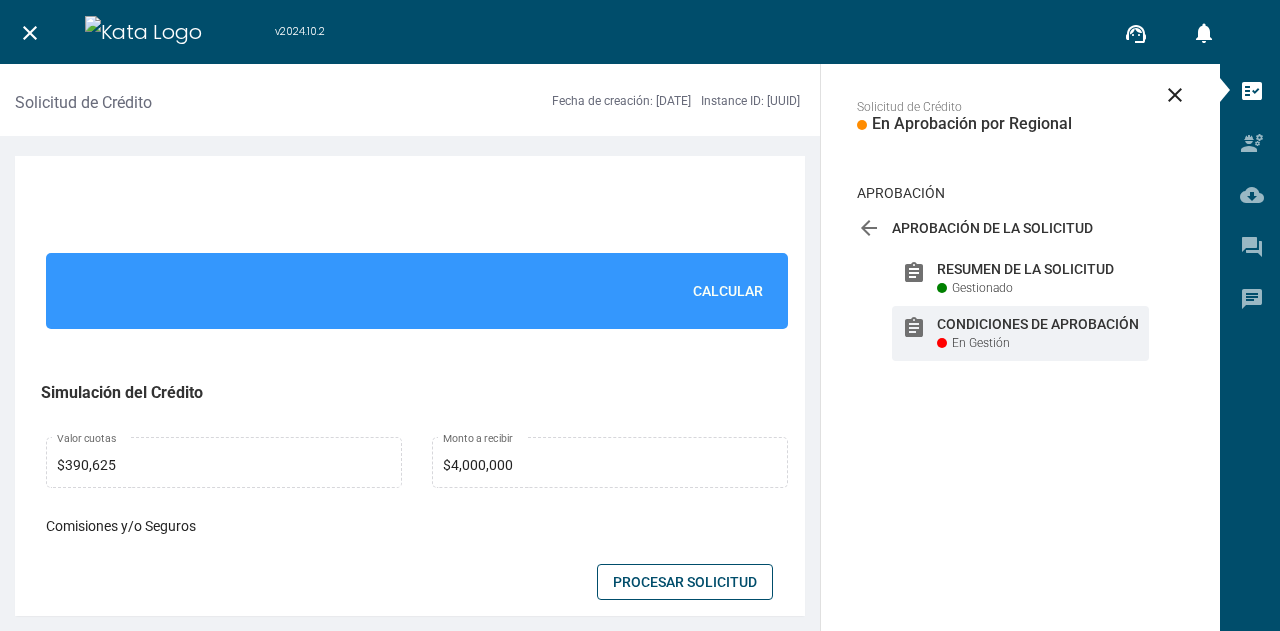 click on "Procesar Solicitud" at bounding box center [685, 582] 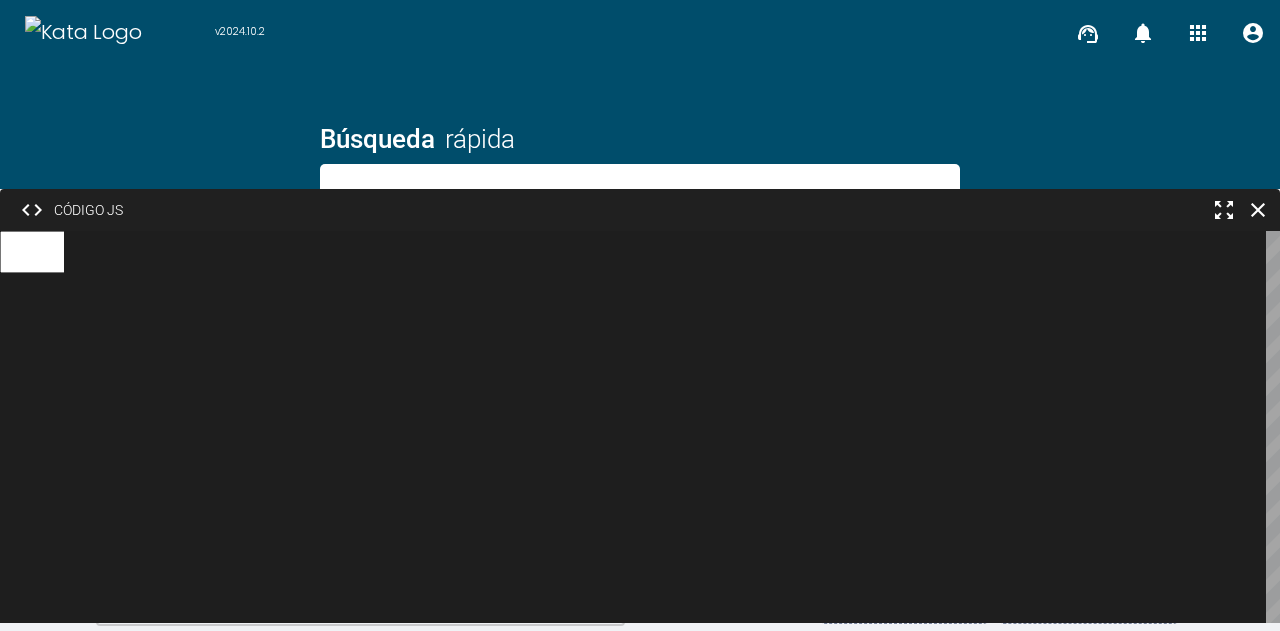 scroll, scrollTop: 0, scrollLeft: 0, axis: both 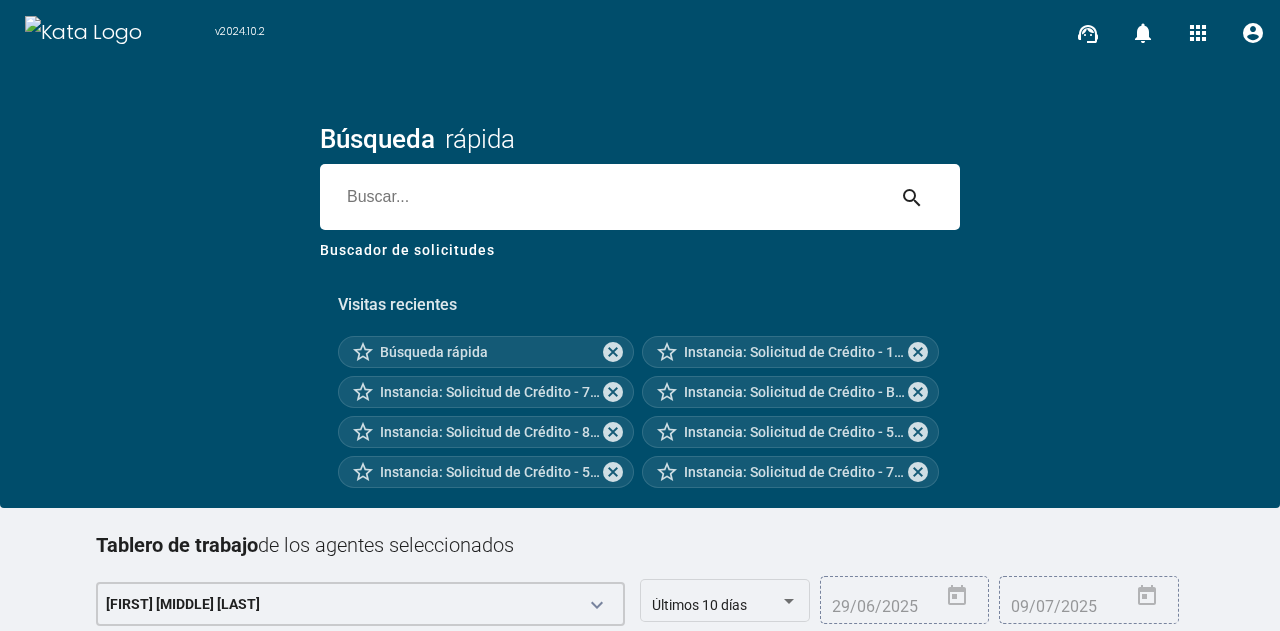 click at bounding box center [602, 197] 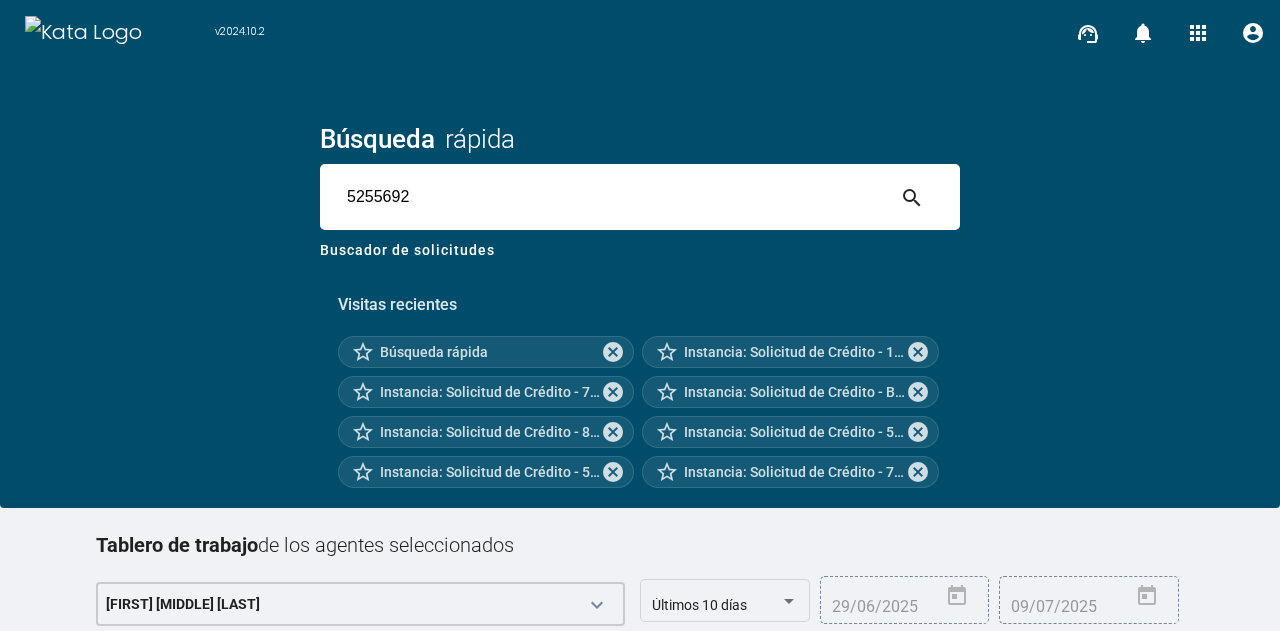 type on "5255692" 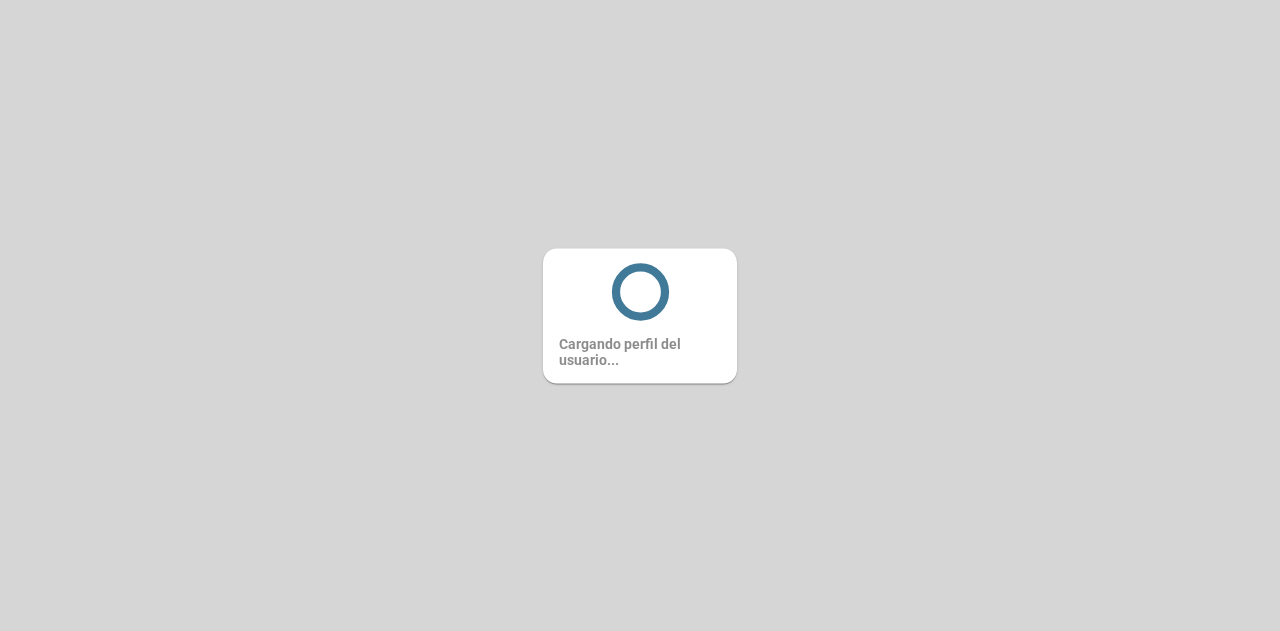 scroll, scrollTop: 0, scrollLeft: 0, axis: both 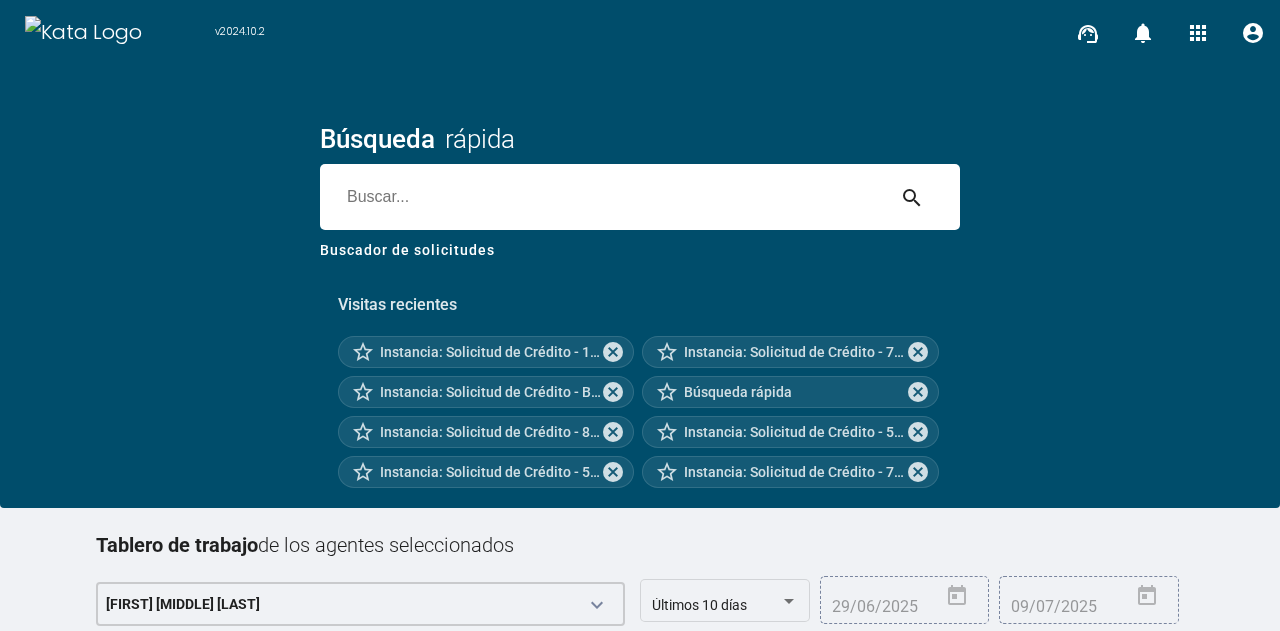 click at bounding box center (602, 197) 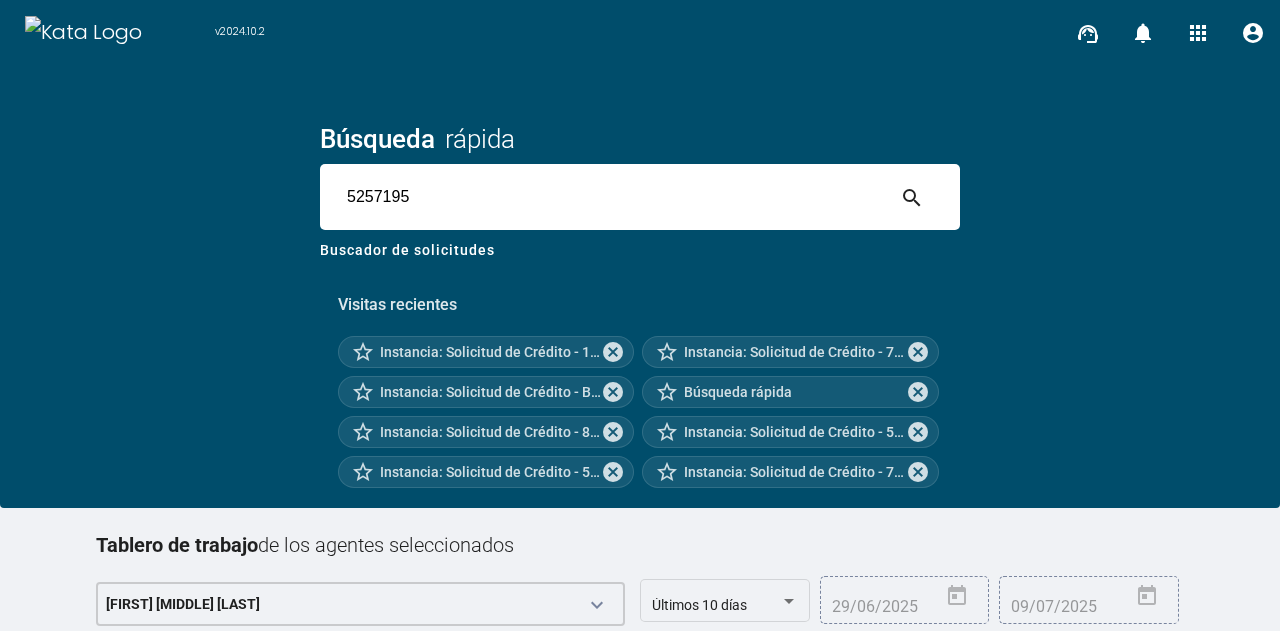 type on "5257195" 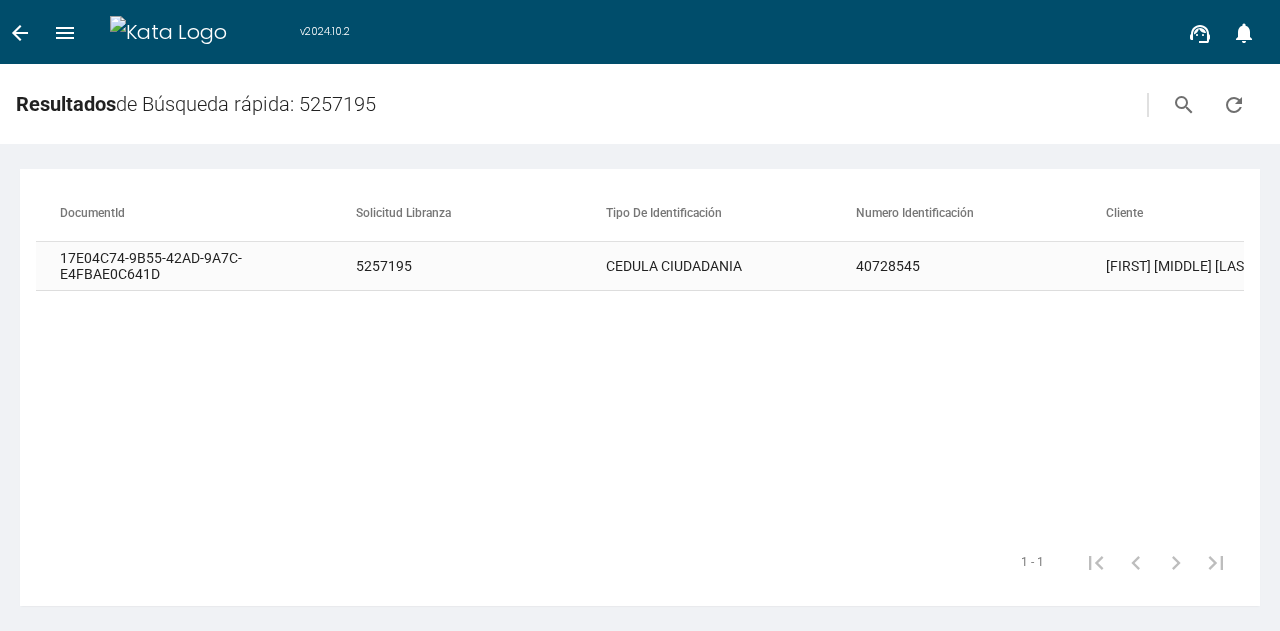 click on "5257195" at bounding box center [481, 266] 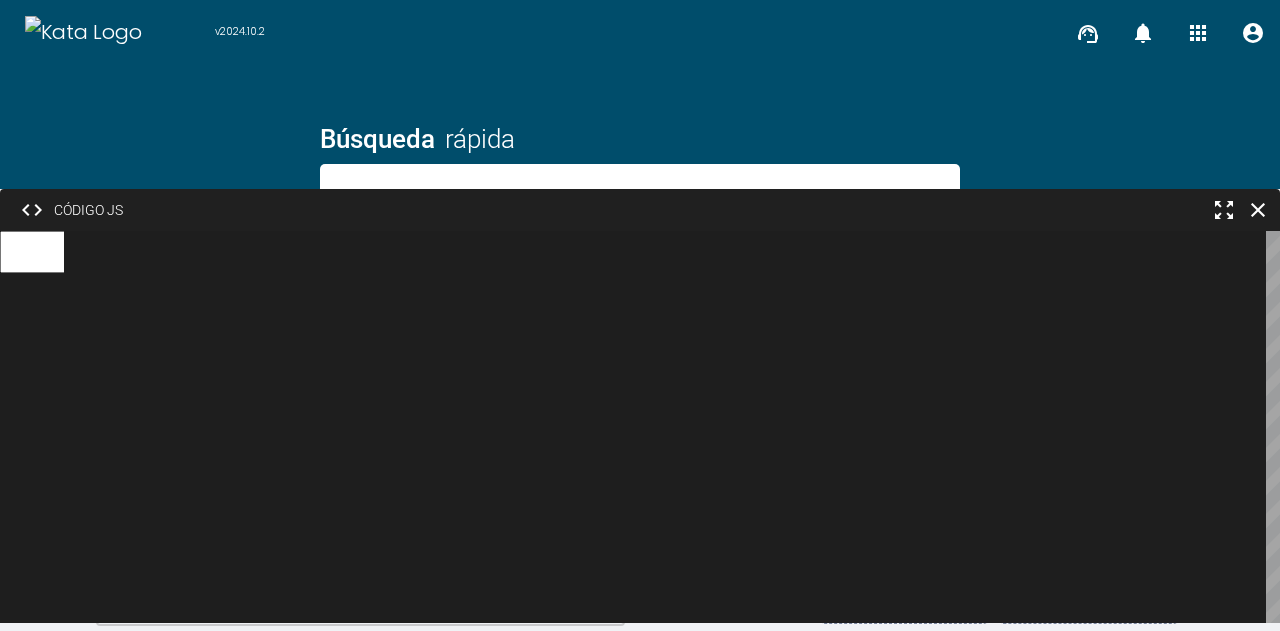 scroll, scrollTop: 0, scrollLeft: 0, axis: both 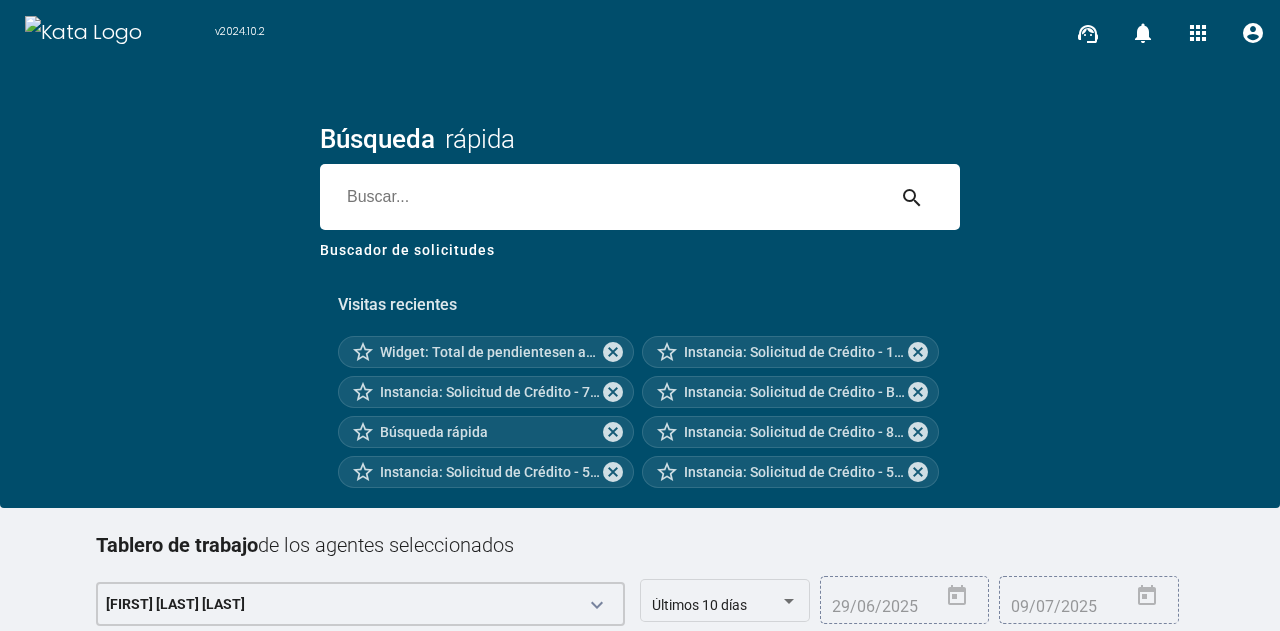 click at bounding box center [602, 197] 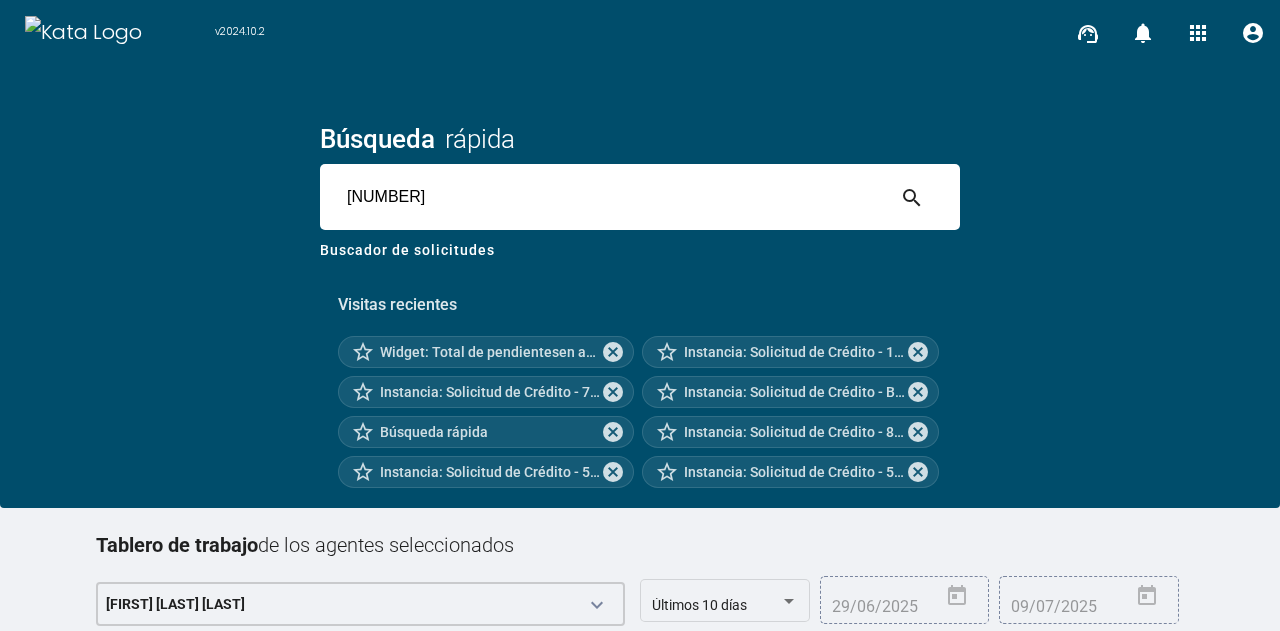 type on "5256912" 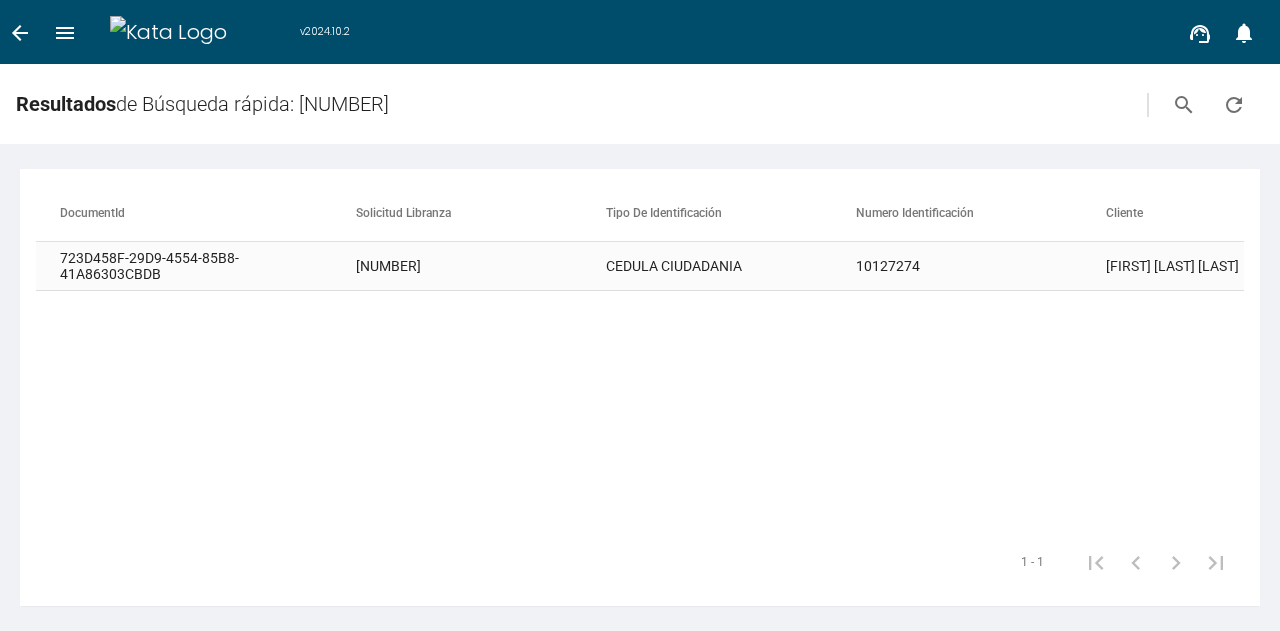 click on "5256912" at bounding box center [481, 266] 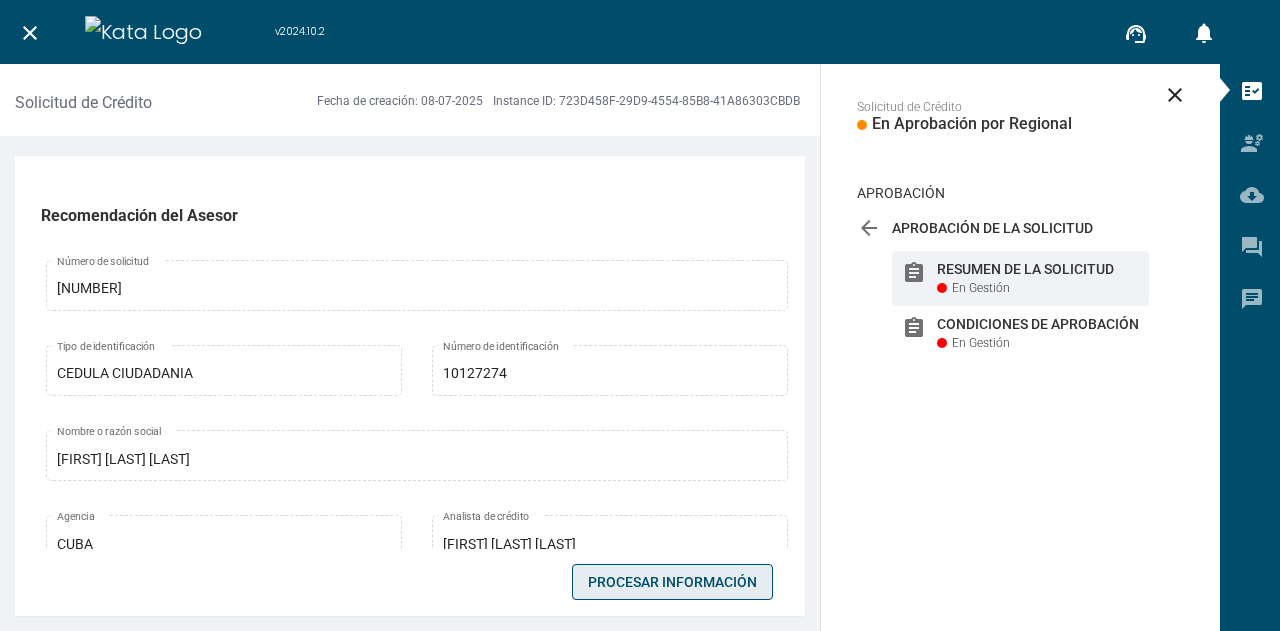 click on "Procesar Información" at bounding box center [672, 582] 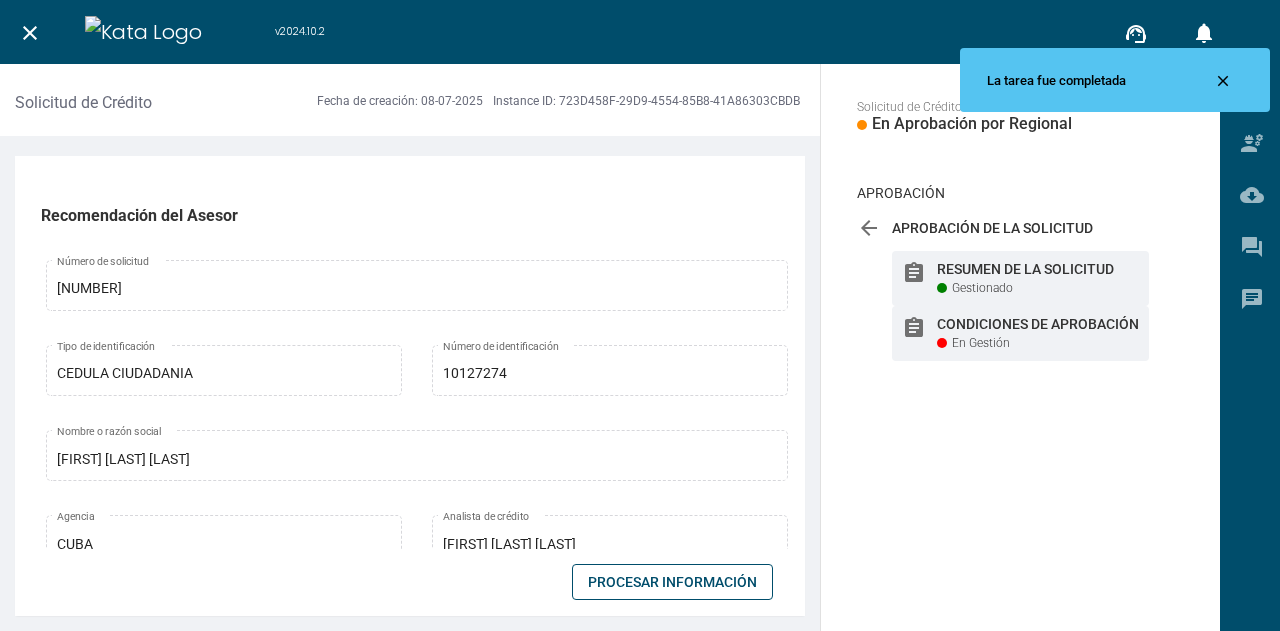 click on "En Gestión" at bounding box center (982, 288) 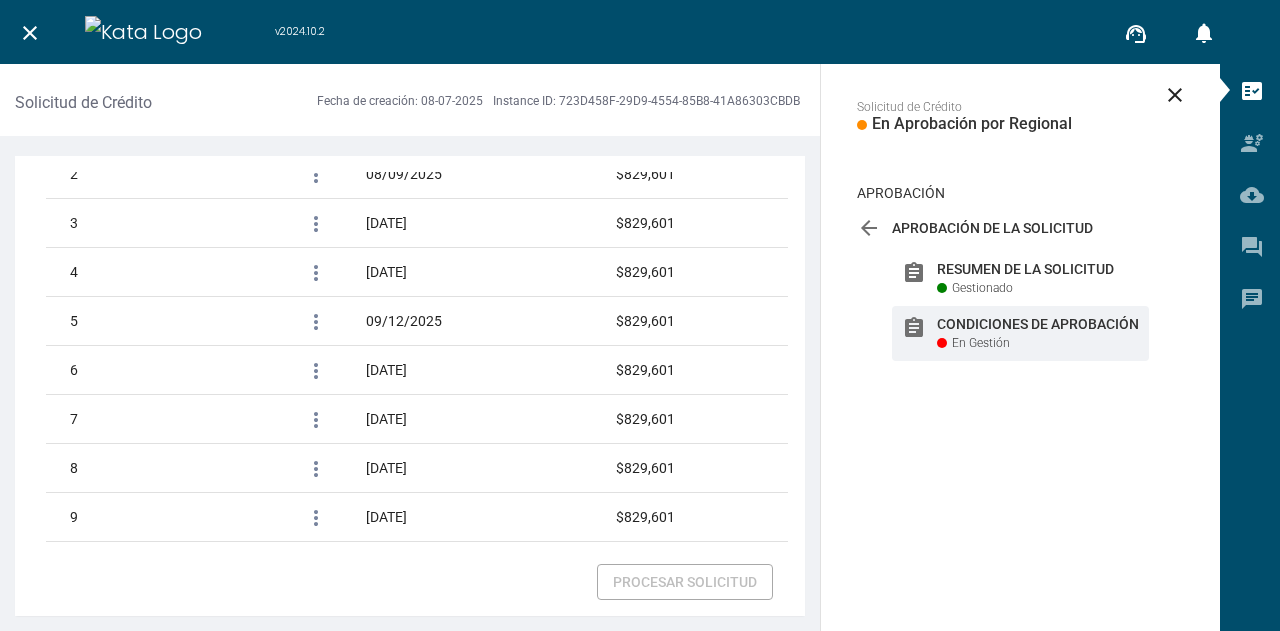 scroll, scrollTop: 3406, scrollLeft: 0, axis: vertical 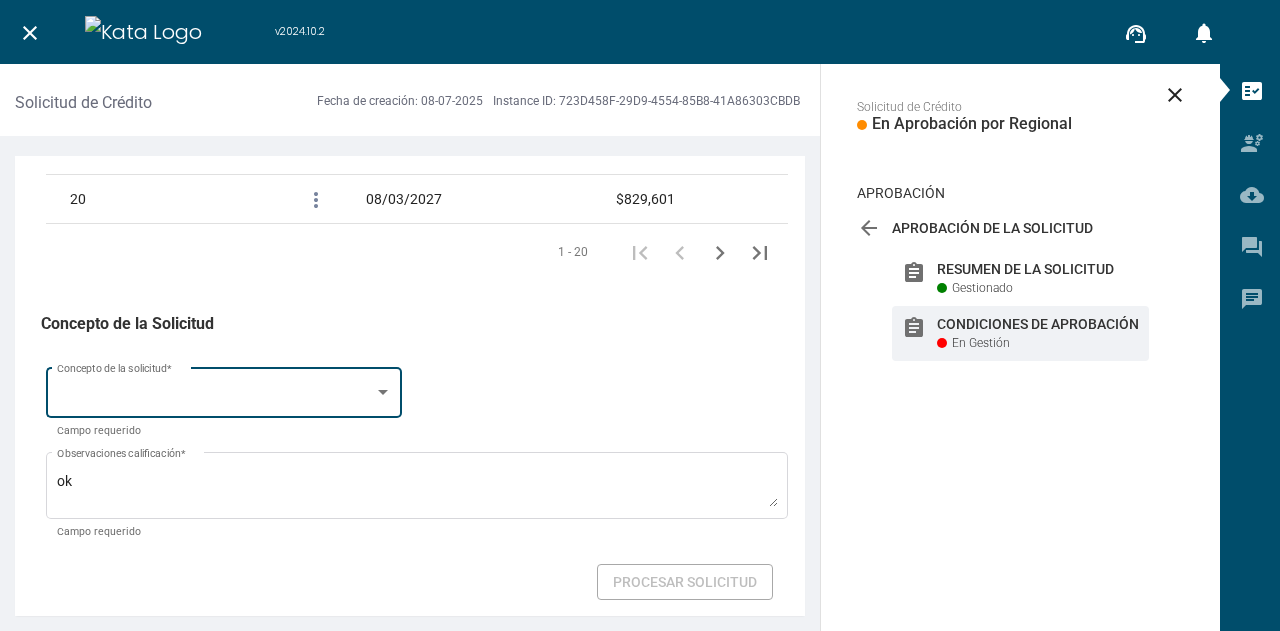 click at bounding box center [215, 397] 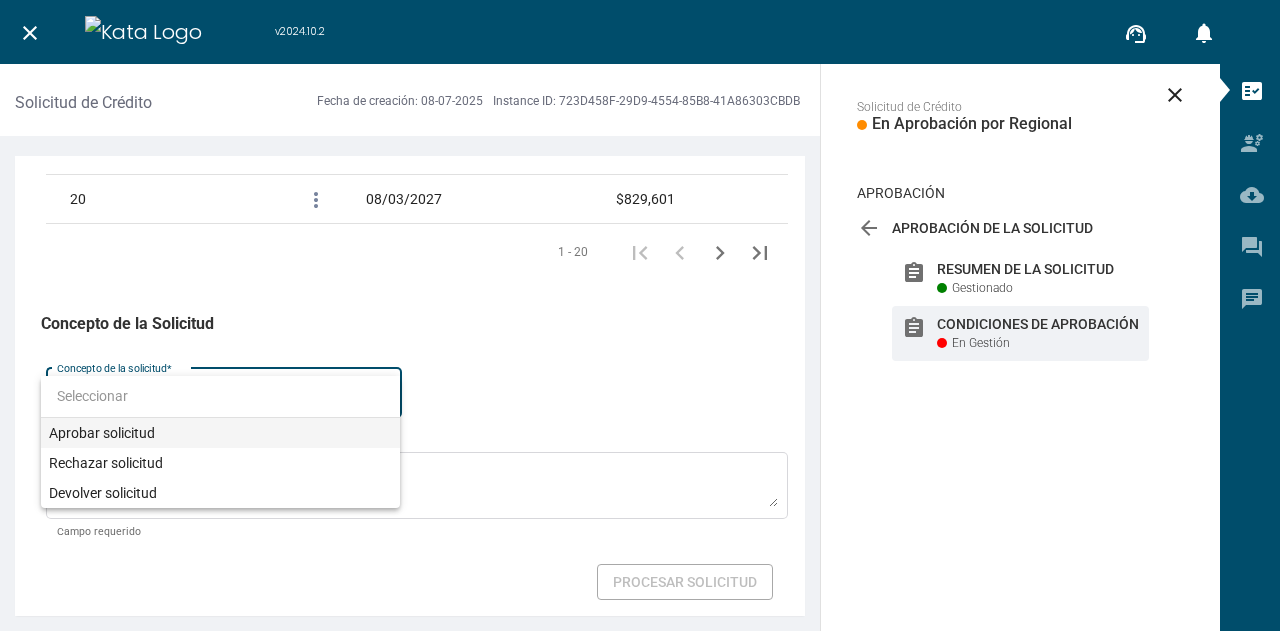 click on "Aprobar solicitud" at bounding box center [220, 433] 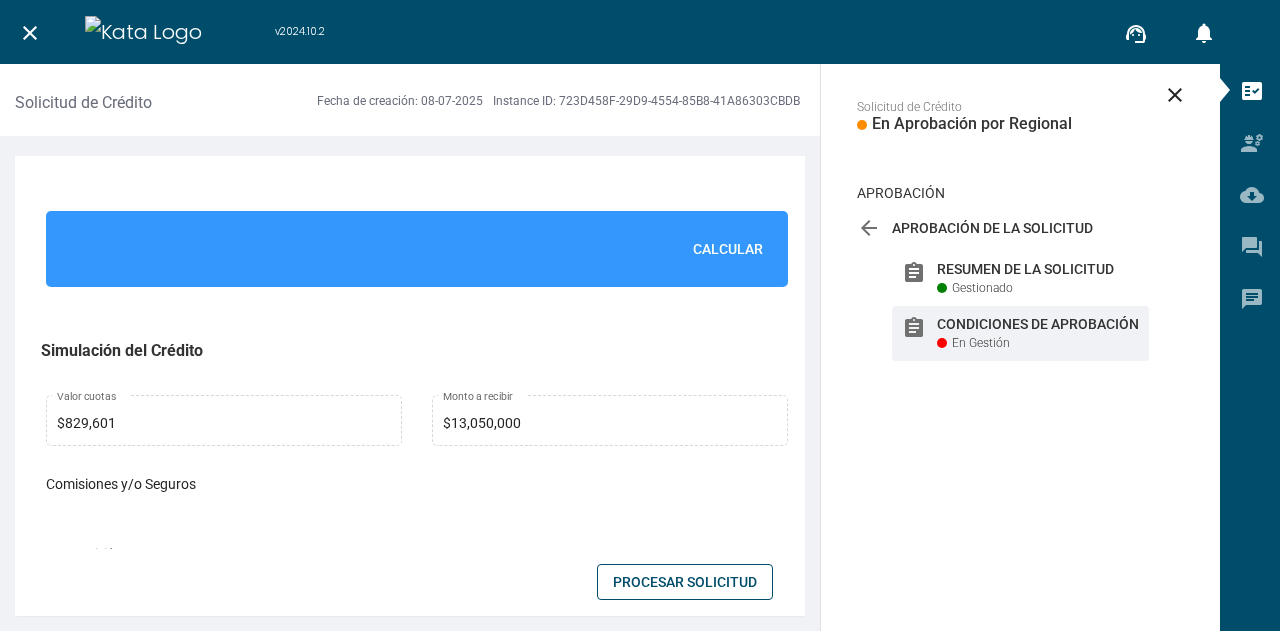 scroll, scrollTop: 1481, scrollLeft: 0, axis: vertical 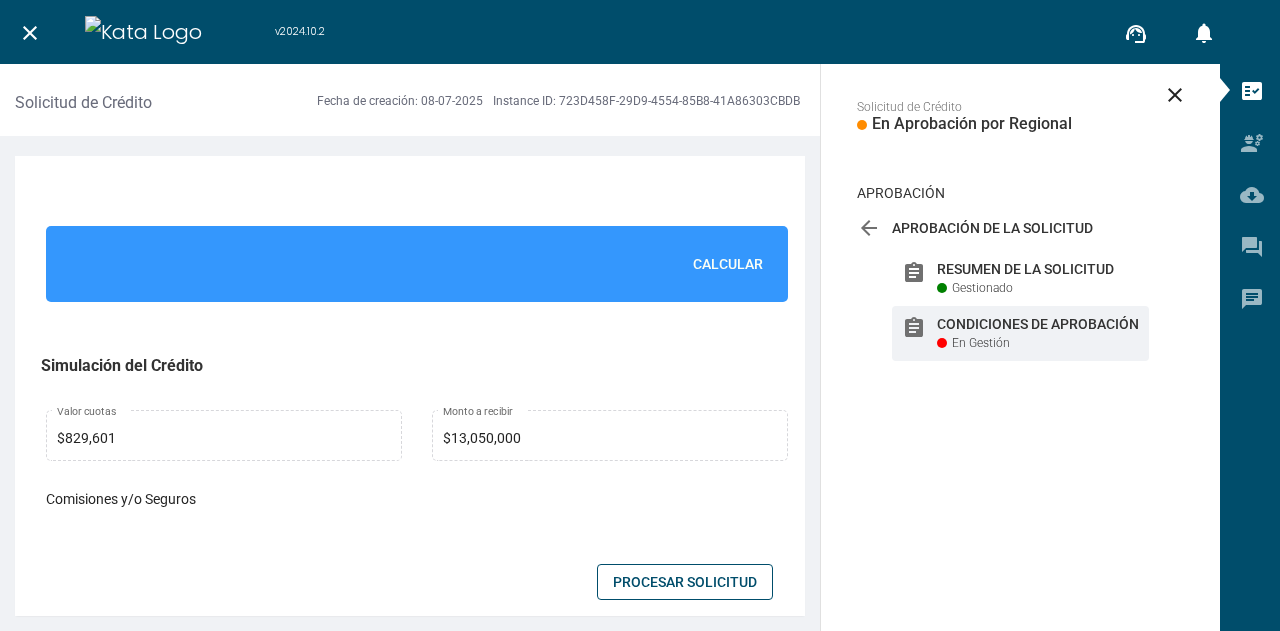 click on "Calcular" at bounding box center [728, 264] 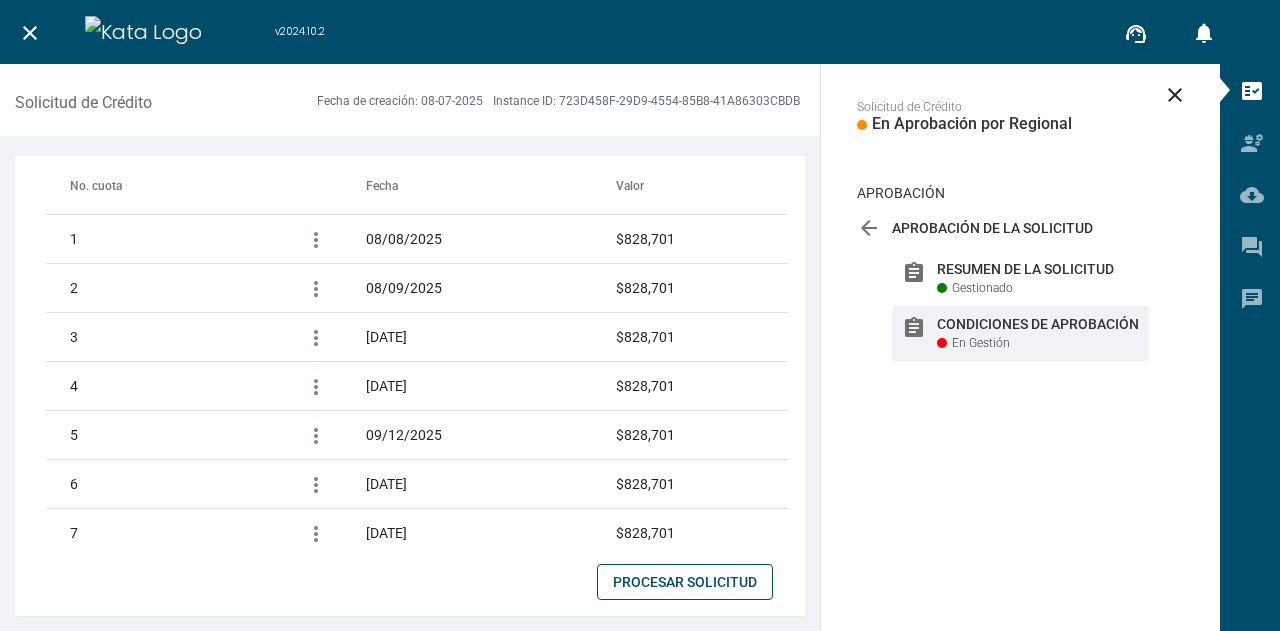 scroll, scrollTop: 3406, scrollLeft: 0, axis: vertical 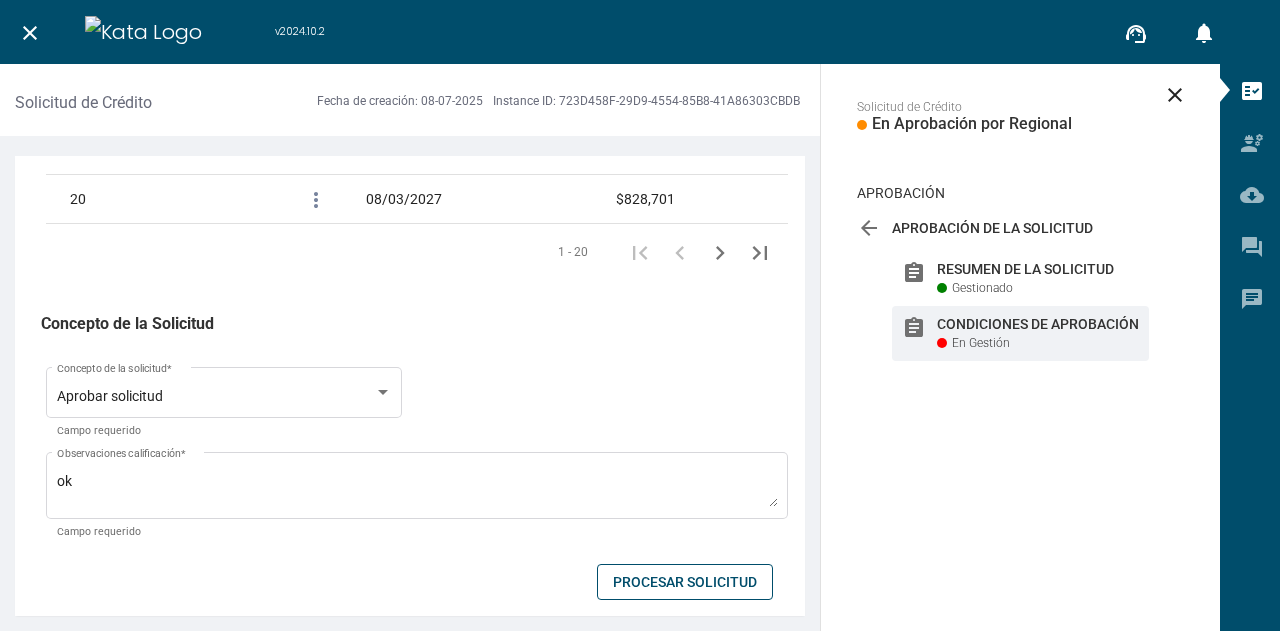 click on "Condiciones de Aprobación Nuevo  Categoría del cliente  Microcrédito  Tipo de producto para destino  Capital Trabajo  Destino económico   *  Campo requerido
Microcrédito  Tipo de producto  Crédito productivo urbano360  Producto  $13,050,000  Monto   *  Campo requerido
Microcrédito  Producto para frecuencia  Crédito productivo urbano360  Producto  30  Frecuencia de pago  36  Plazo   *  Campo requerido
false   Sí   No  ¿Desea agregar tasa sugerida?   *  Campo requerido
0.00%  Tasa sugerida     Tipo de tasa sugerida  {"111-1":"Escalar","111-2":"Escalar&VerCamposTasa","111-7":"Escalar","111-9":"Escalar","111-11":"Escalar"}  Configuración de productos que escalan     Clase de tasa   Plus de la tasa   Días de revisión  $409,752  Prima seguro  11382  Sumatoria Prima Seguro  811  Lista de seguros voluntarios  984  Seguros de prima fija  08/07/2025  Fecha estimada de desembolso   *  Campo requerido
08/08/2025  Fecha primera cuota   *  Campo requerido
¿Anexa garantía inmueble?     * 0 0 0" at bounding box center [417, 386] 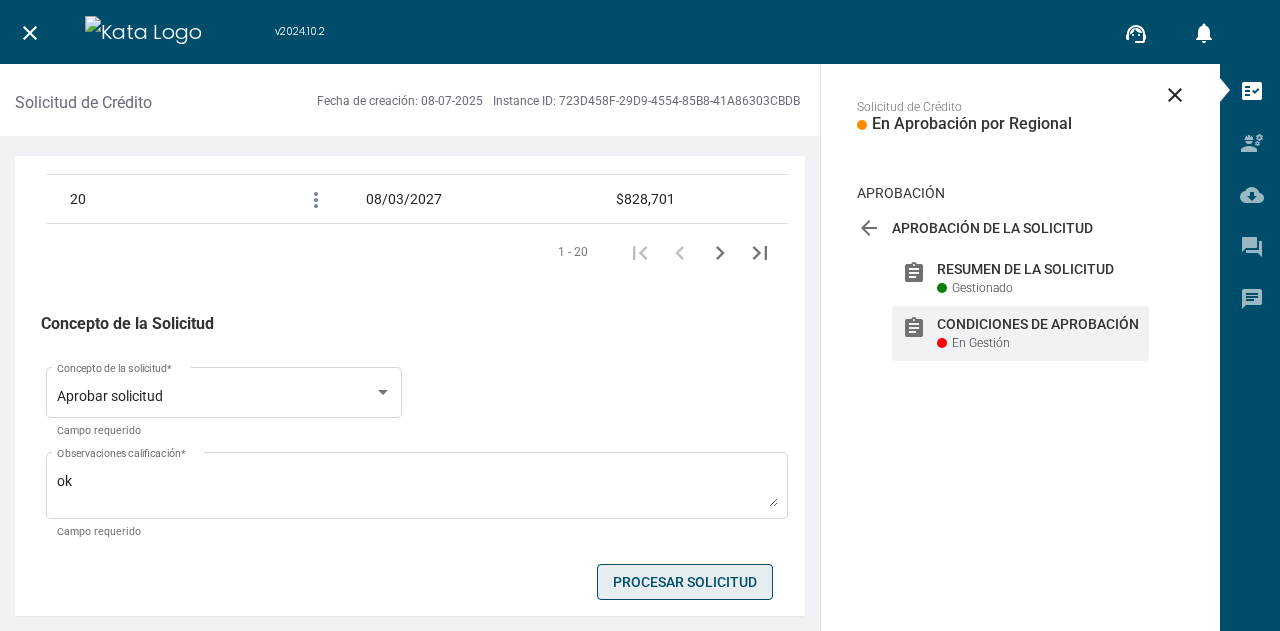 click on "Procesar Solicitud" at bounding box center [685, 582] 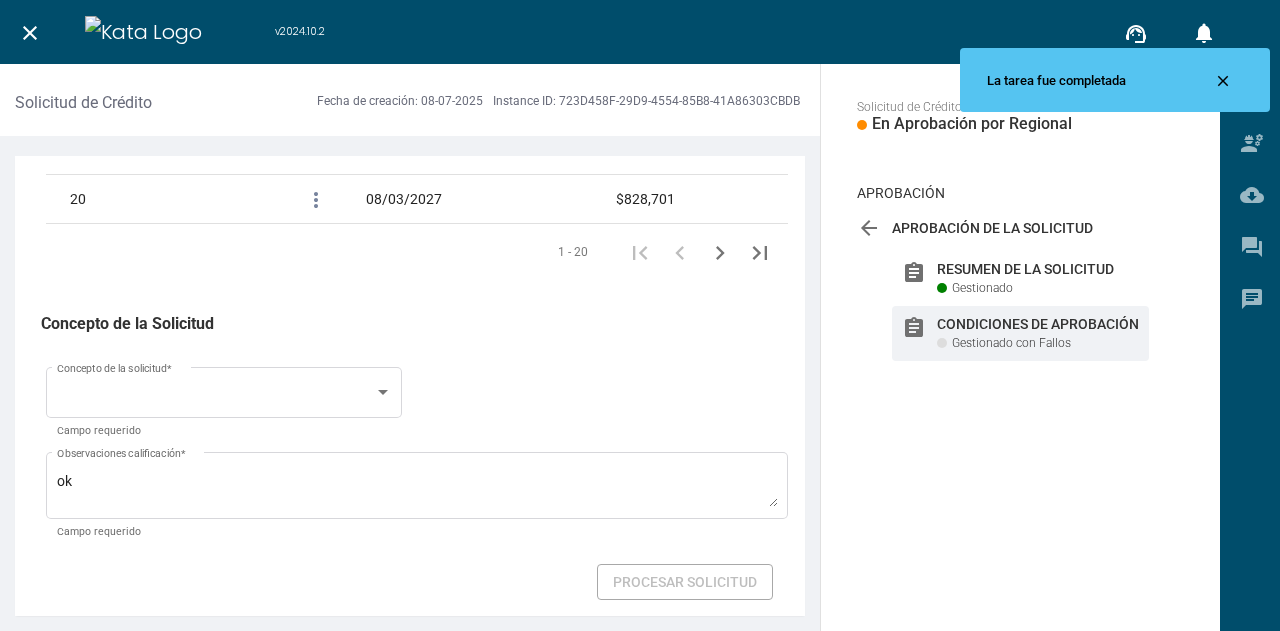 scroll, scrollTop: 3406, scrollLeft: 0, axis: vertical 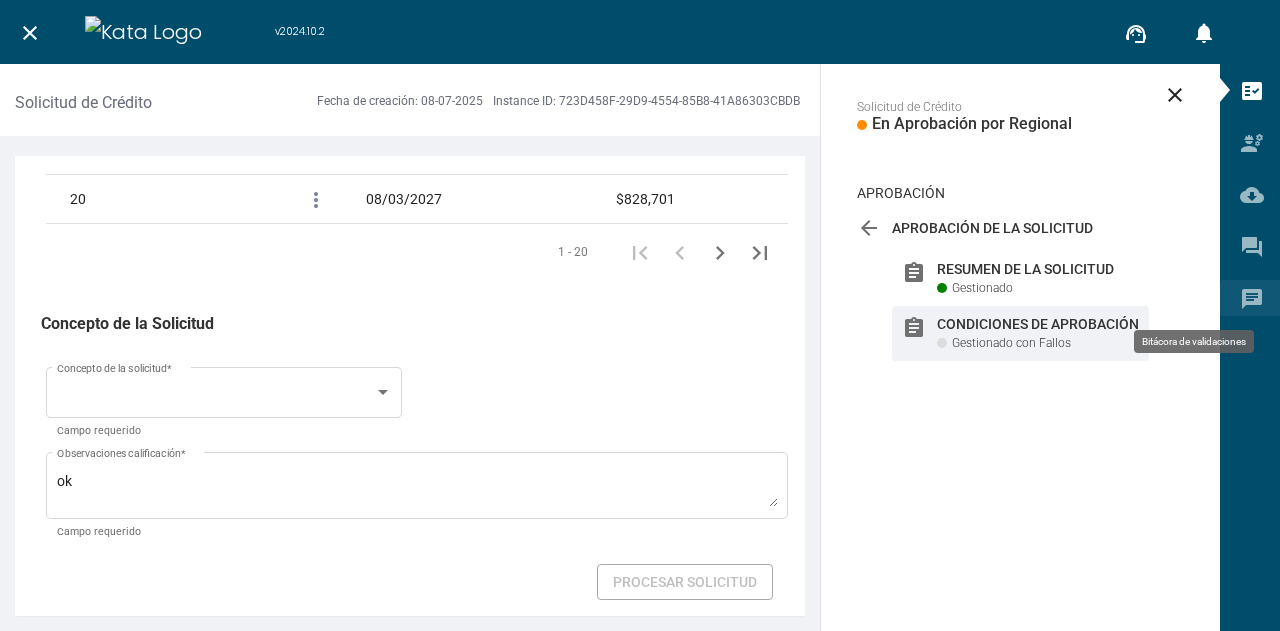 click on "chat" at bounding box center (1252, 299) 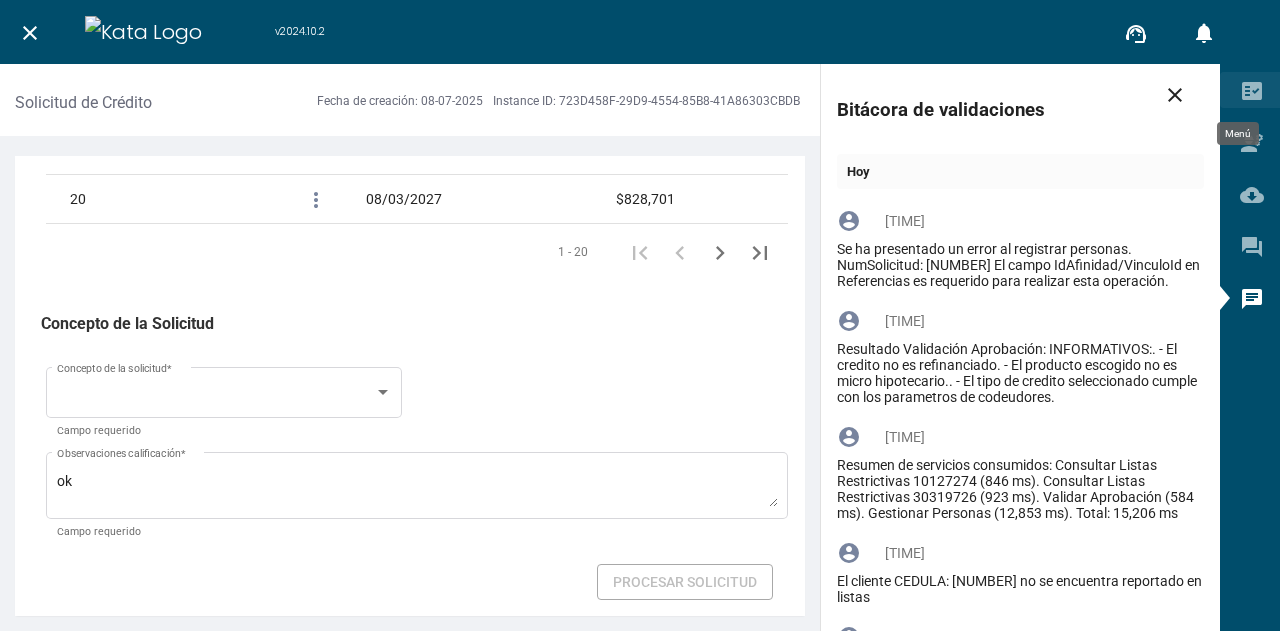 click on "fact_check" at bounding box center [1252, 90] 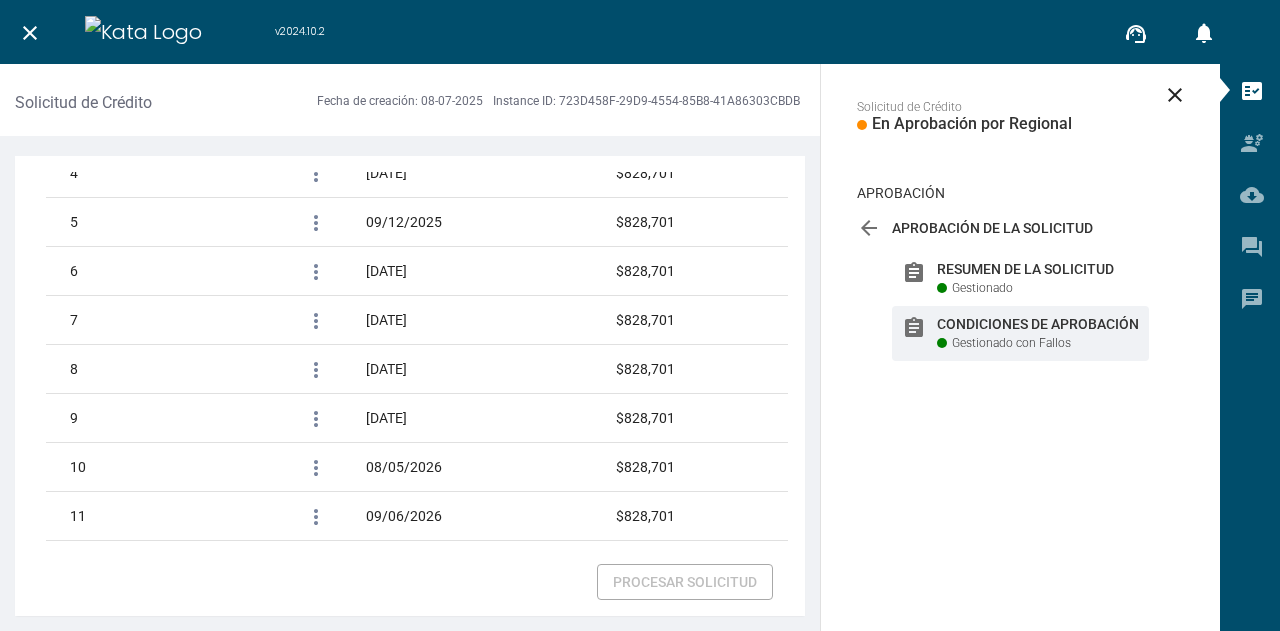 scroll, scrollTop: 2406, scrollLeft: 0, axis: vertical 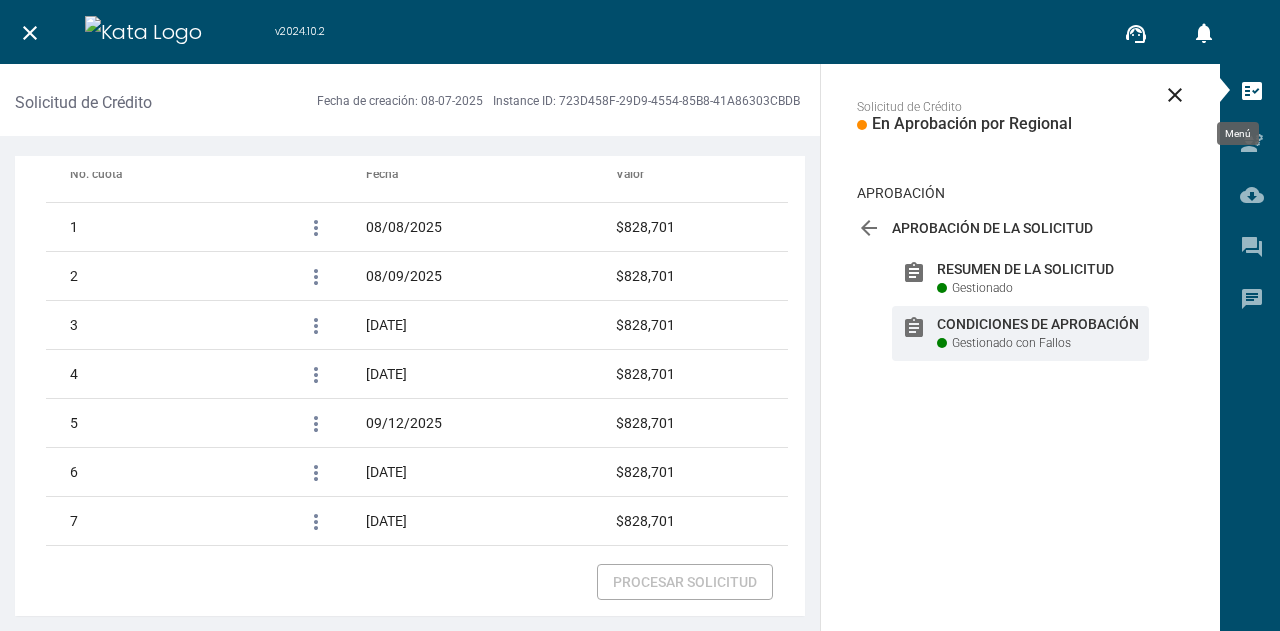 click on "fact_check" at bounding box center (1252, 91) 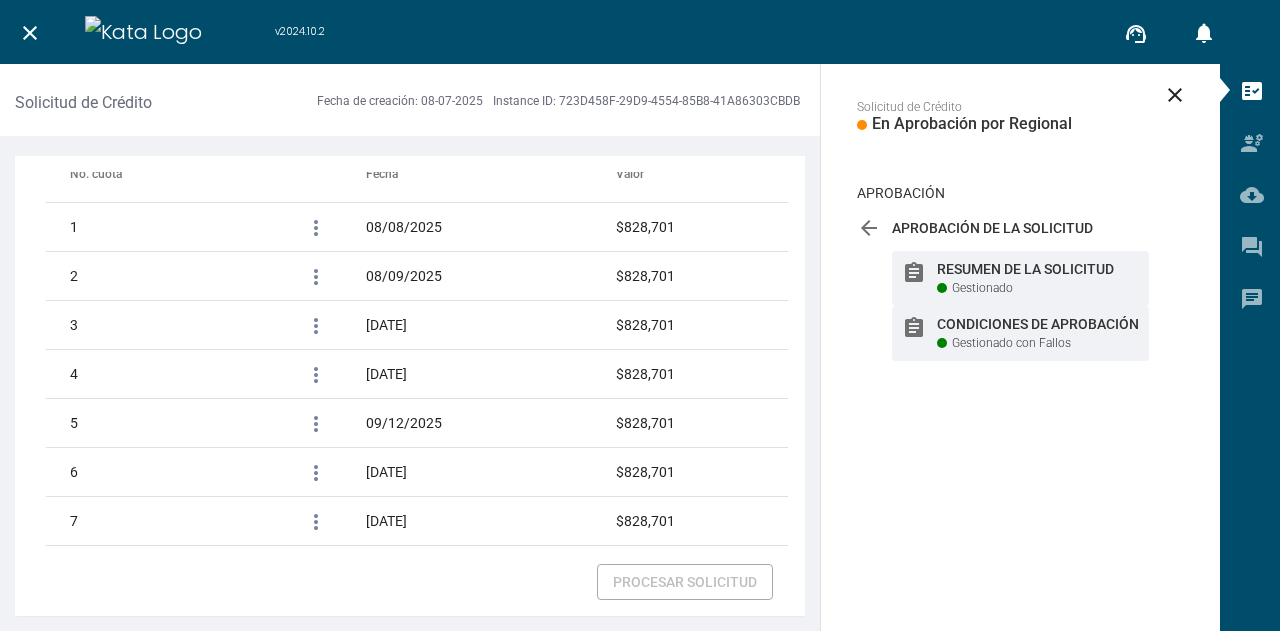 click on "Resumen de la Solicitud" at bounding box center [1038, 269] 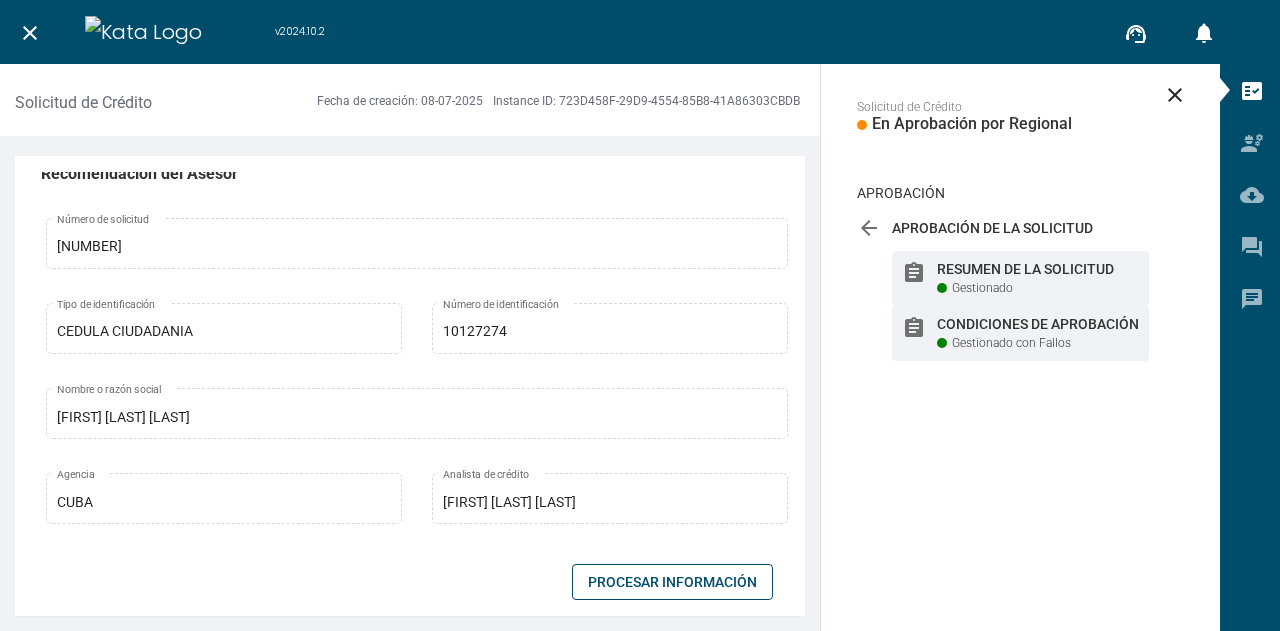 scroll, scrollTop: 0, scrollLeft: 0, axis: both 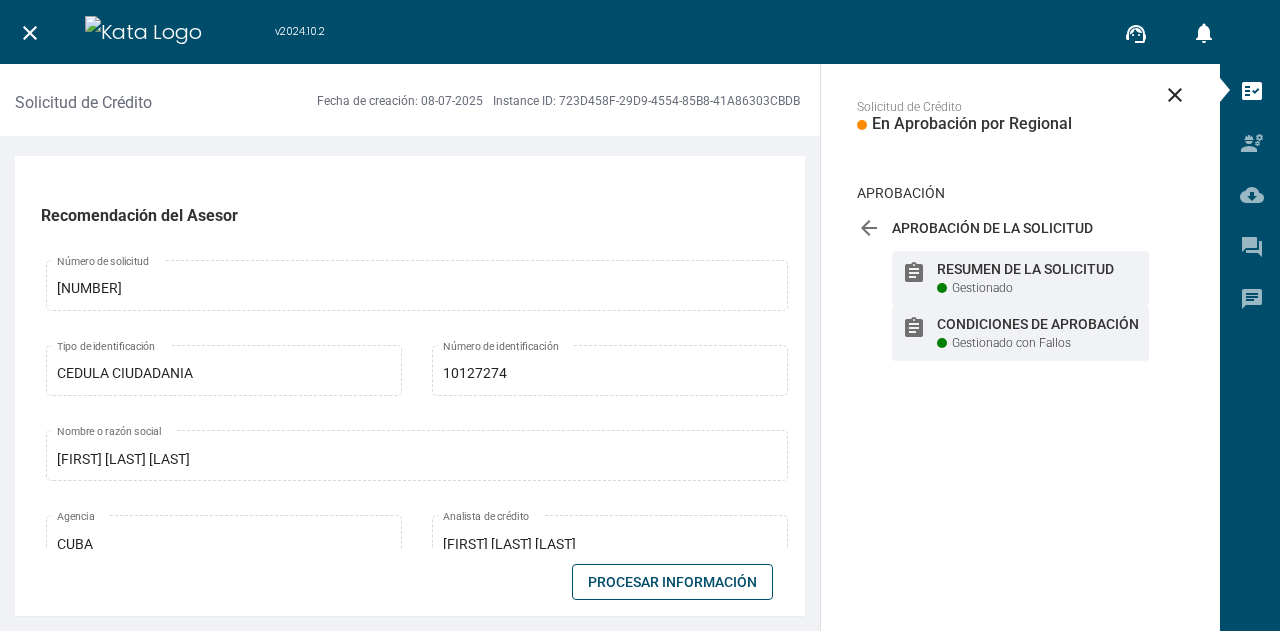click on "assignment Condiciones de Aprobación Gestionado con Fallos" at bounding box center (1020, 333) 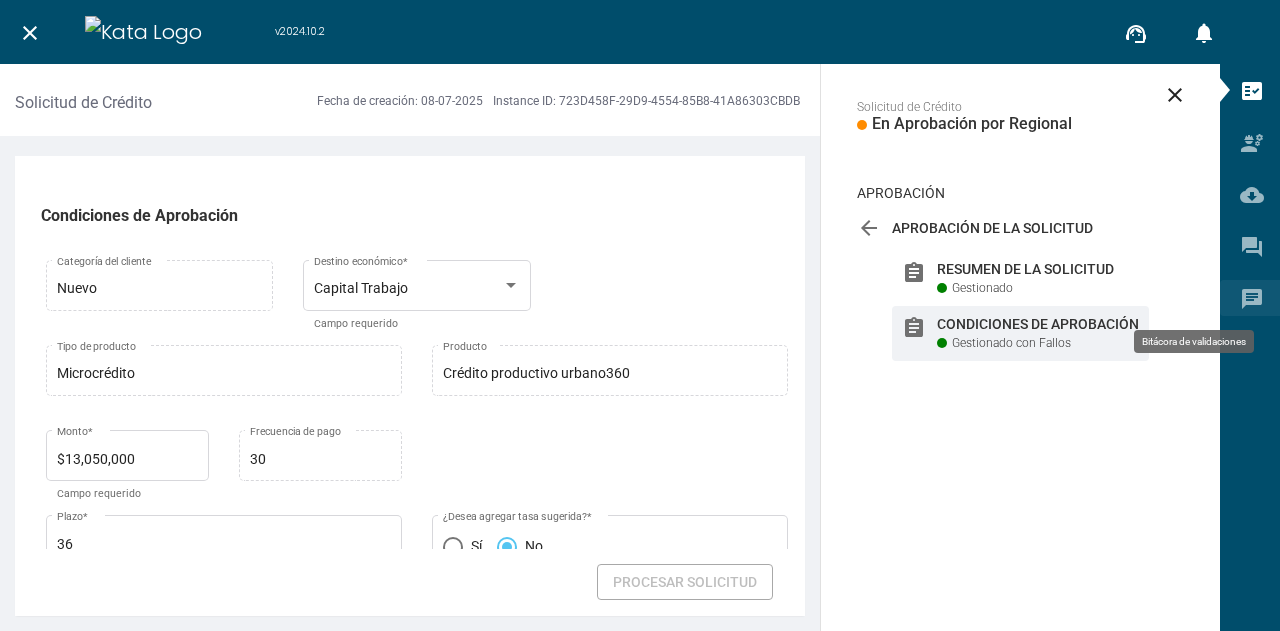 click on "chat" at bounding box center [1252, 299] 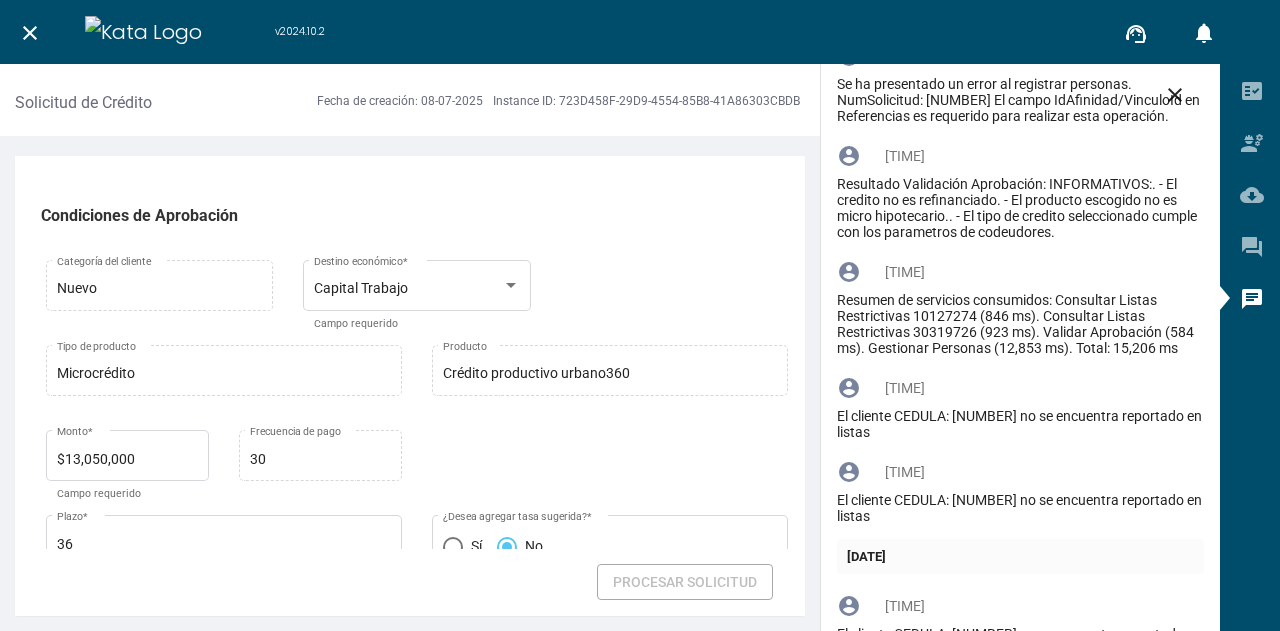 scroll, scrollTop: 167, scrollLeft: 0, axis: vertical 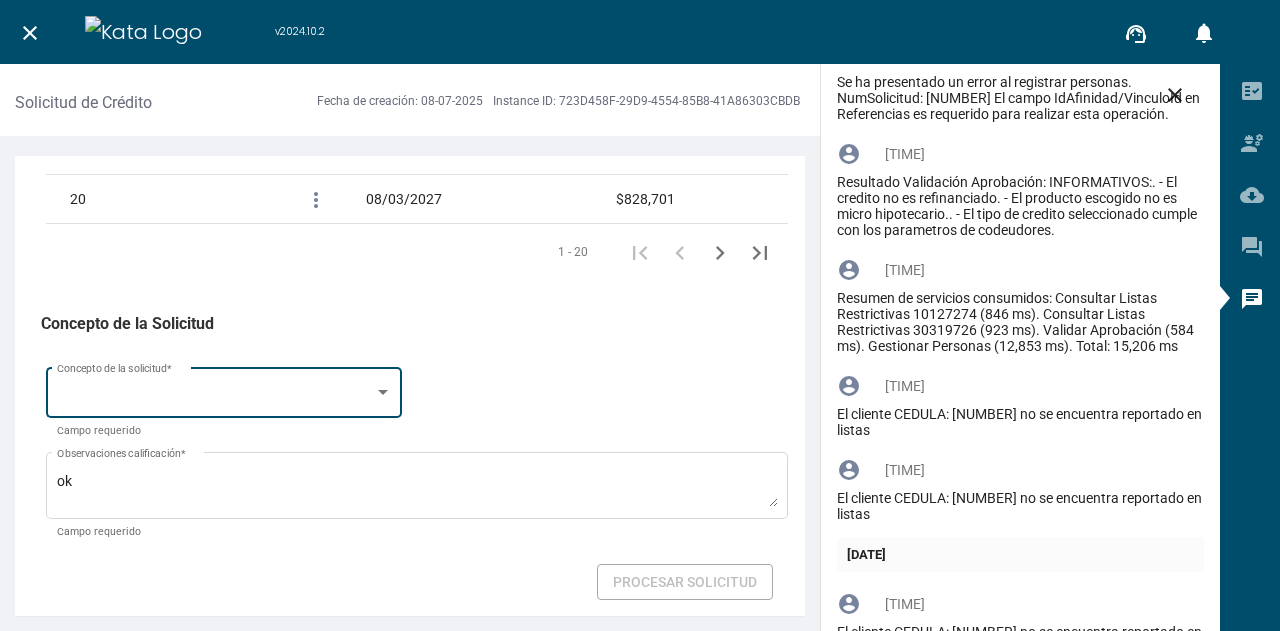 click at bounding box center (215, 397) 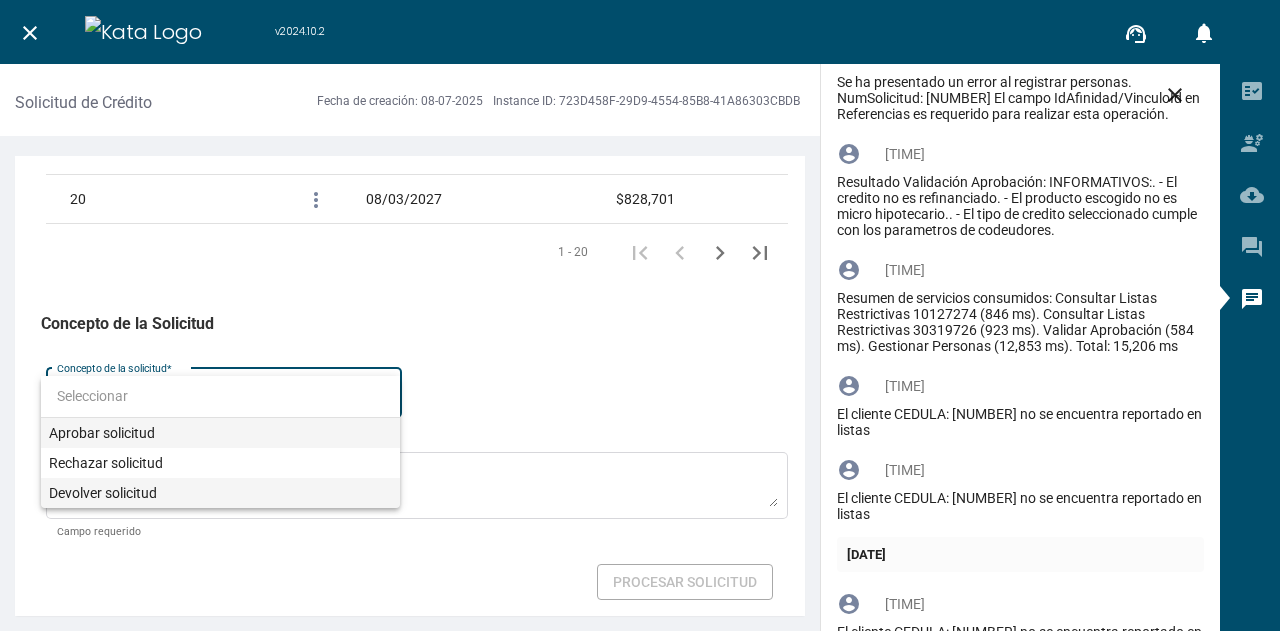 click on "Devolver solicitud" at bounding box center [220, 493] 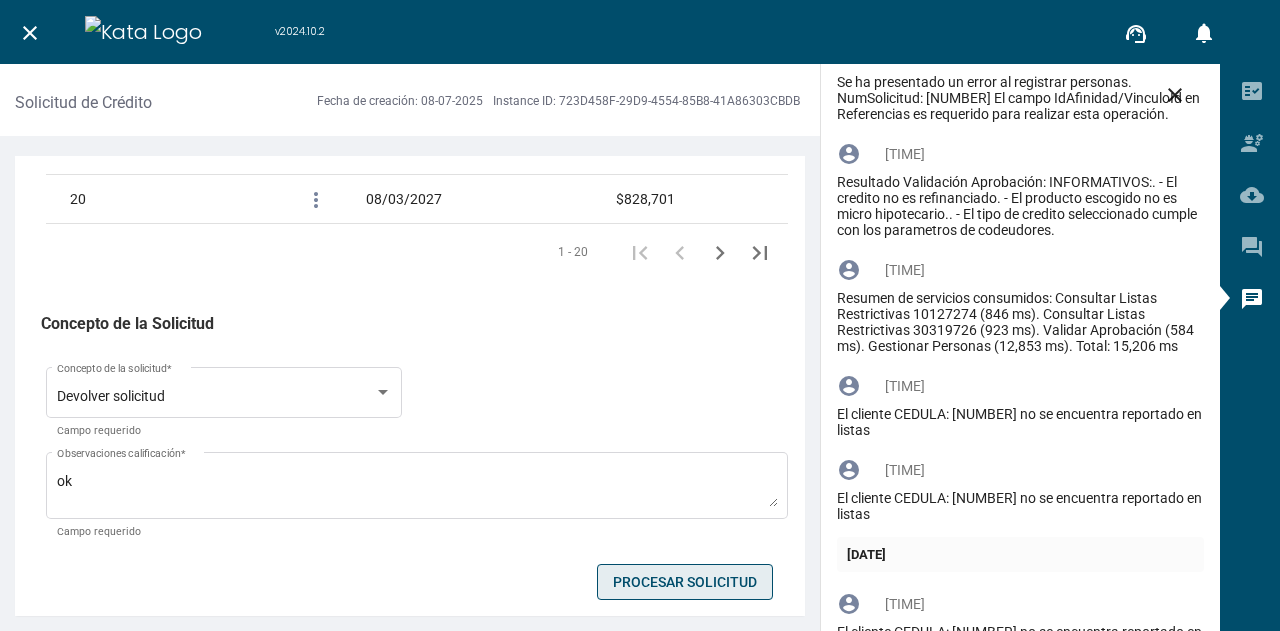 click on "Procesar Solicitud" at bounding box center [685, 582] 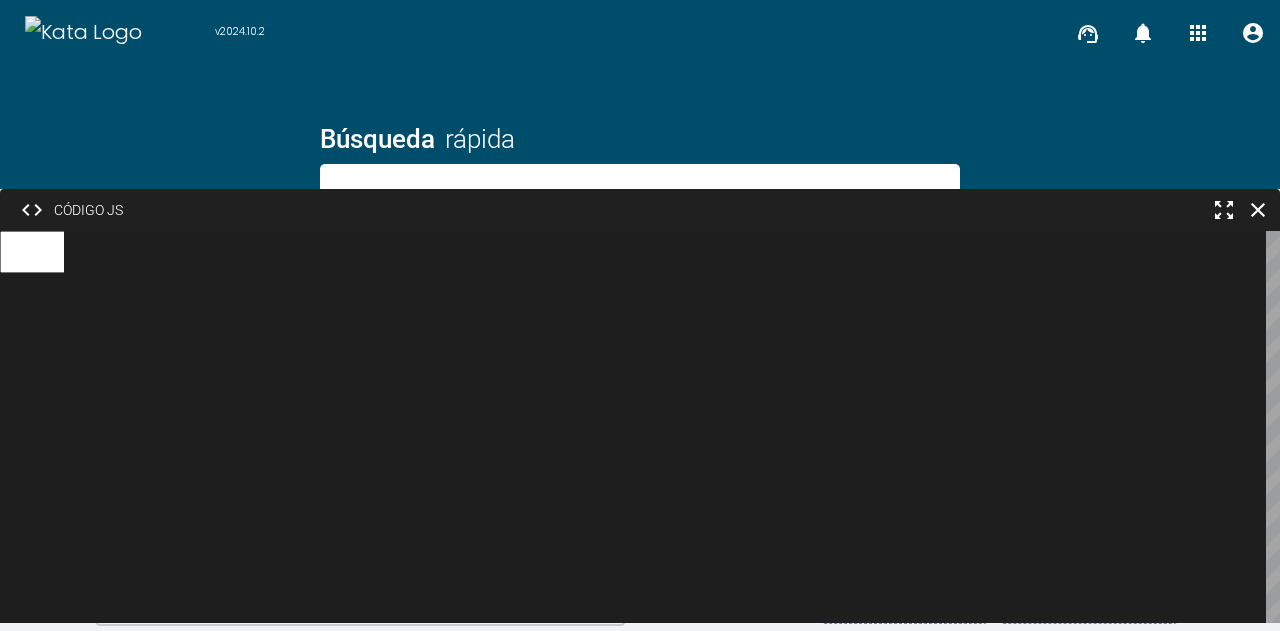scroll, scrollTop: 0, scrollLeft: 0, axis: both 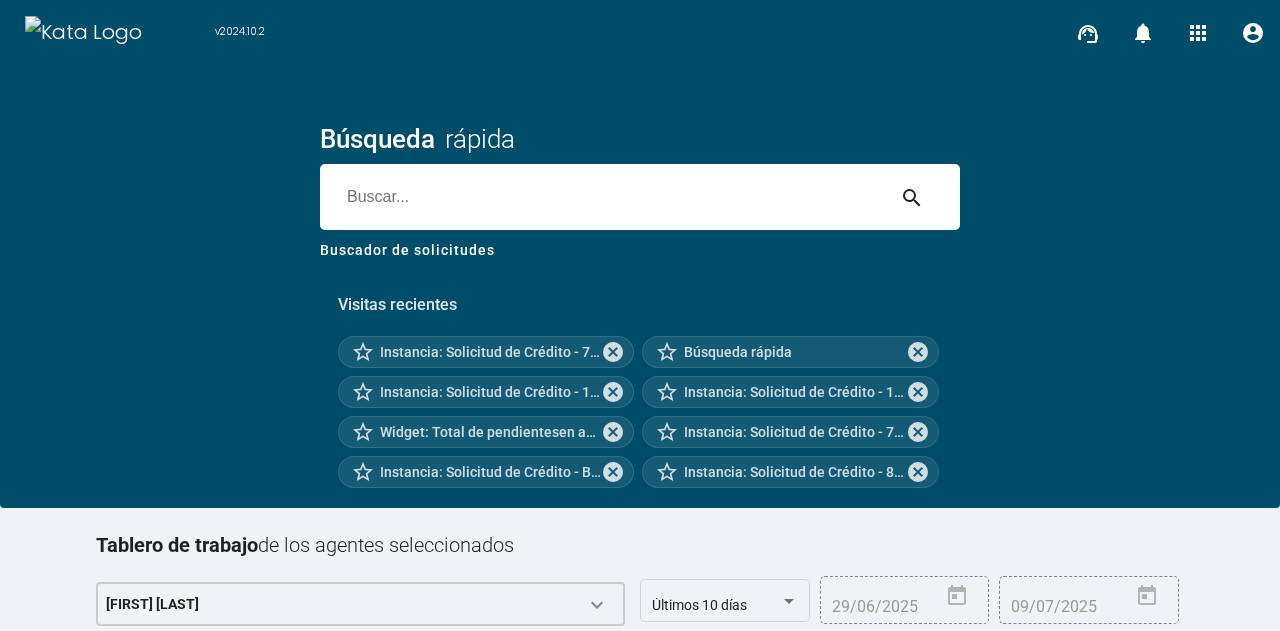click at bounding box center [602, 197] 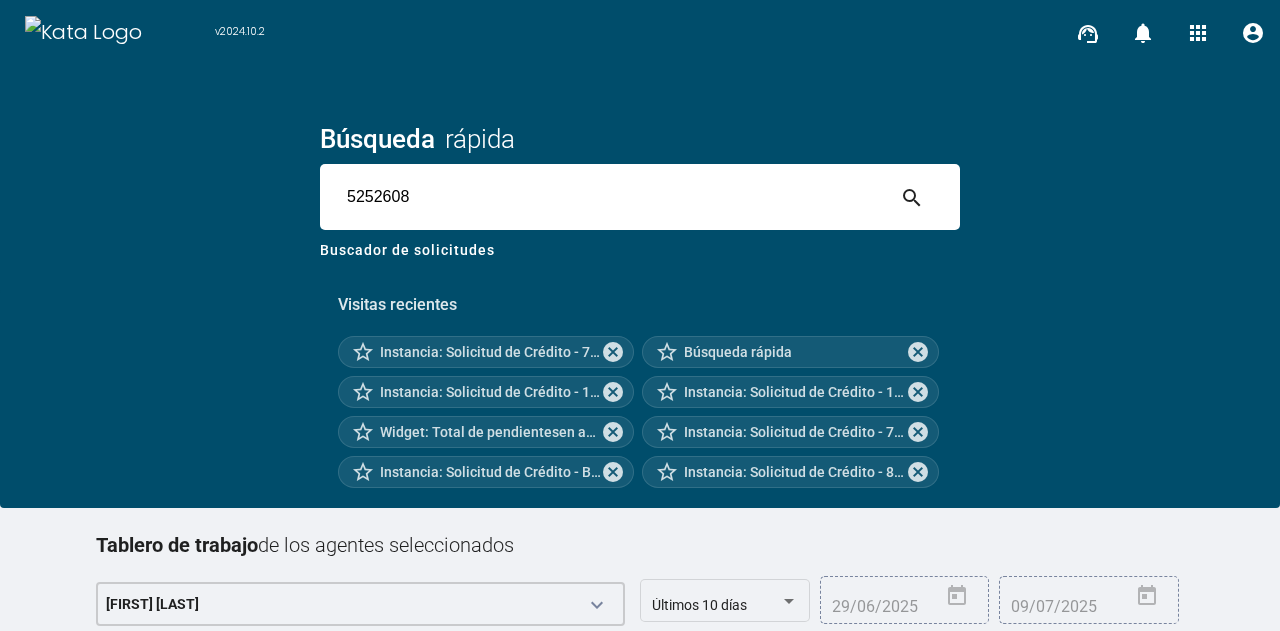 type on "5252608" 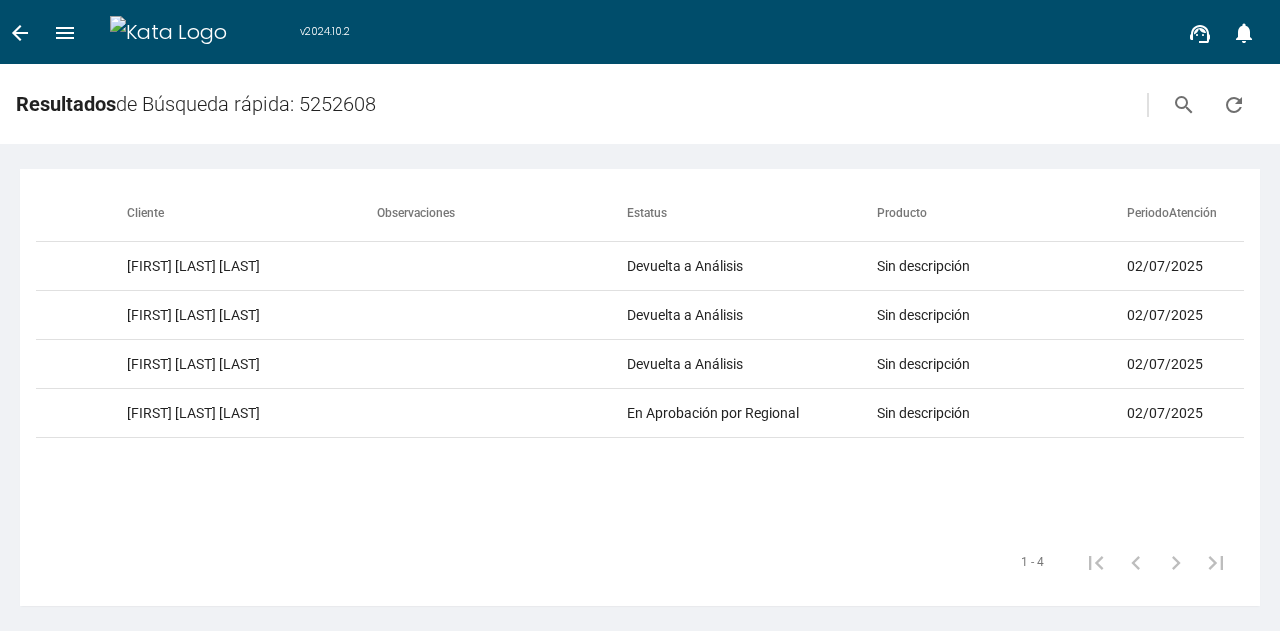 scroll, scrollTop: 0, scrollLeft: 1068, axis: horizontal 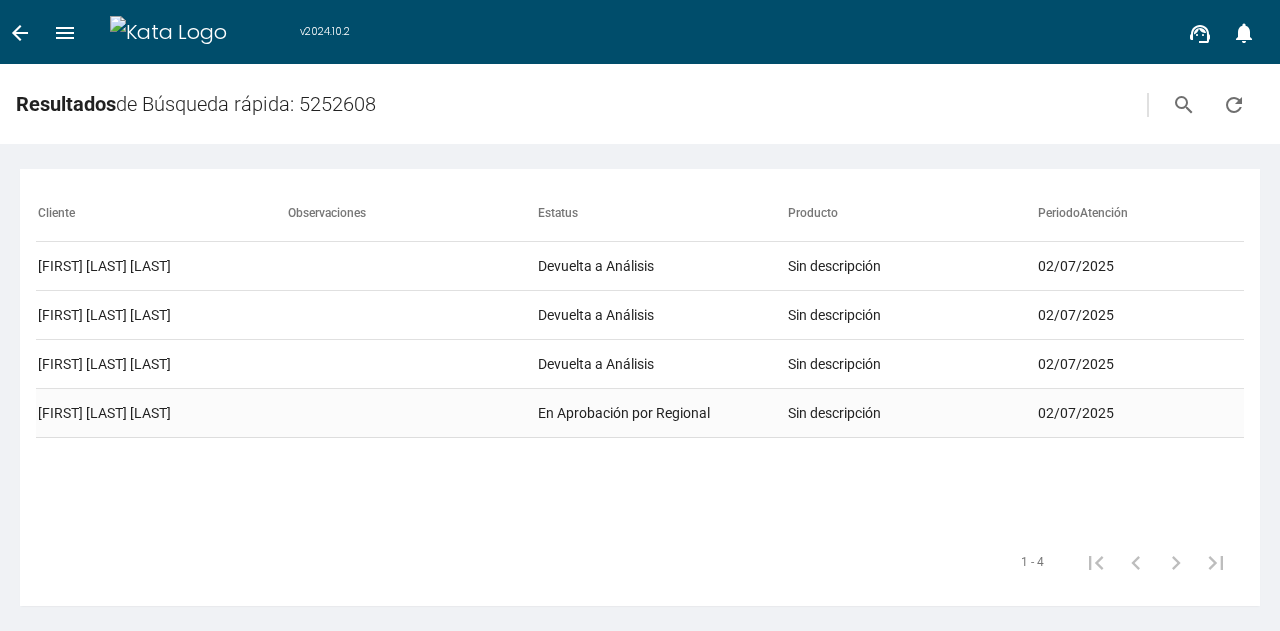 click on "En Aprobación por Regional" at bounding box center [663, 266] 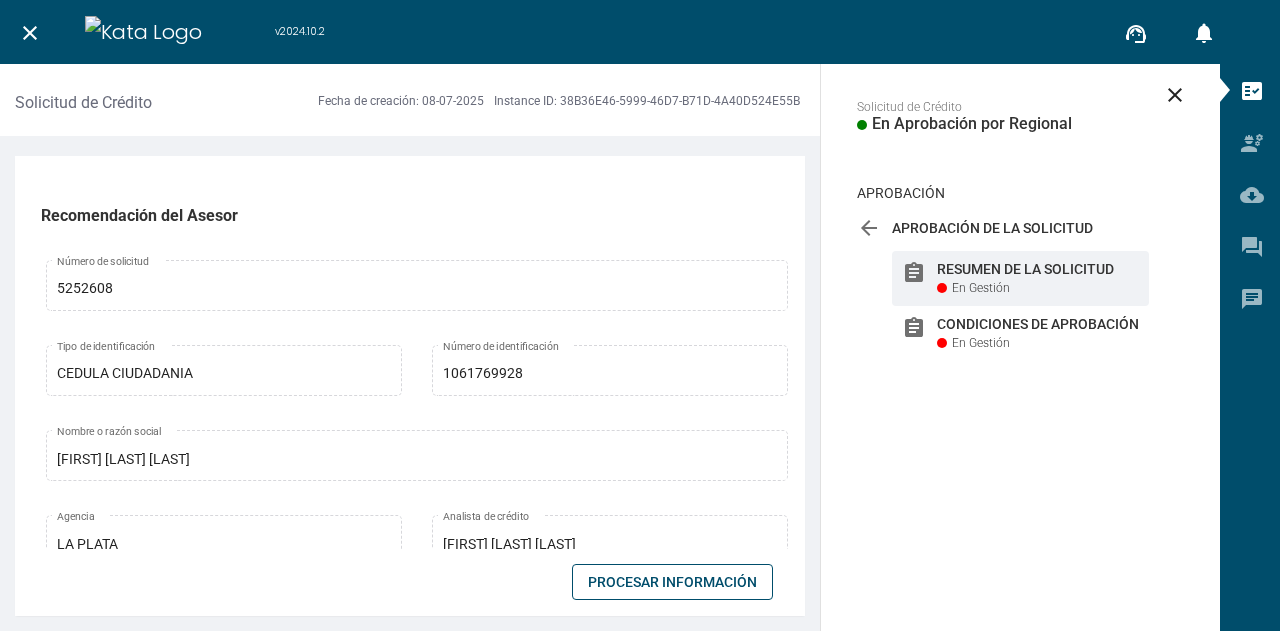 click on "Procesar Información" at bounding box center [672, 582] 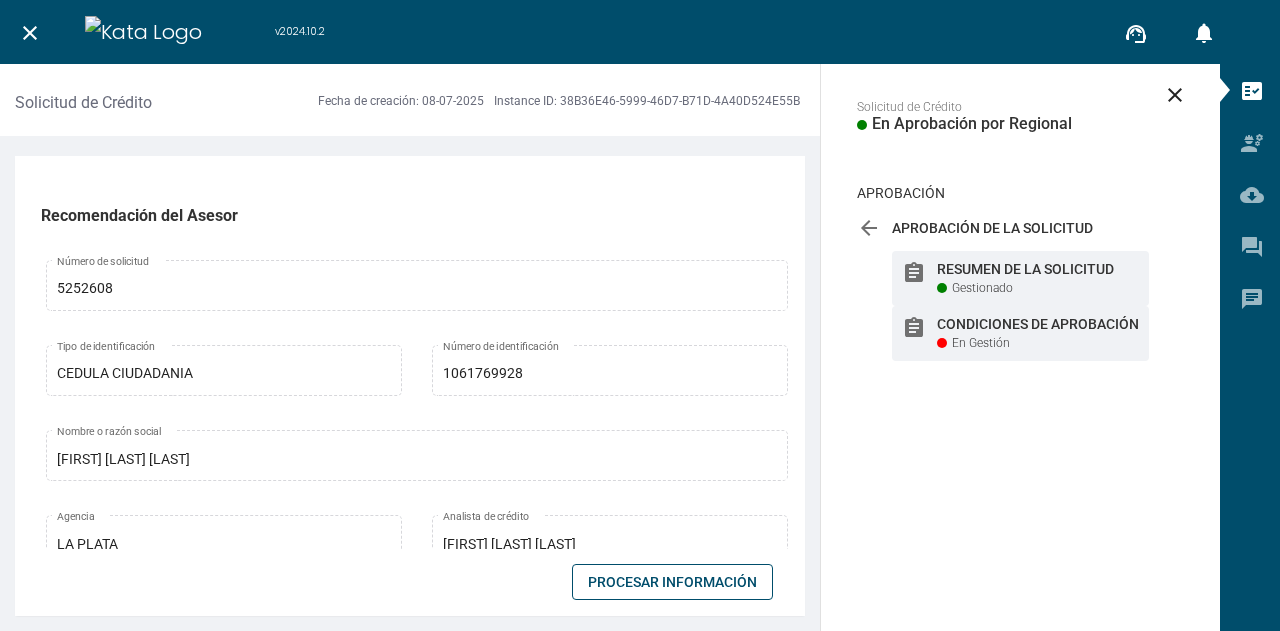 click on "Condiciones de Aprobación" at bounding box center (1038, 269) 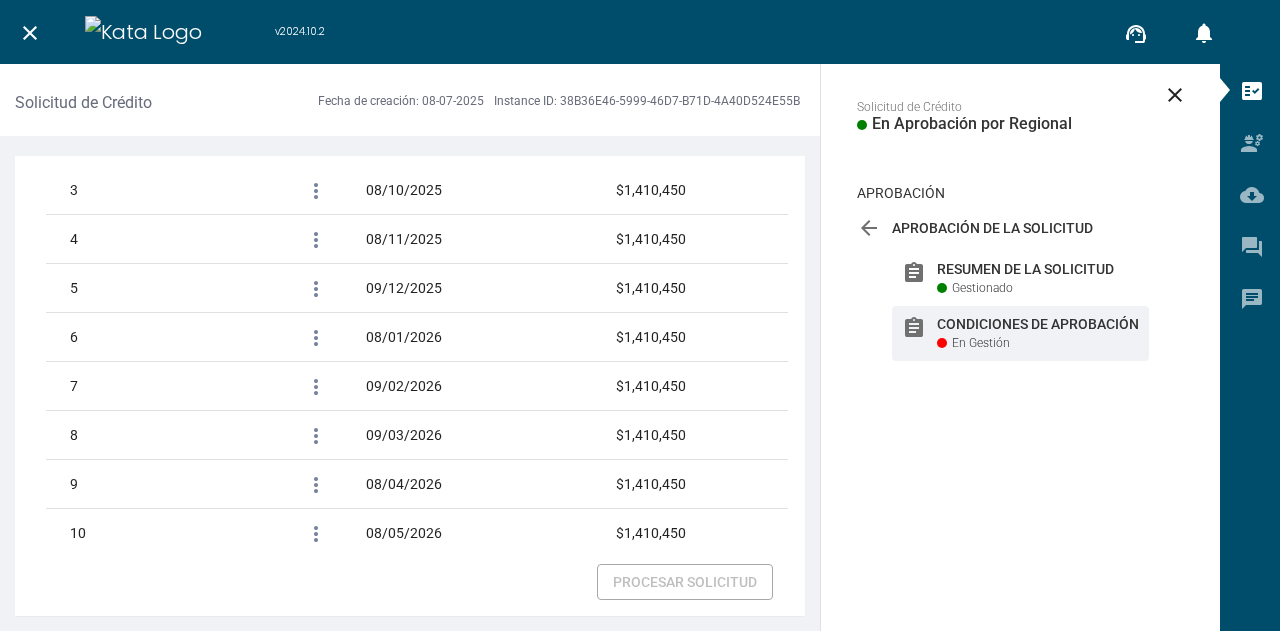 scroll, scrollTop: 3588, scrollLeft: 0, axis: vertical 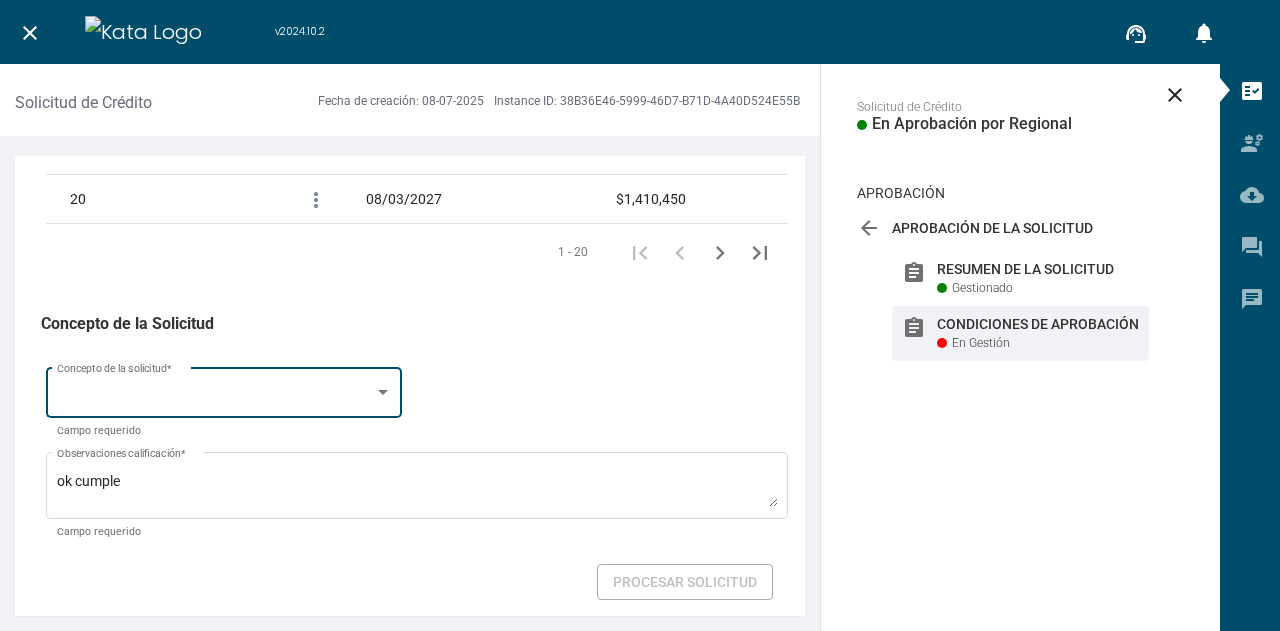 click on "Concepto de la solicitud   *" at bounding box center (224, 391) 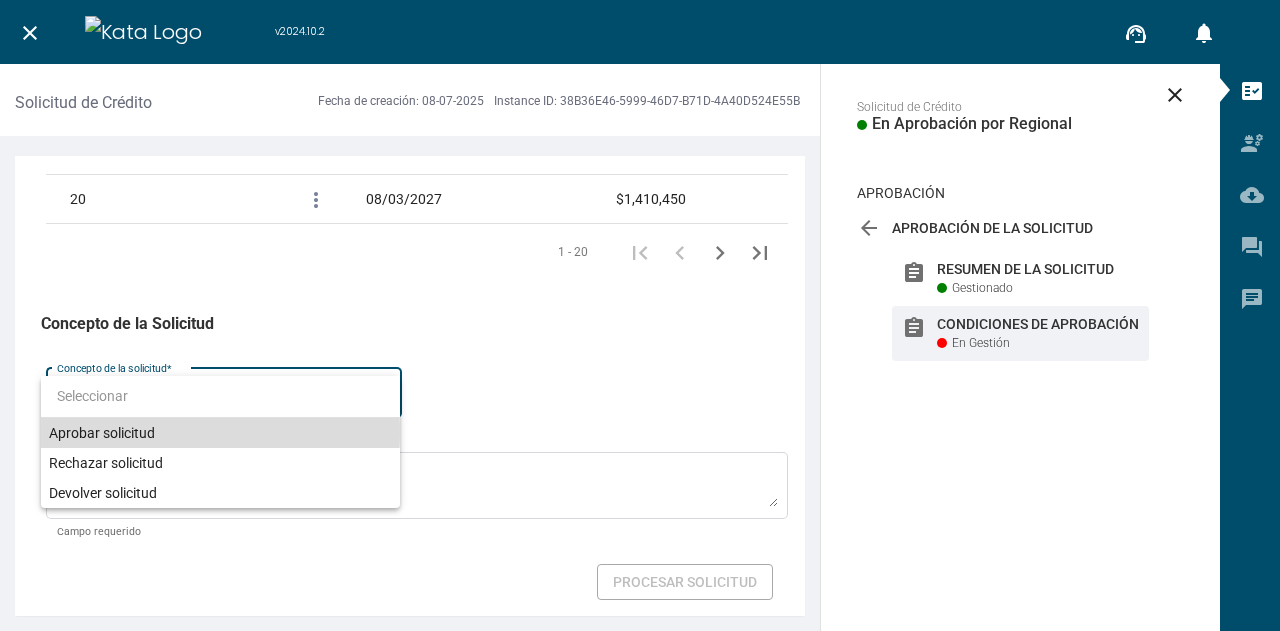 click on "Aprobar solicitud" at bounding box center [220, 433] 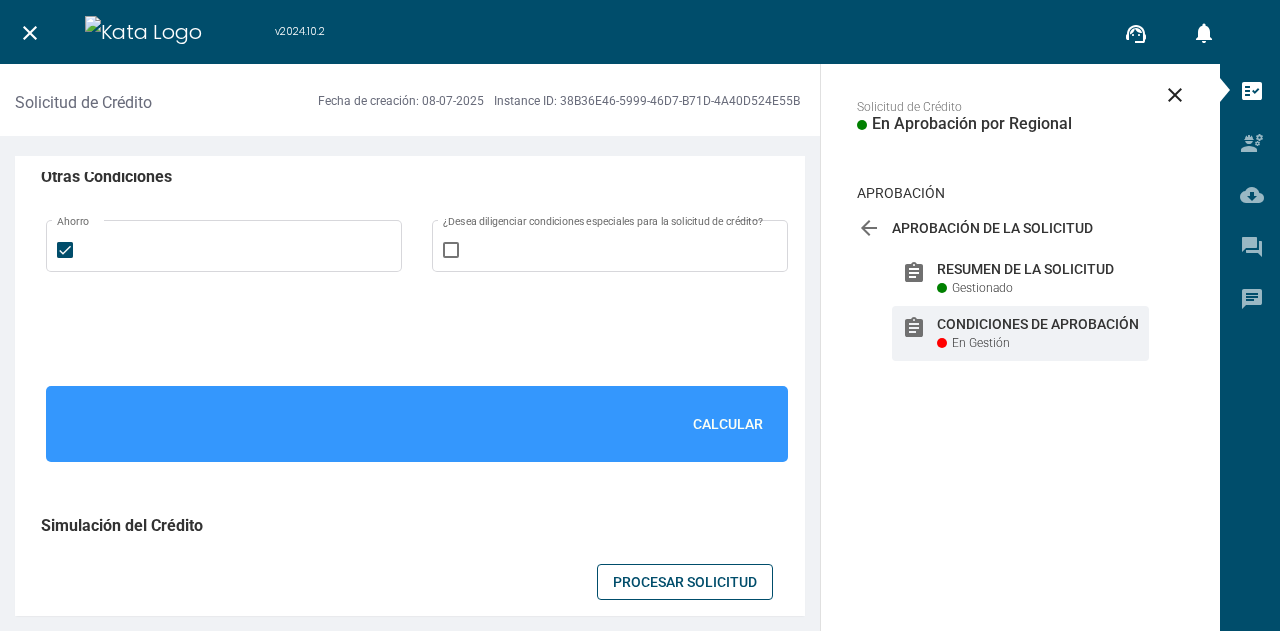 scroll, scrollTop: 1376, scrollLeft: 0, axis: vertical 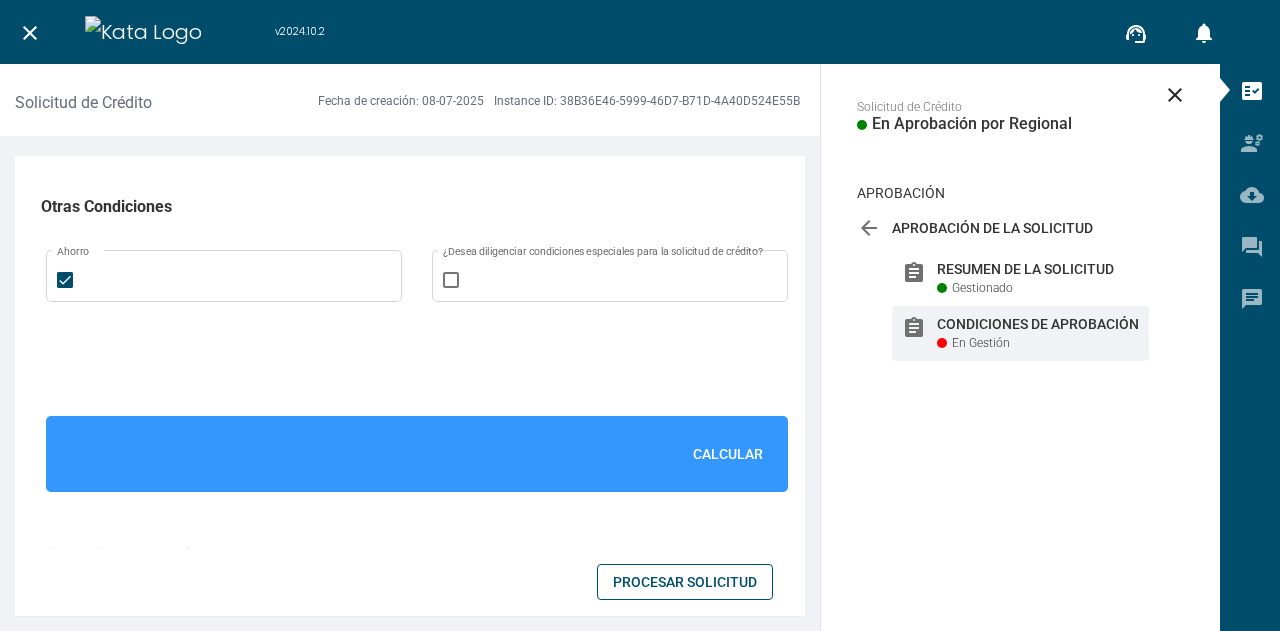 click on "Calcular" at bounding box center [728, 454] 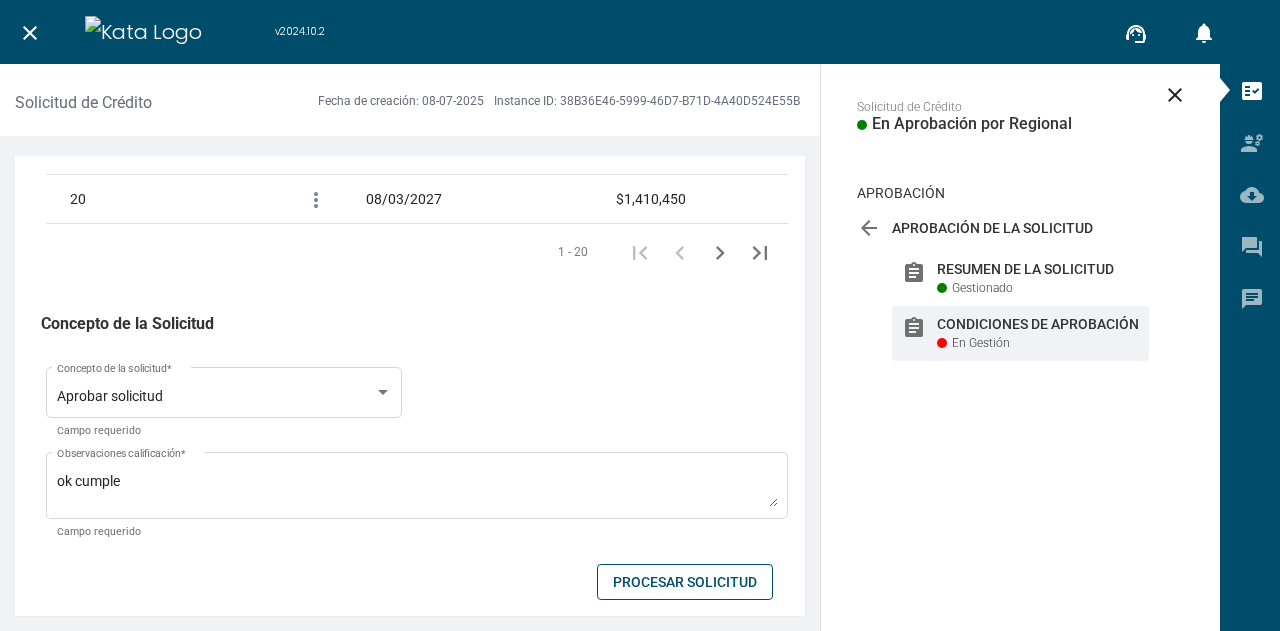 click on "Procesar Solicitud" at bounding box center [685, 582] 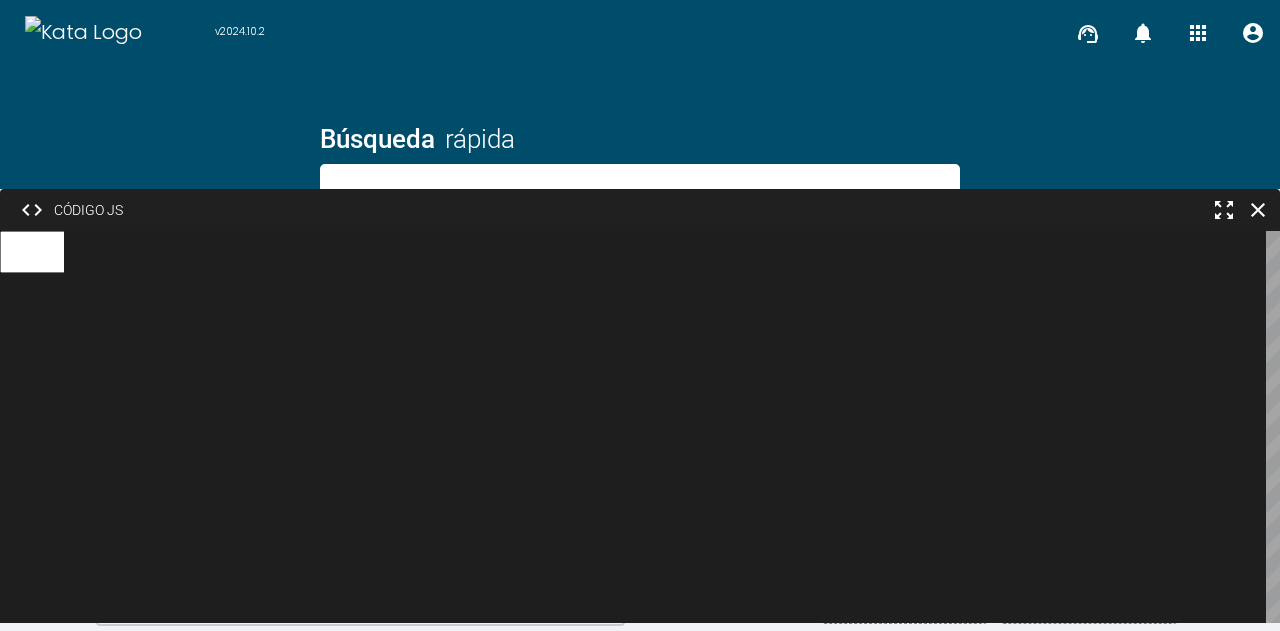 scroll, scrollTop: 0, scrollLeft: 0, axis: both 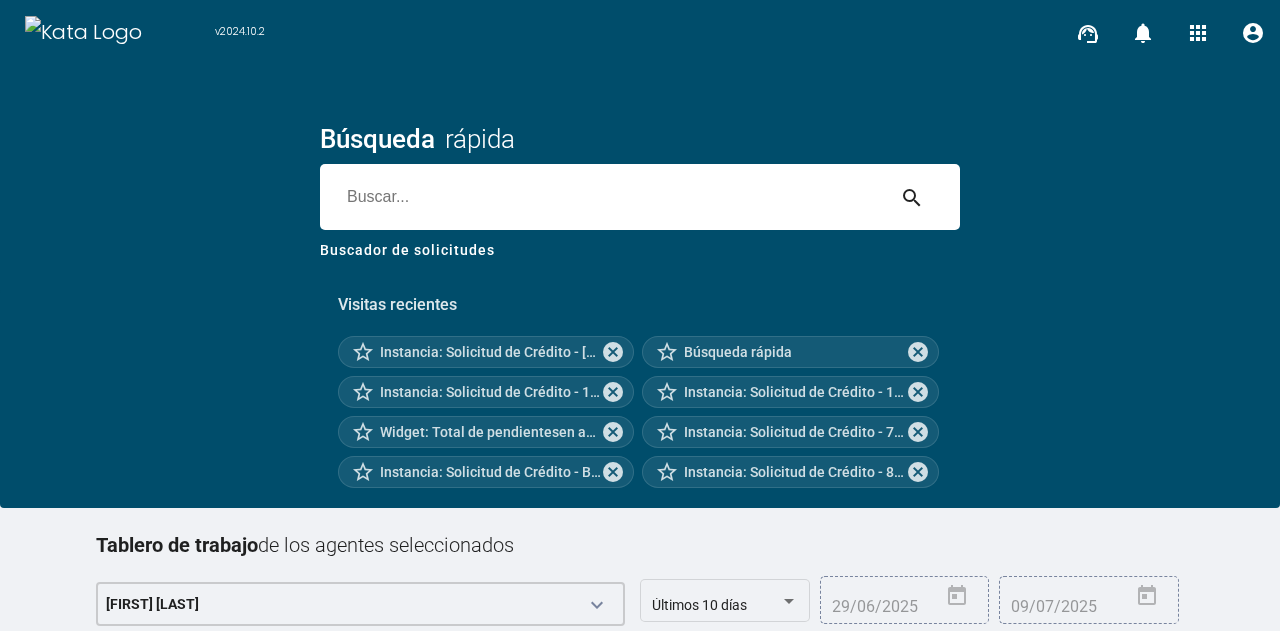 click at bounding box center (602, 197) 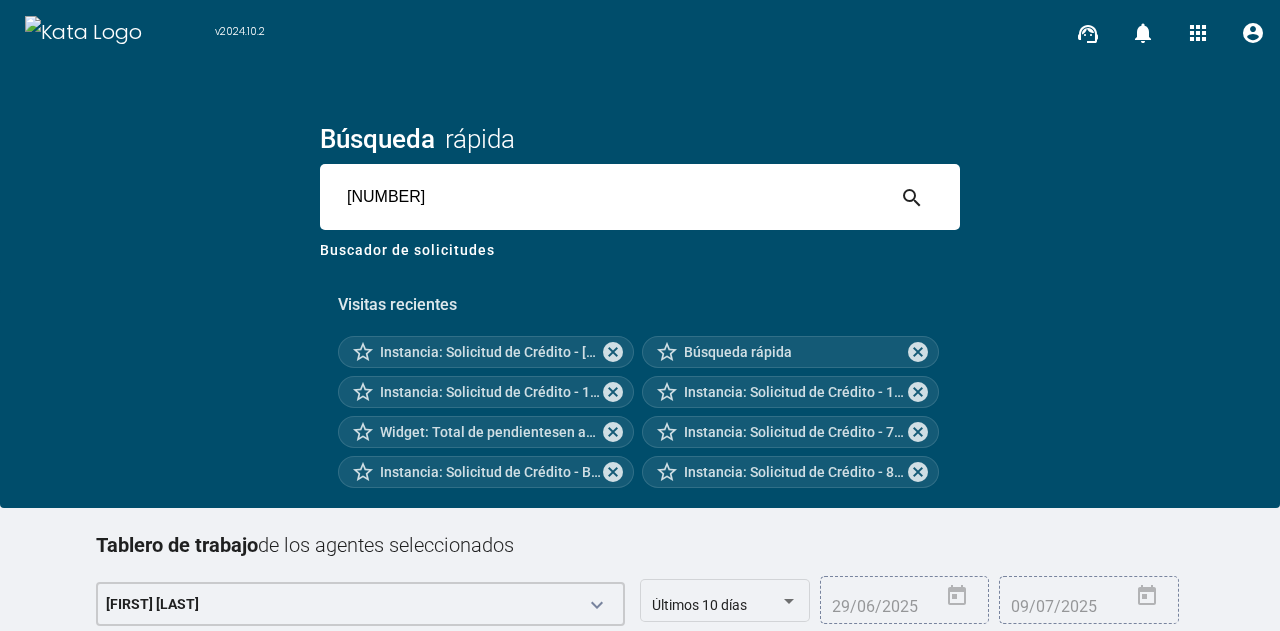 type on "[NUMBER]" 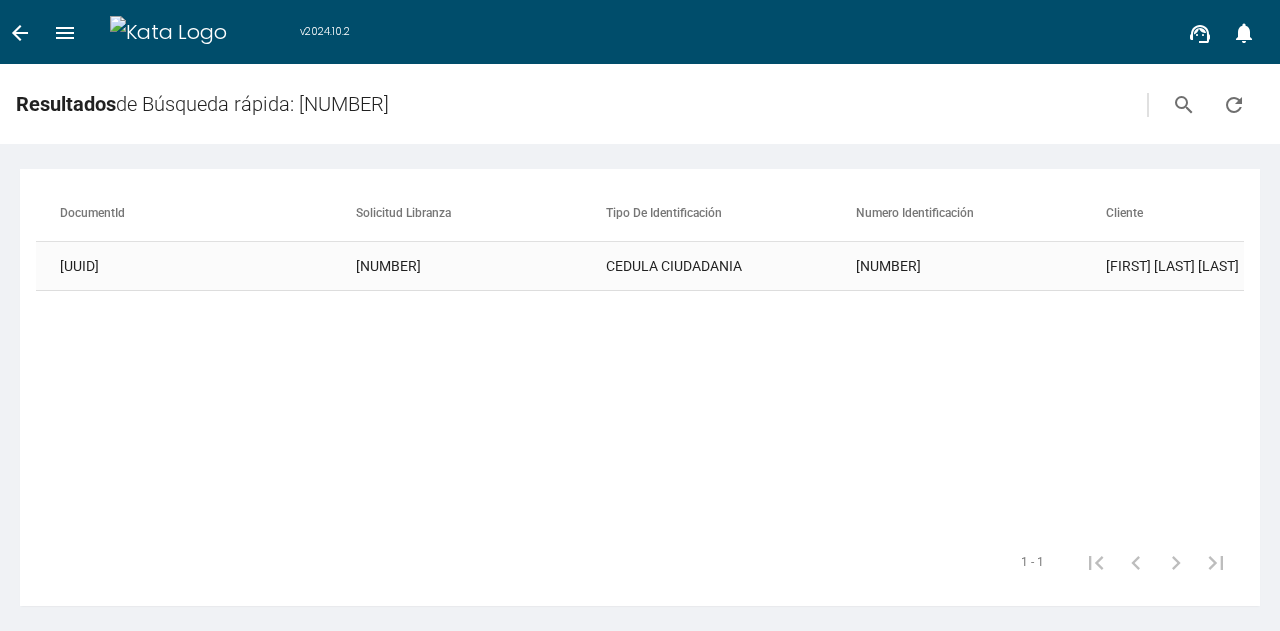 click on "[NUMBER]" at bounding box center (481, 266) 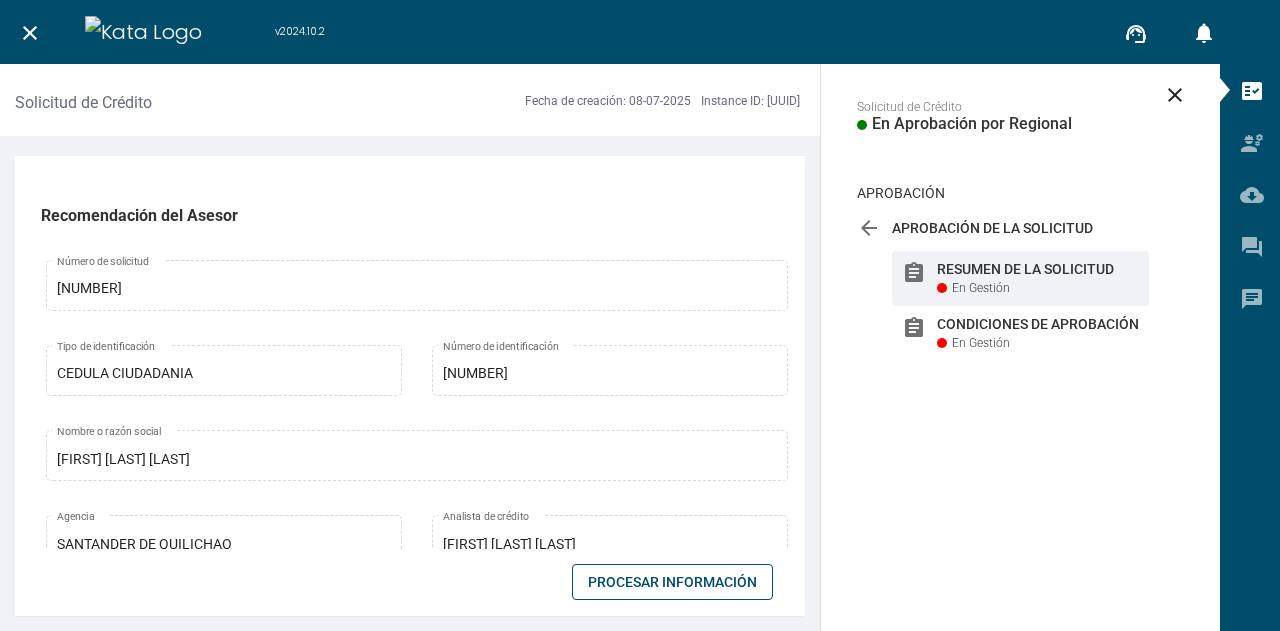 click on "Procesar Información" at bounding box center [672, 582] 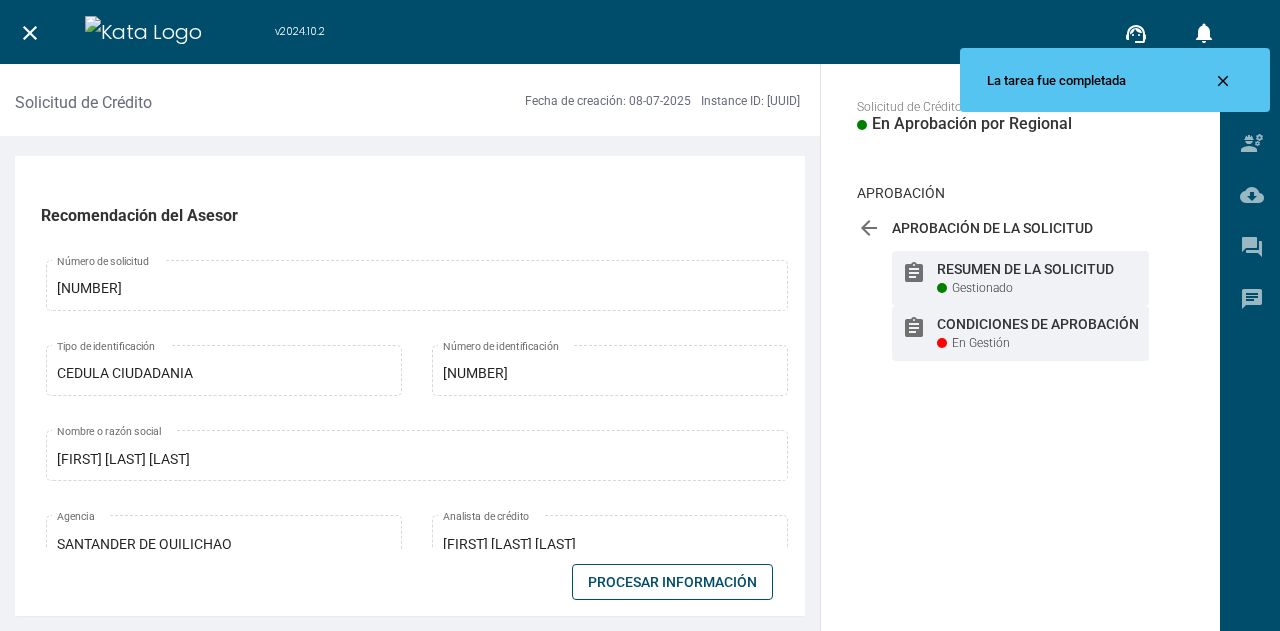 click on "Condiciones de Aprobación" at bounding box center (1038, 269) 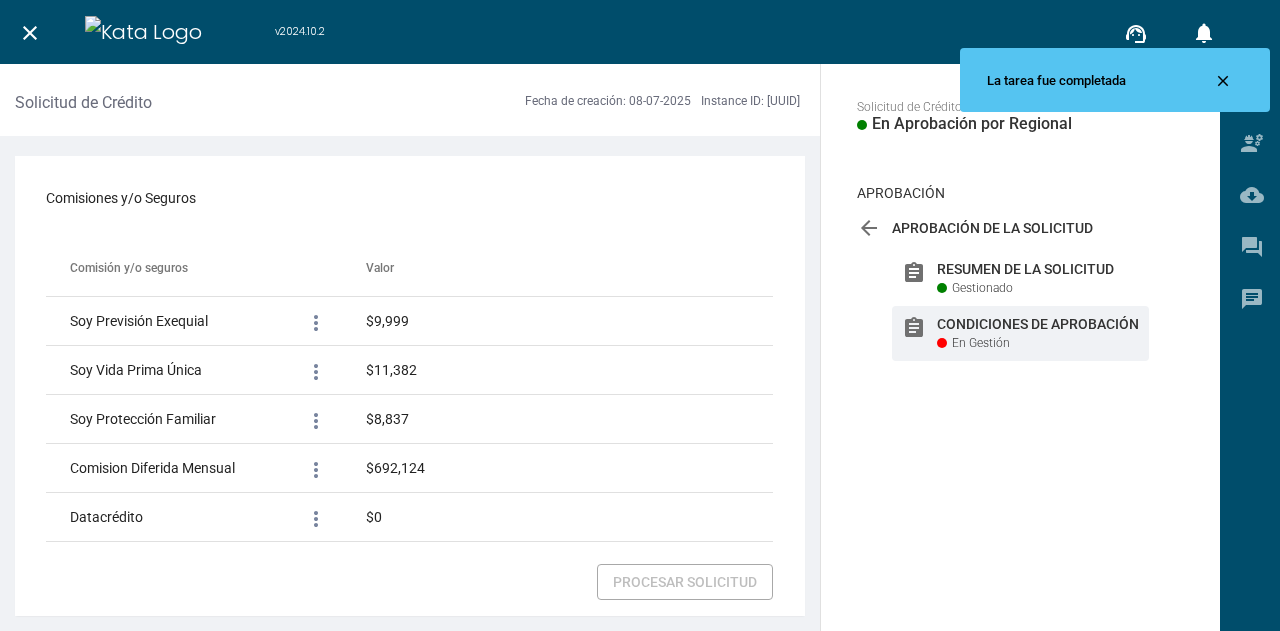 scroll, scrollTop: 3114, scrollLeft: 0, axis: vertical 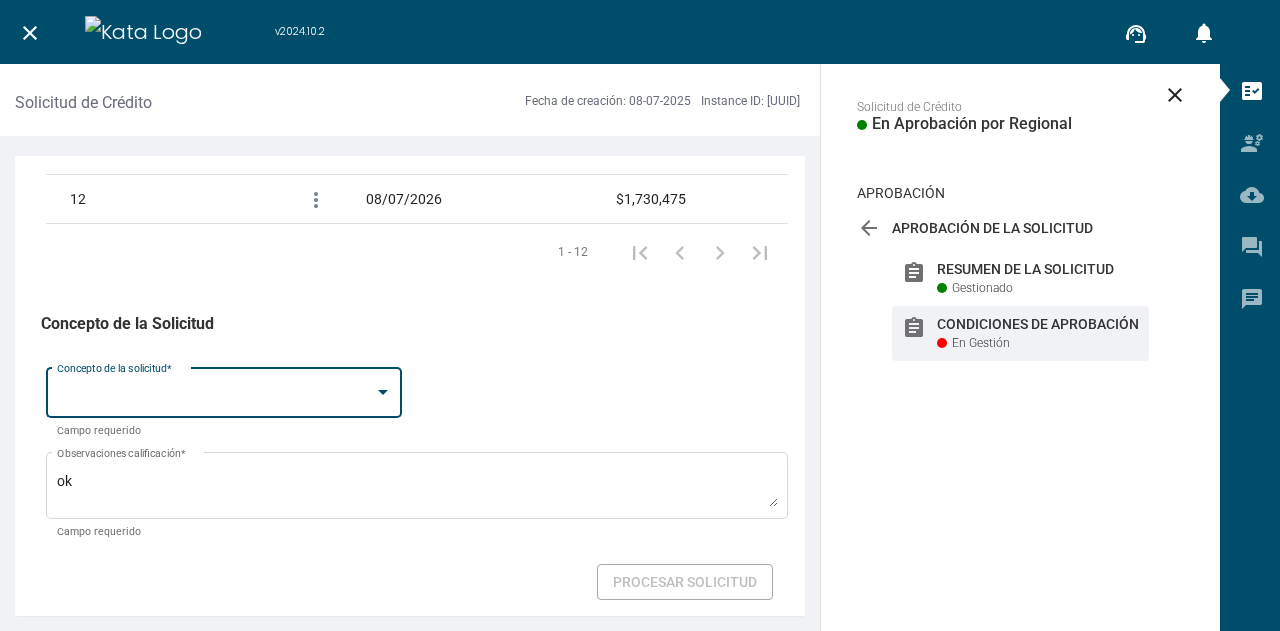 click at bounding box center (215, 397) 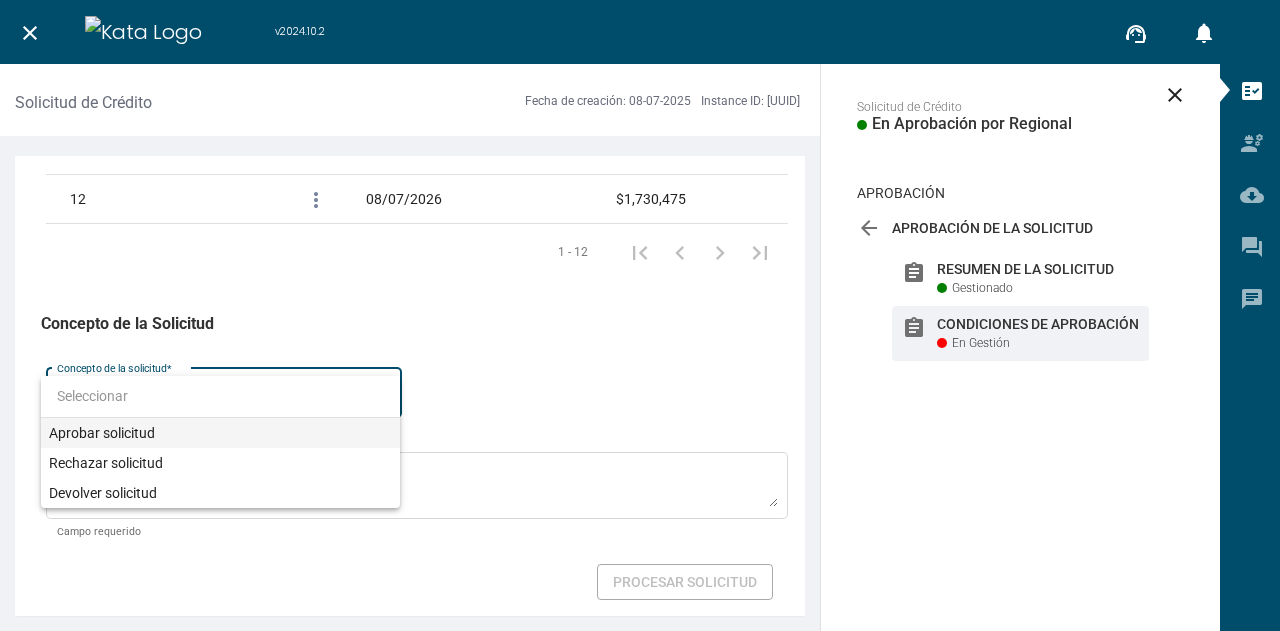 click on "Aprobar solicitud" at bounding box center (220, 433) 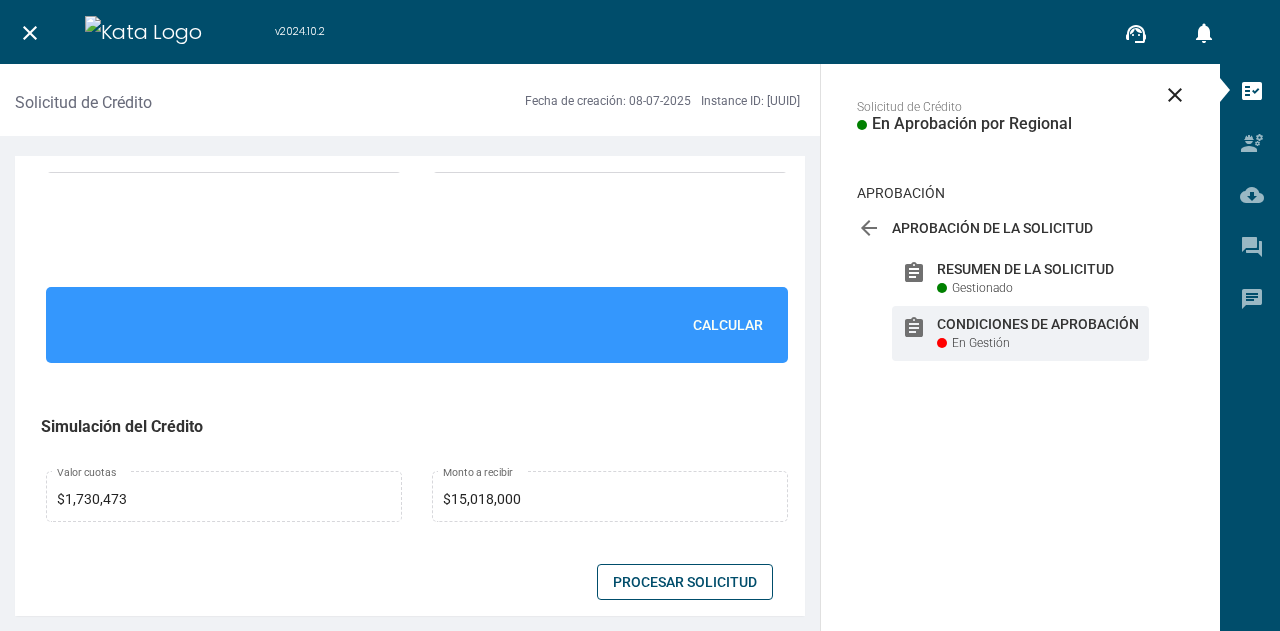 scroll, scrollTop: 1380, scrollLeft: 0, axis: vertical 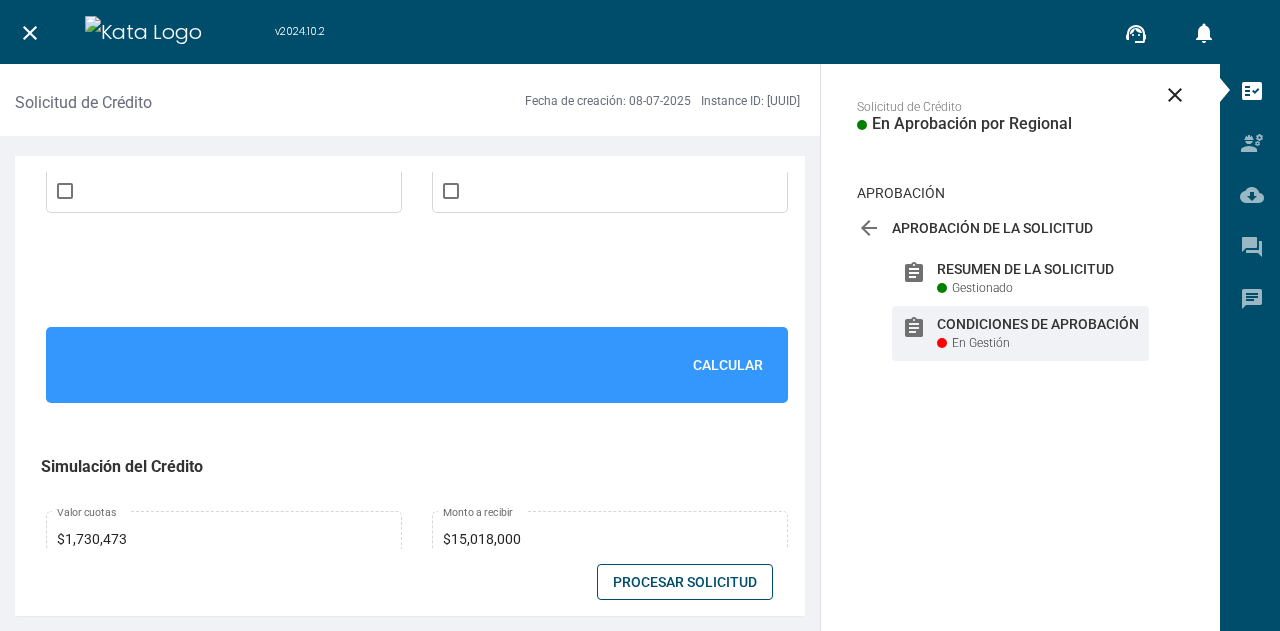click on "Calcular" at bounding box center (728, 365) 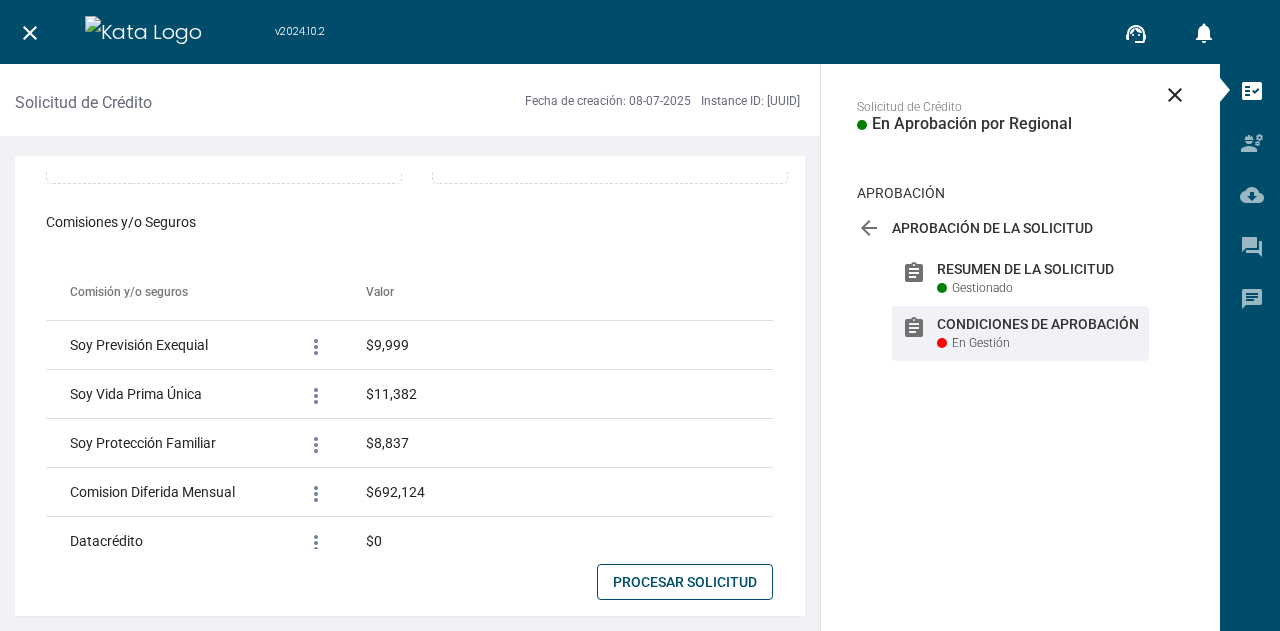 scroll, scrollTop: 3114, scrollLeft: 0, axis: vertical 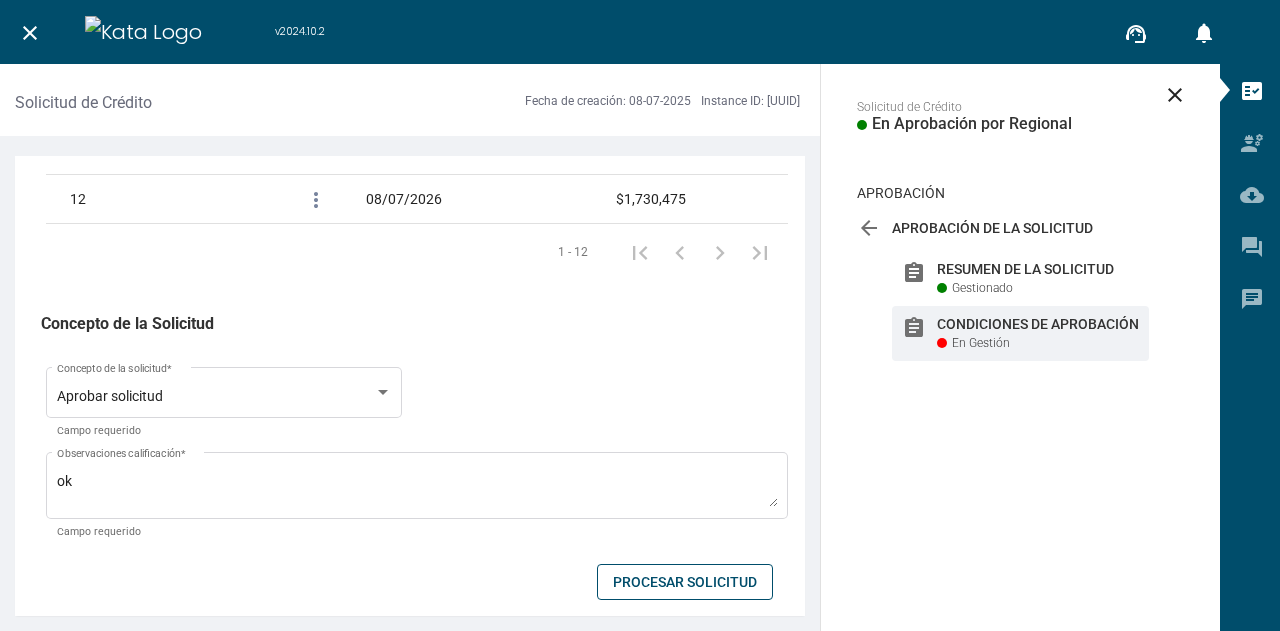 click on "Procesar Solicitud" at bounding box center (685, 582) 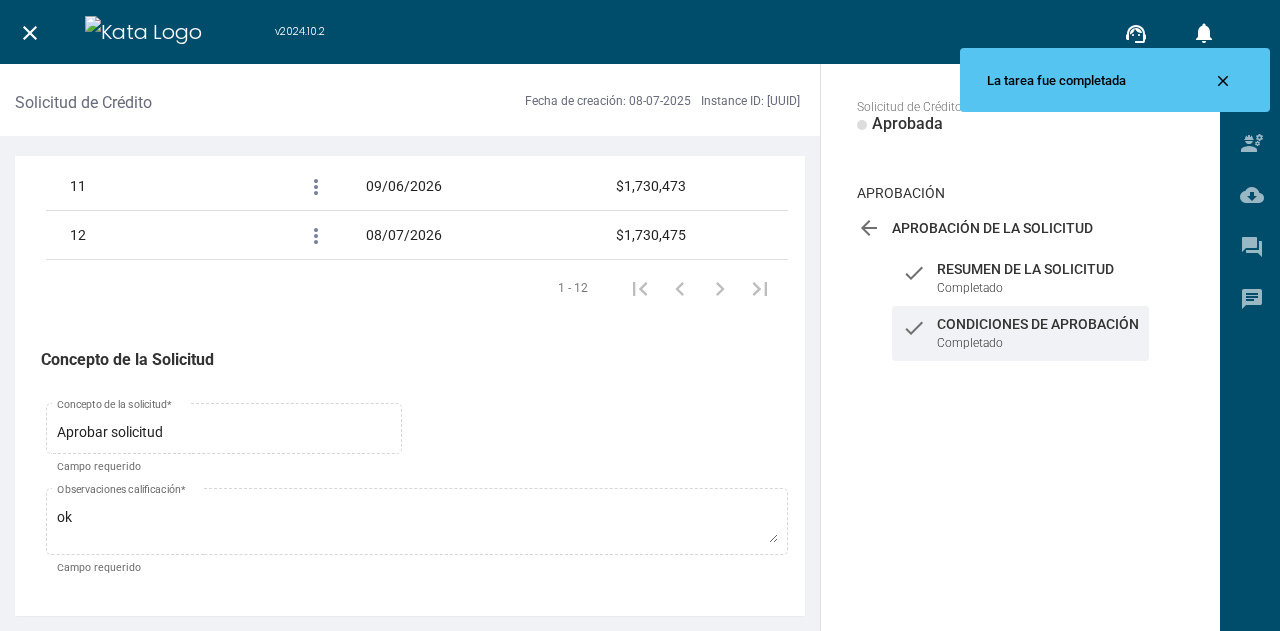 scroll, scrollTop: 3079, scrollLeft: 0, axis: vertical 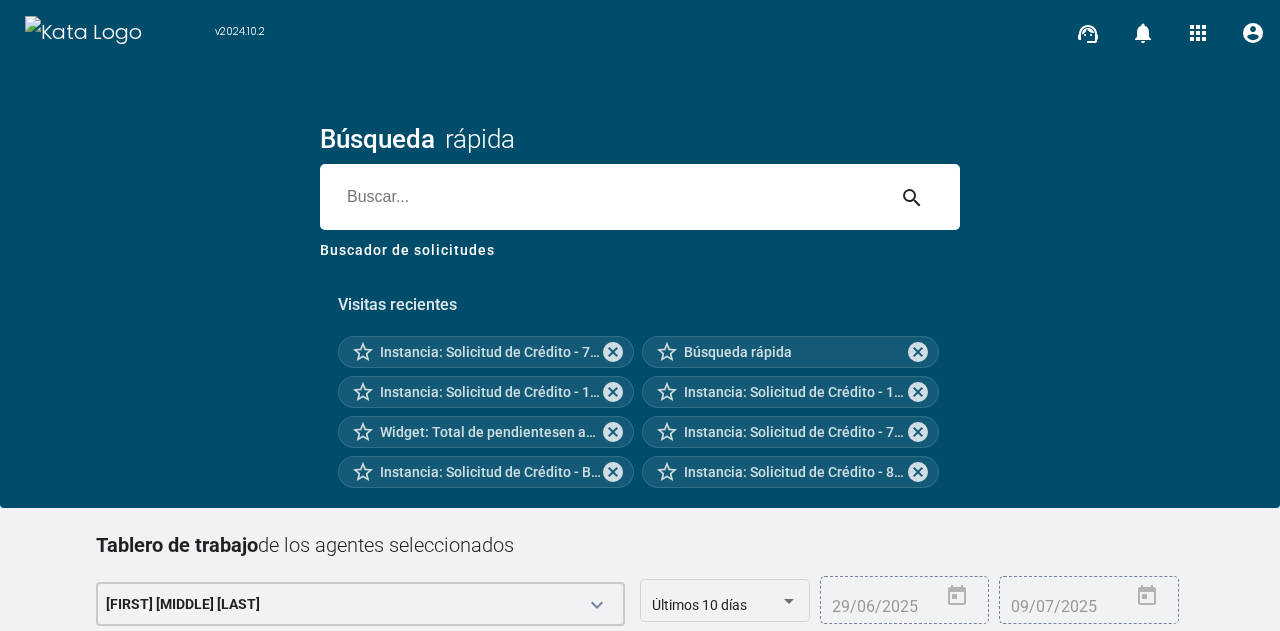 click at bounding box center [602, 197] 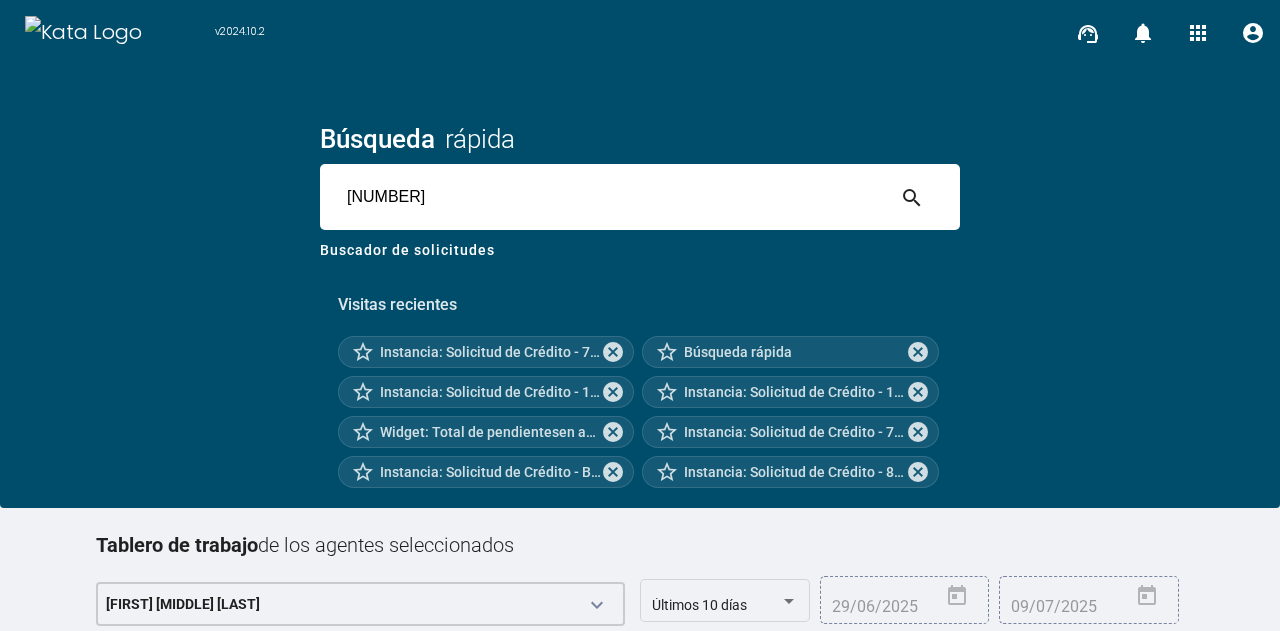 type on "[NUMBER]" 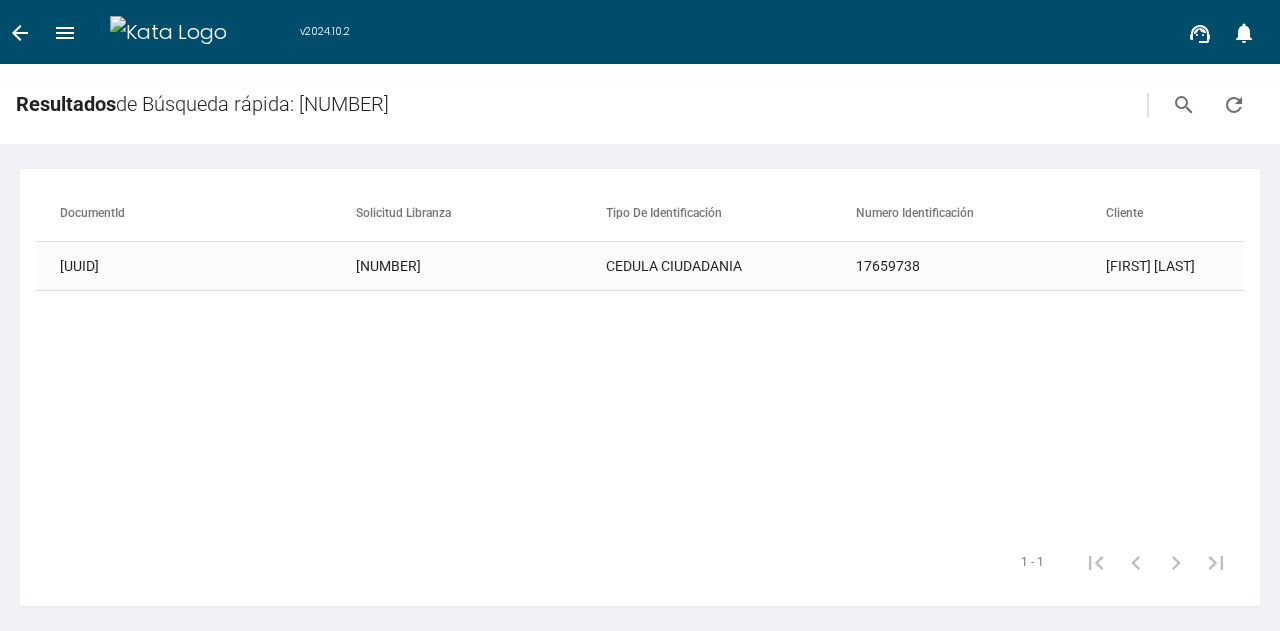 click on "[NUMBER]" at bounding box center (481, 266) 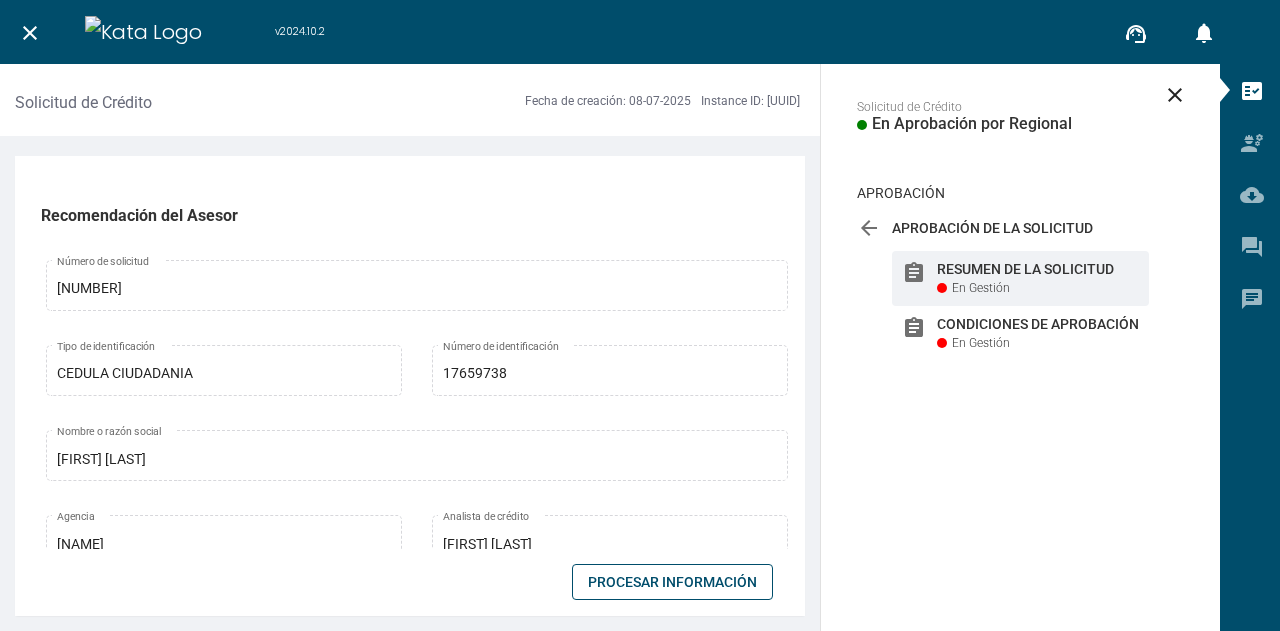 click on "Procesar Información" at bounding box center (672, 582) 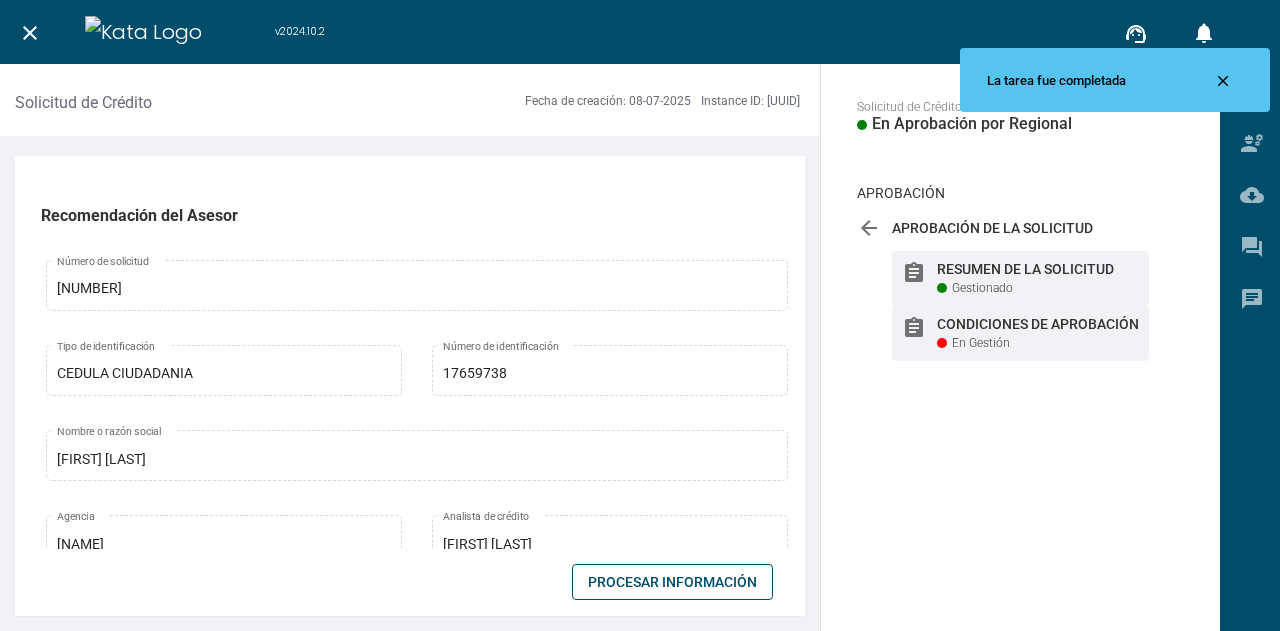 click on "En Gestión" at bounding box center [982, 288] 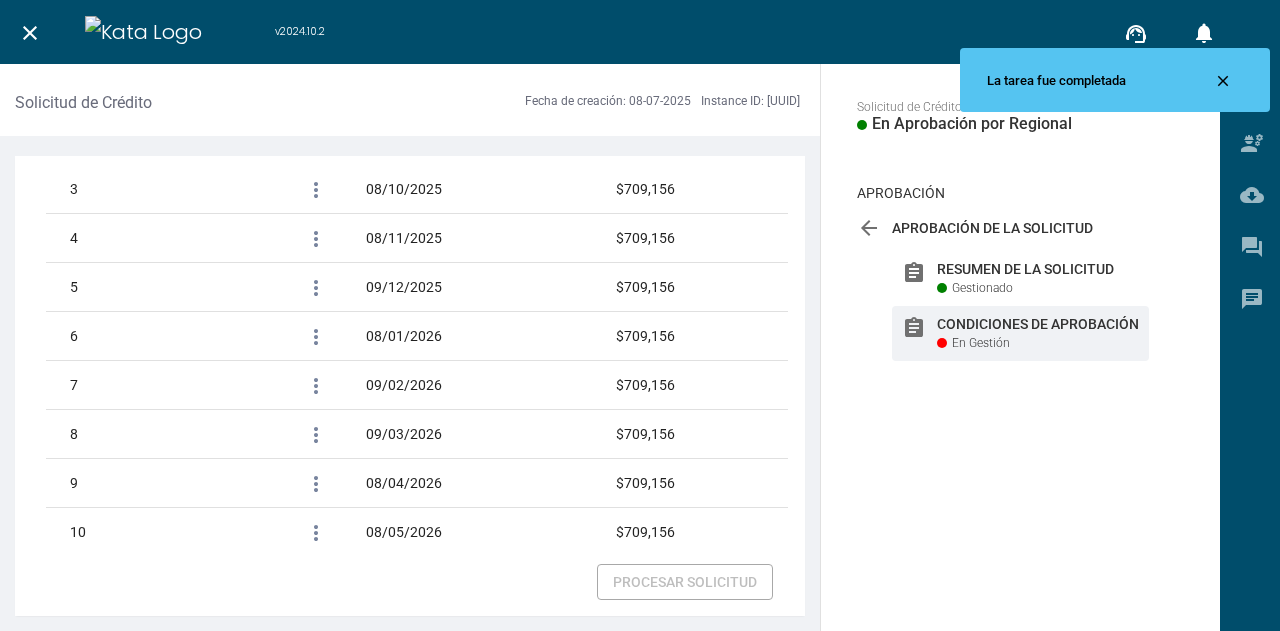 scroll, scrollTop: 3454, scrollLeft: 0, axis: vertical 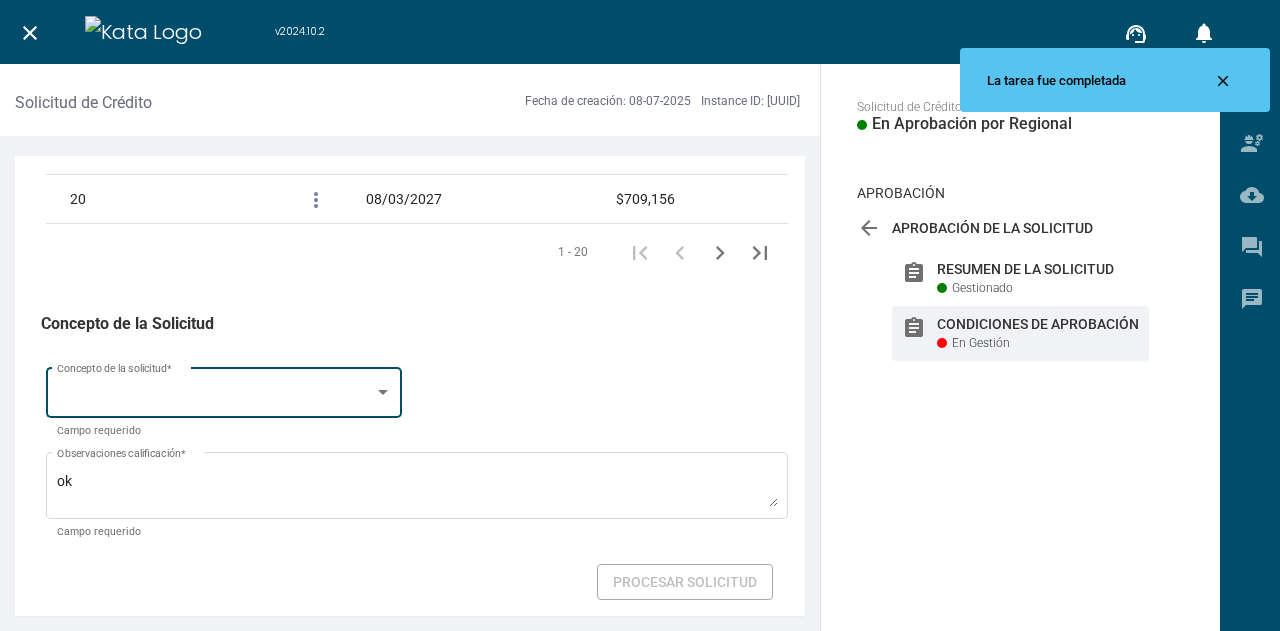 click at bounding box center (215, 397) 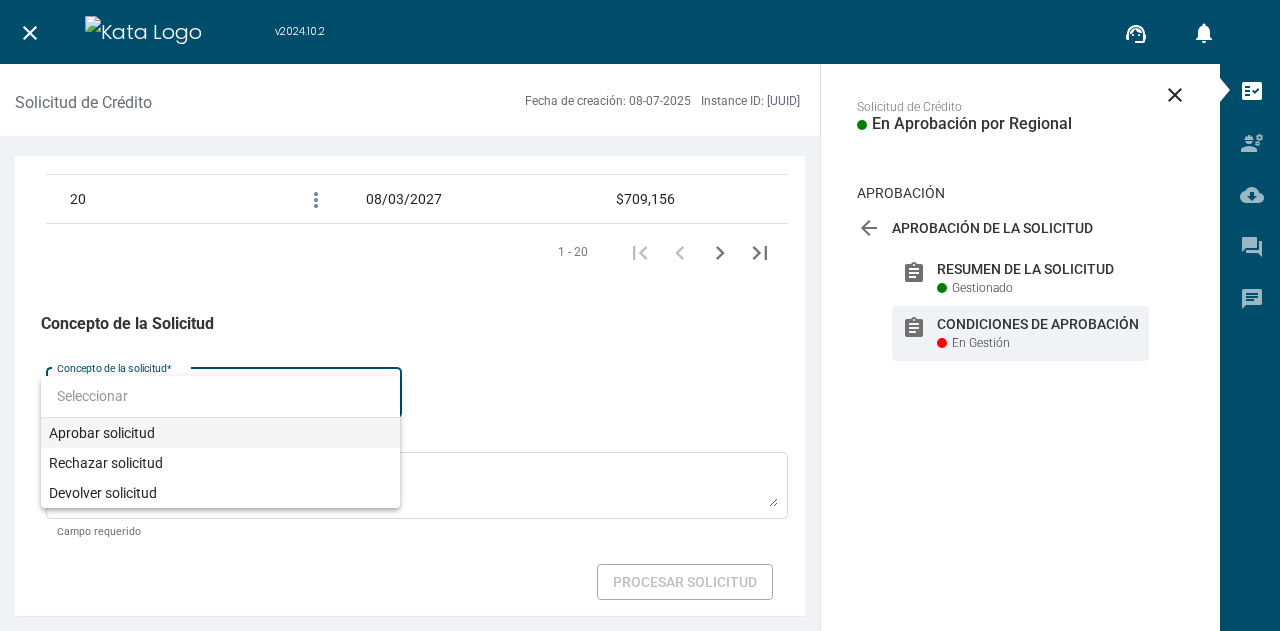 click on "Aprobar solicitud" at bounding box center (220, 433) 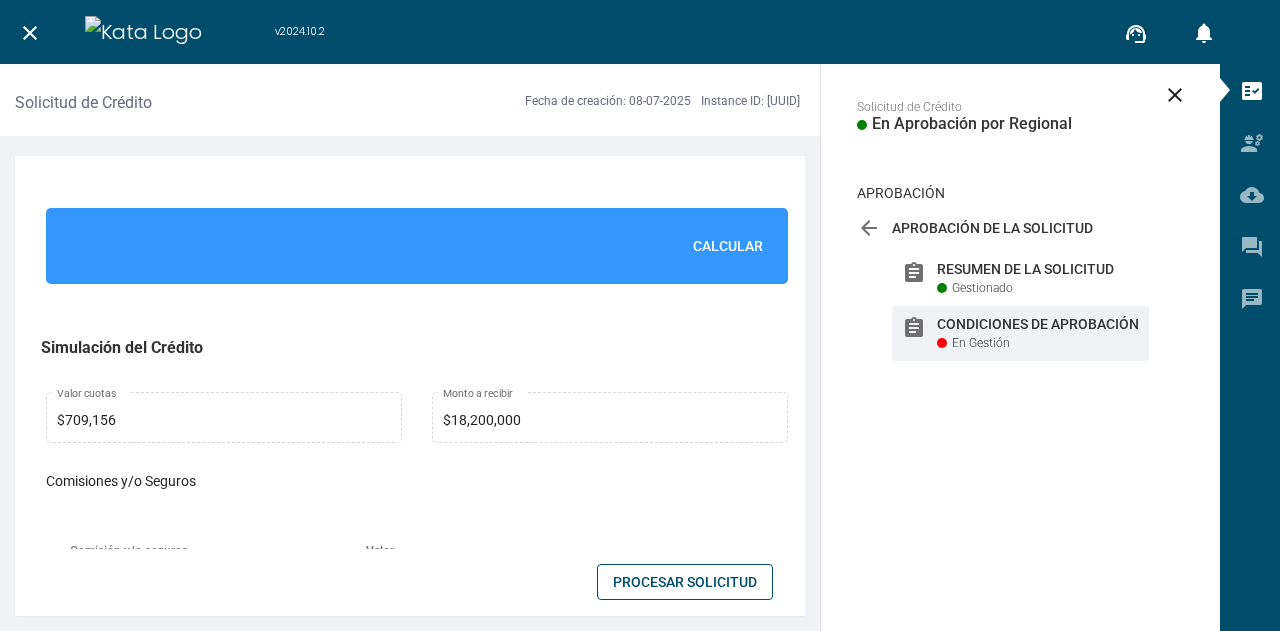 scroll, scrollTop: 1476, scrollLeft: 0, axis: vertical 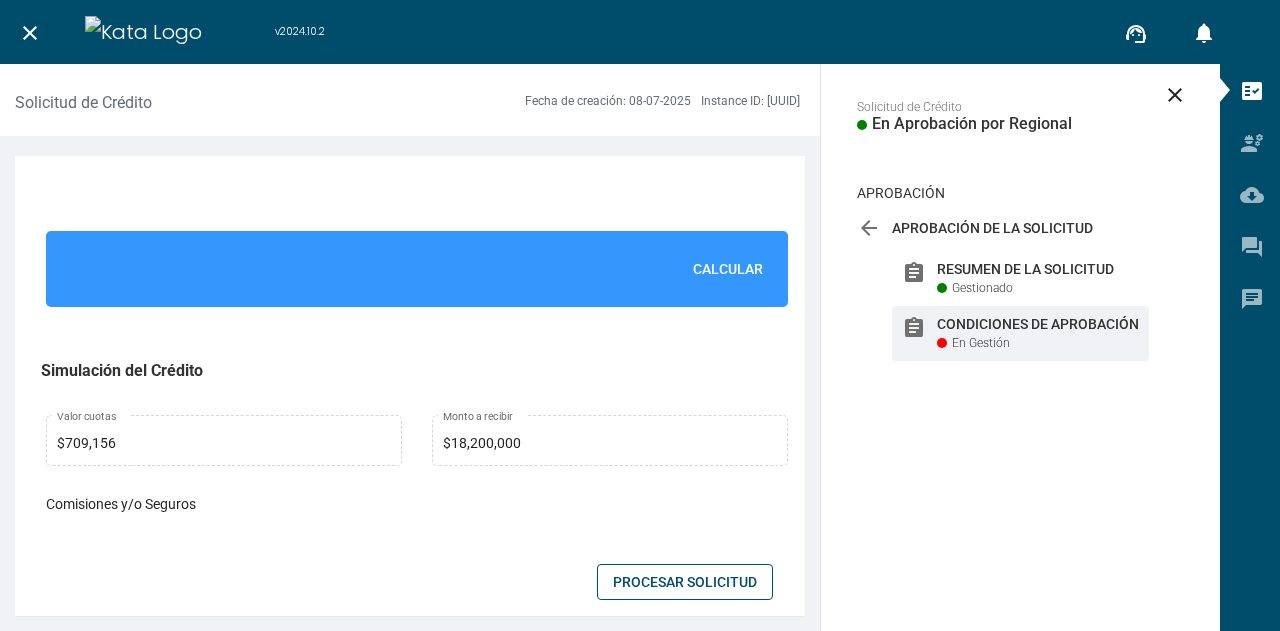 click on "Calcular" at bounding box center (728, 269) 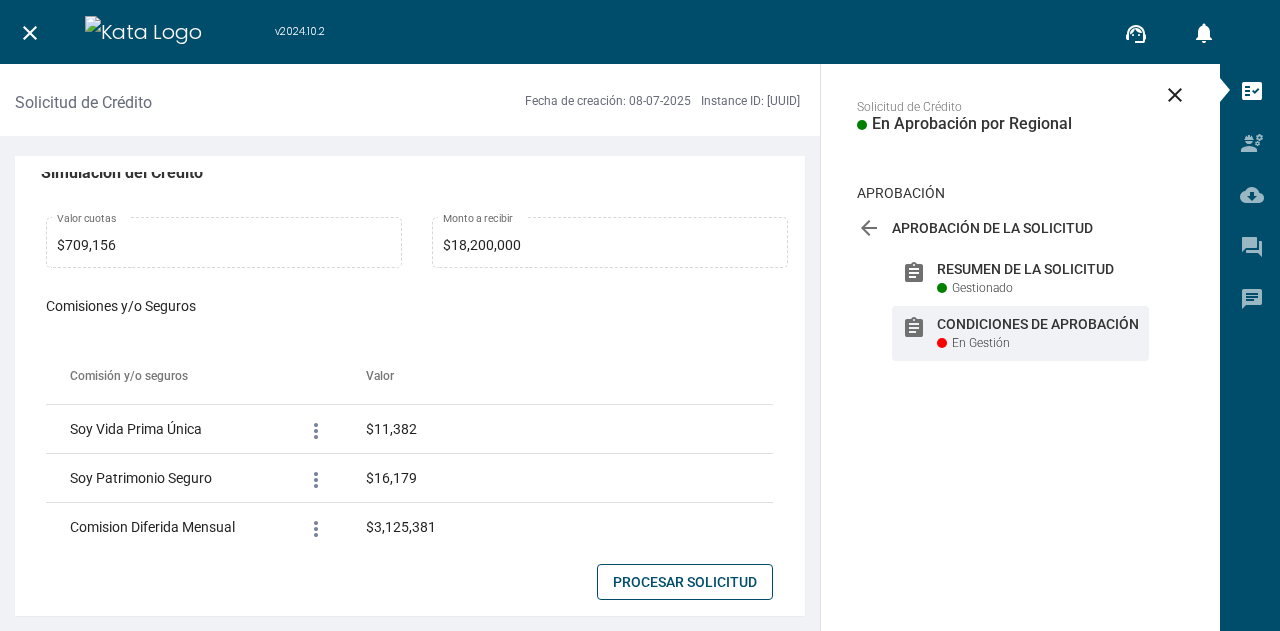 scroll, scrollTop: 3454, scrollLeft: 0, axis: vertical 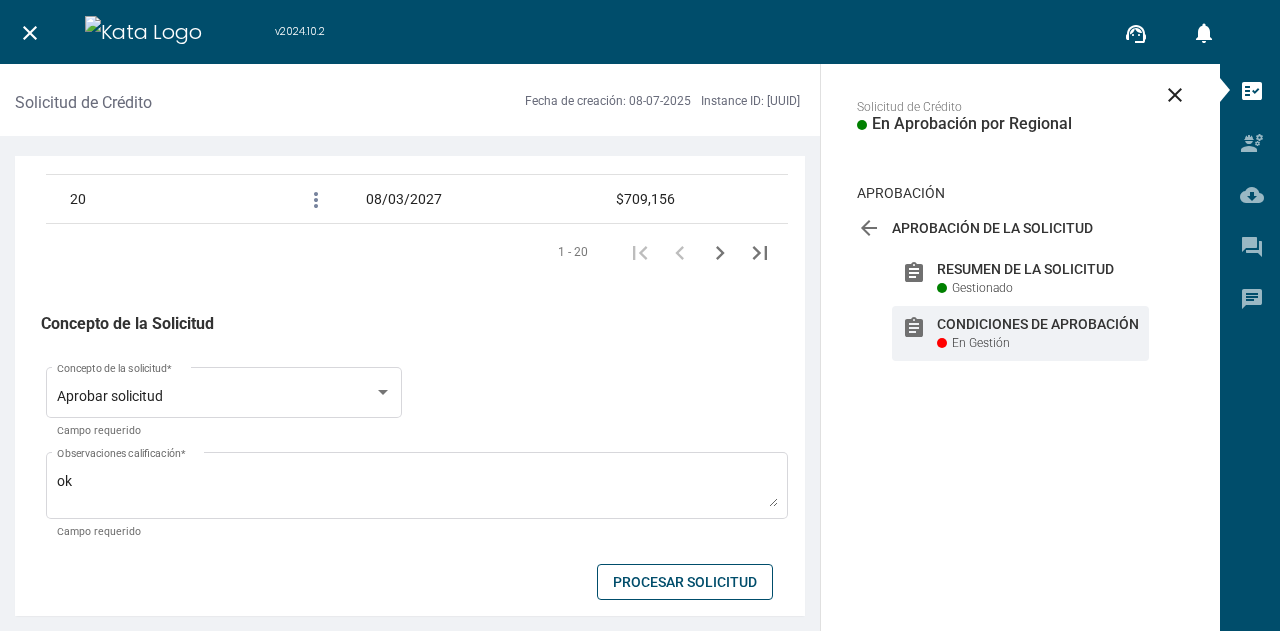 click on "Procesar Solicitud" at bounding box center (685, 582) 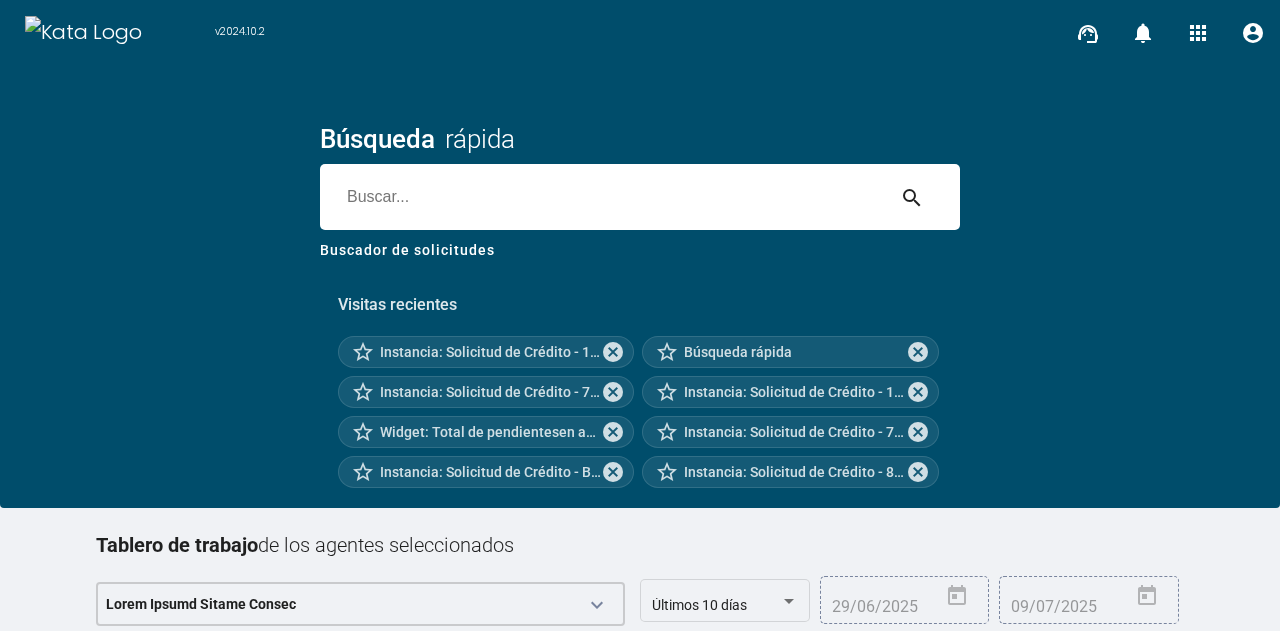 scroll, scrollTop: 0, scrollLeft: 0, axis: both 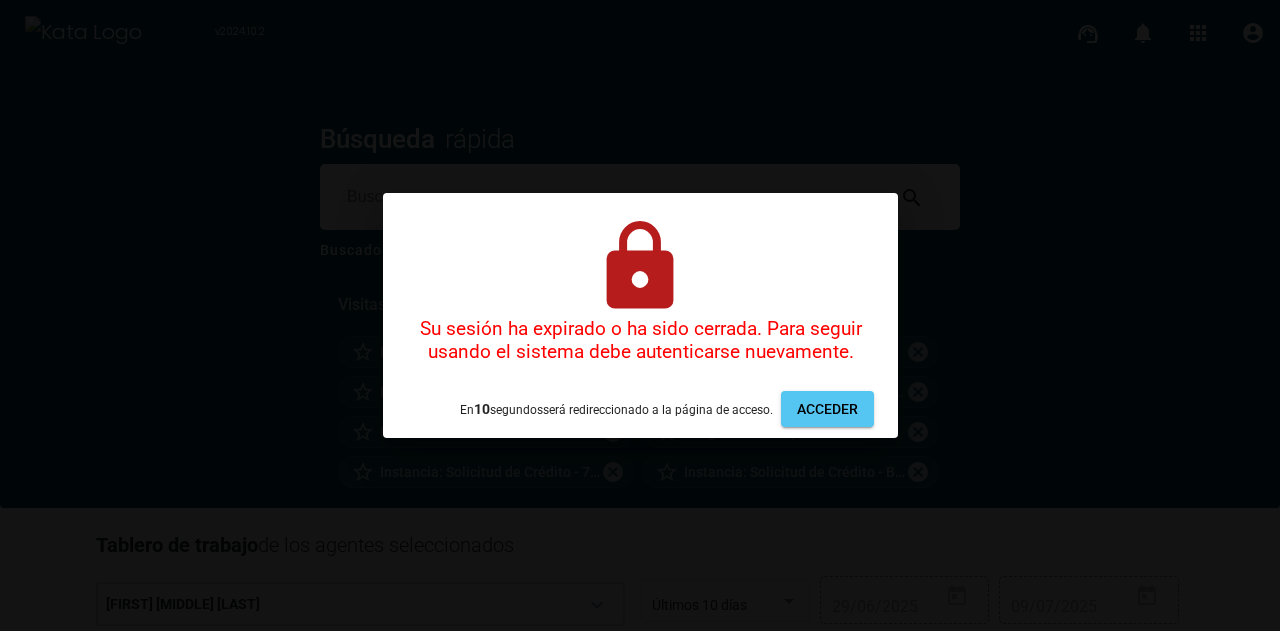 click on "v2024.10.2 support_agent notifications 0 apps account_circle Búsqueda rápida search Buscador de solicitudes Visitas recientes   star_border  Instancia: Solicitud de Crédito - [UUID]  cancel   star_border  Búsqueda rápida  cancel   star_border  Instancia: Solicitud de Crédito - [UUID]  cancel   star_border  Instancia: Solicitud de Crédito - [UUID]  cancel   star_border  Instancia: Solicitud de Crédito - [UUID]  cancel   star_border  Widget: Total de pendientesen asignaciones  cancel   star_border  Instancia: Solicitud de Crédito - [UUID]  cancel   star_border  Instancia: Solicitud de Crédito - [UUID]  cancel  Tablero de trabajo  de los agentes seleccionados [FIRST] [MIDDLE] [LAST] keyboard_arrow_down Últimos 10 días 29/06/2025 09/07/2025 Total de pendientes en asignaciones 25 Tareas 13 Solicitudes code CÓDIGO JS 1" at bounding box center [640, 315] 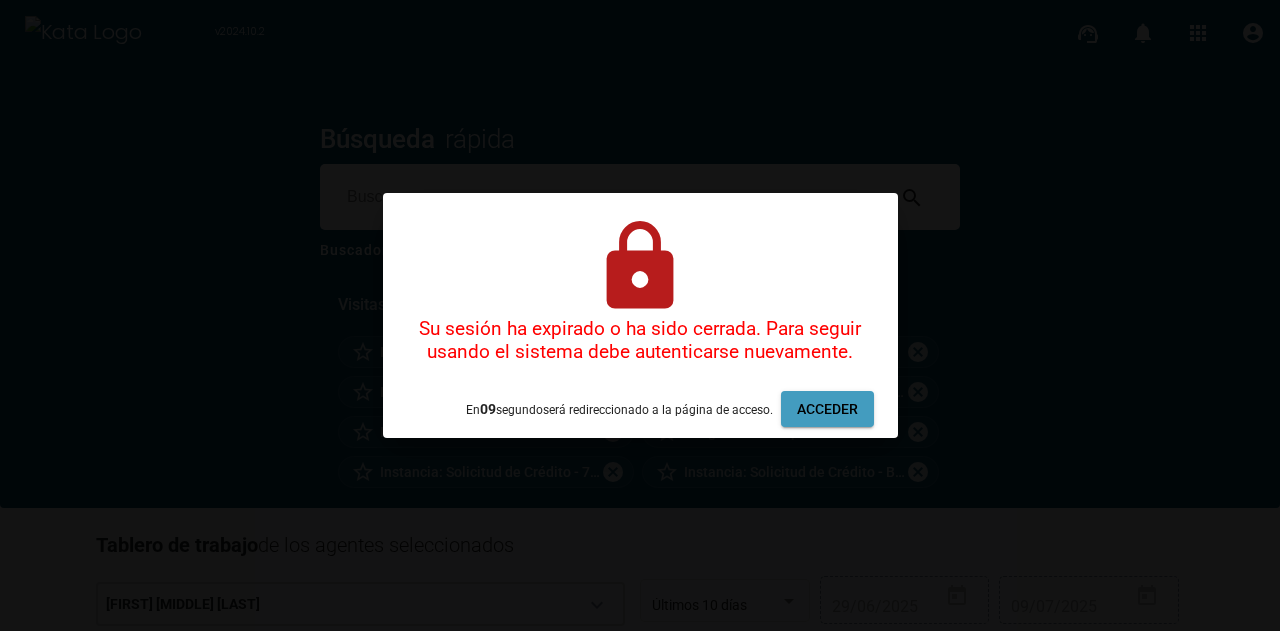 click on "Acceder" at bounding box center [827, 409] 